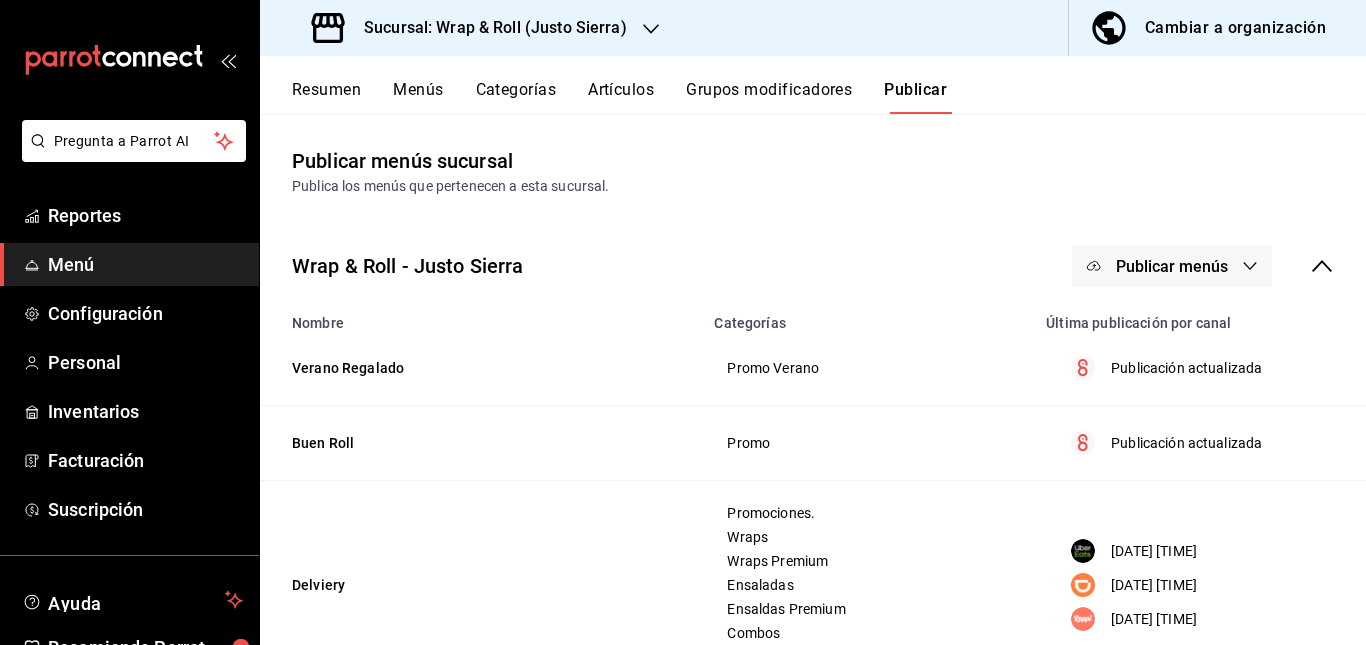 click on "Sucursal: Wrap & Roll (Justo Sierra)" at bounding box center (487, 28) 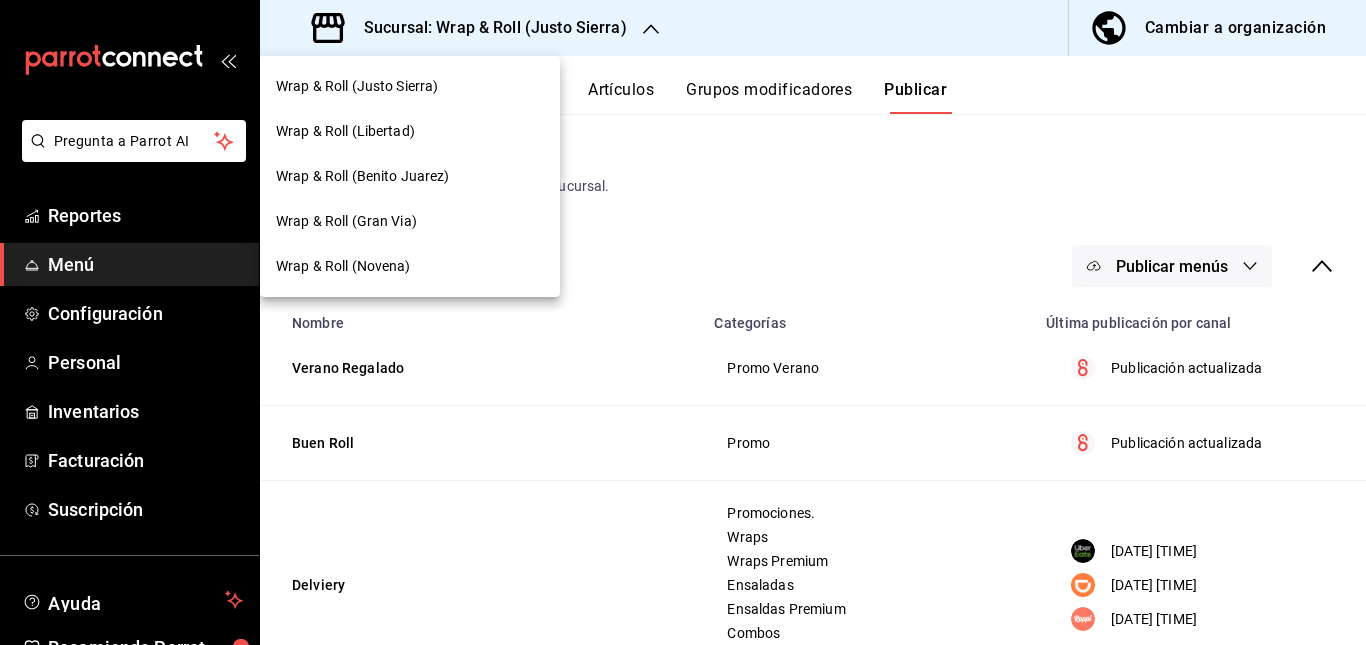 click on "Wrap & Roll (Benito Juarez)" at bounding box center (363, 176) 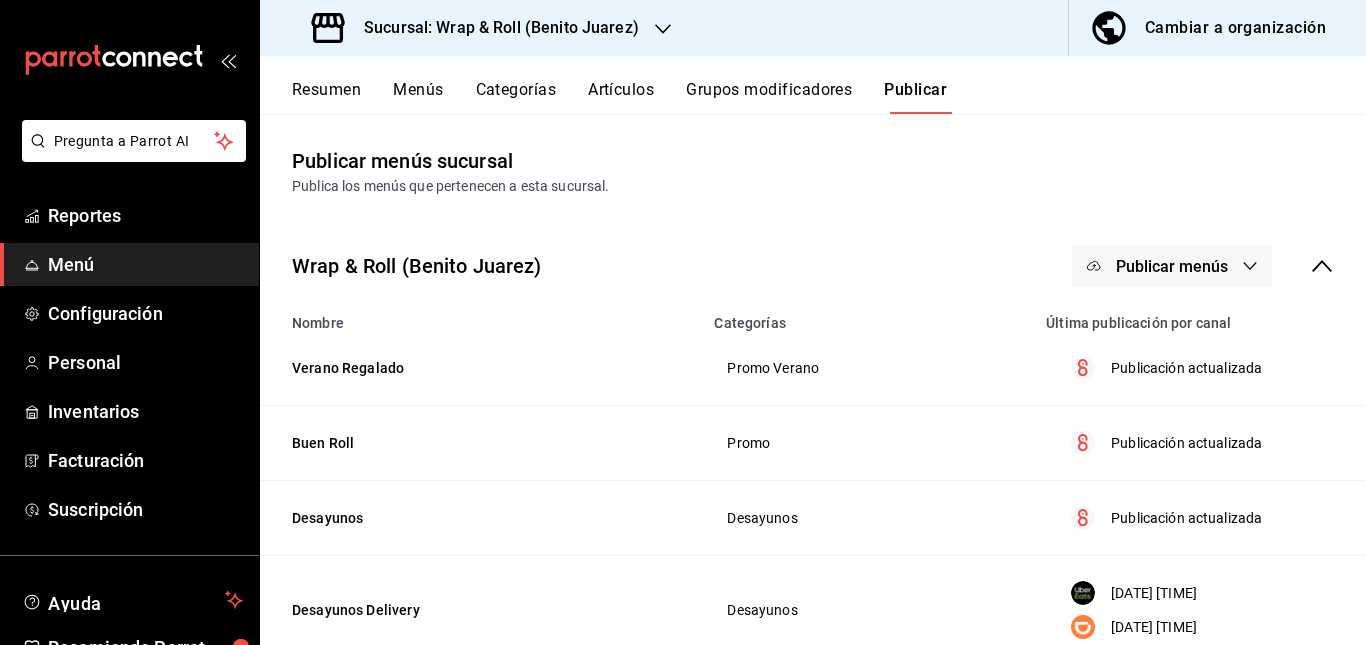 click on "Resumen" at bounding box center (326, 97) 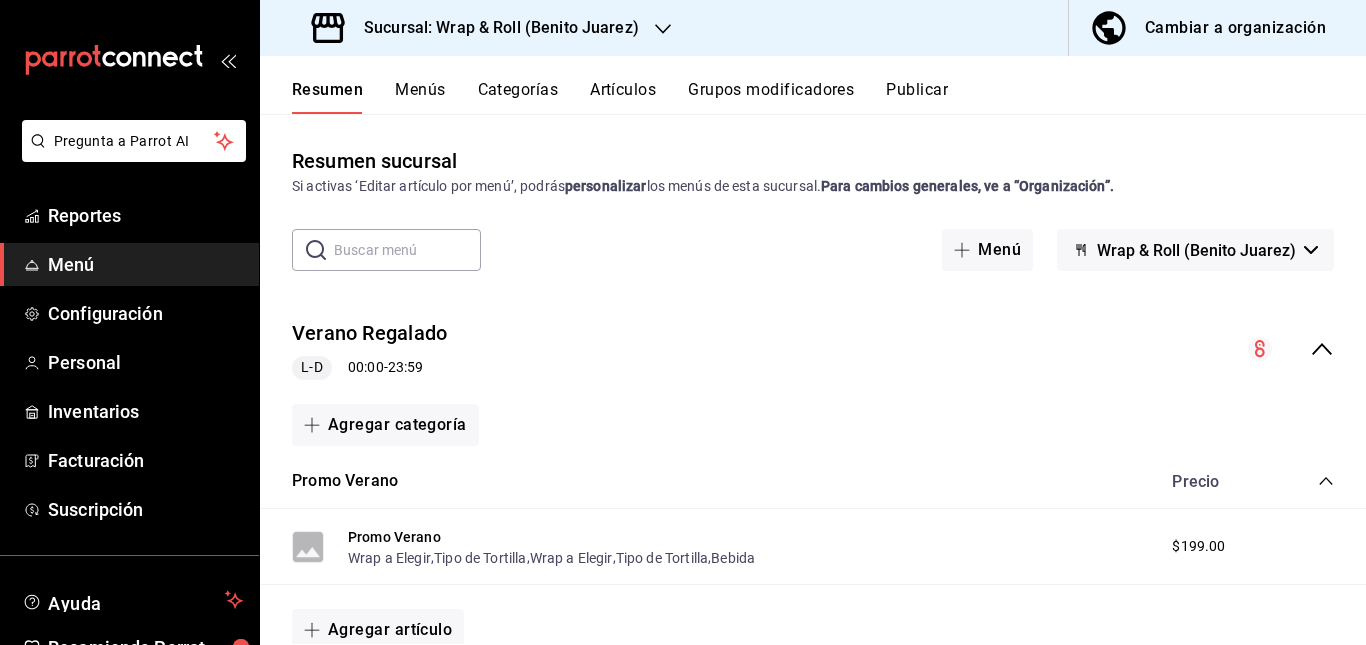 click on "Verano Regalado L-D [TIME] - [TIME]" at bounding box center [813, 349] 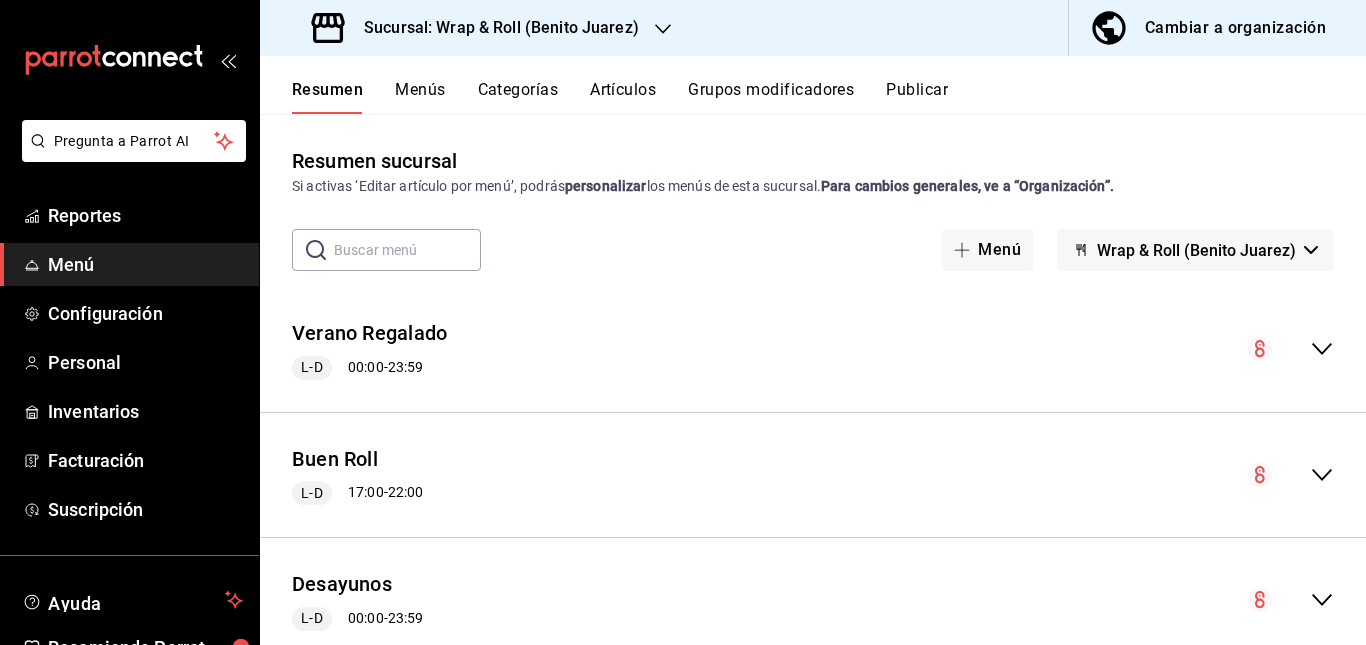 scroll, scrollTop: 469, scrollLeft: 0, axis: vertical 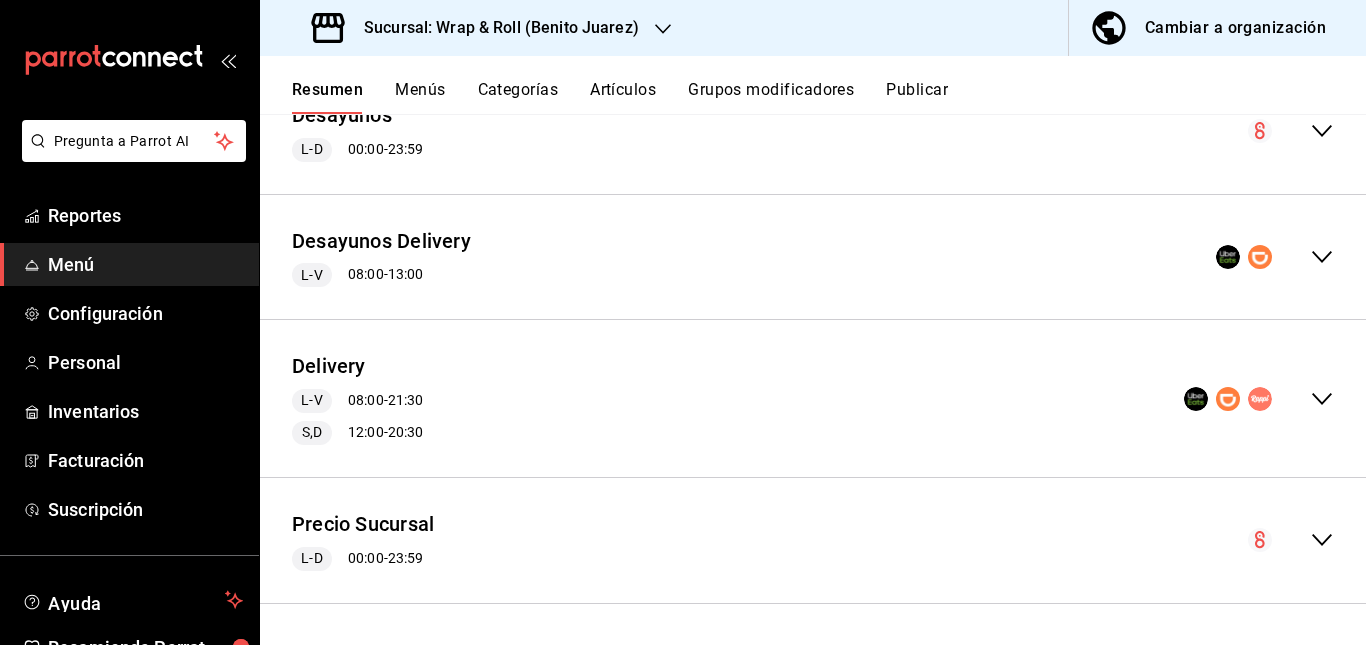 click on "Delivery L-V [TIME] - [TIME] S,D [TIME] - [TIME]" at bounding box center [813, 398] 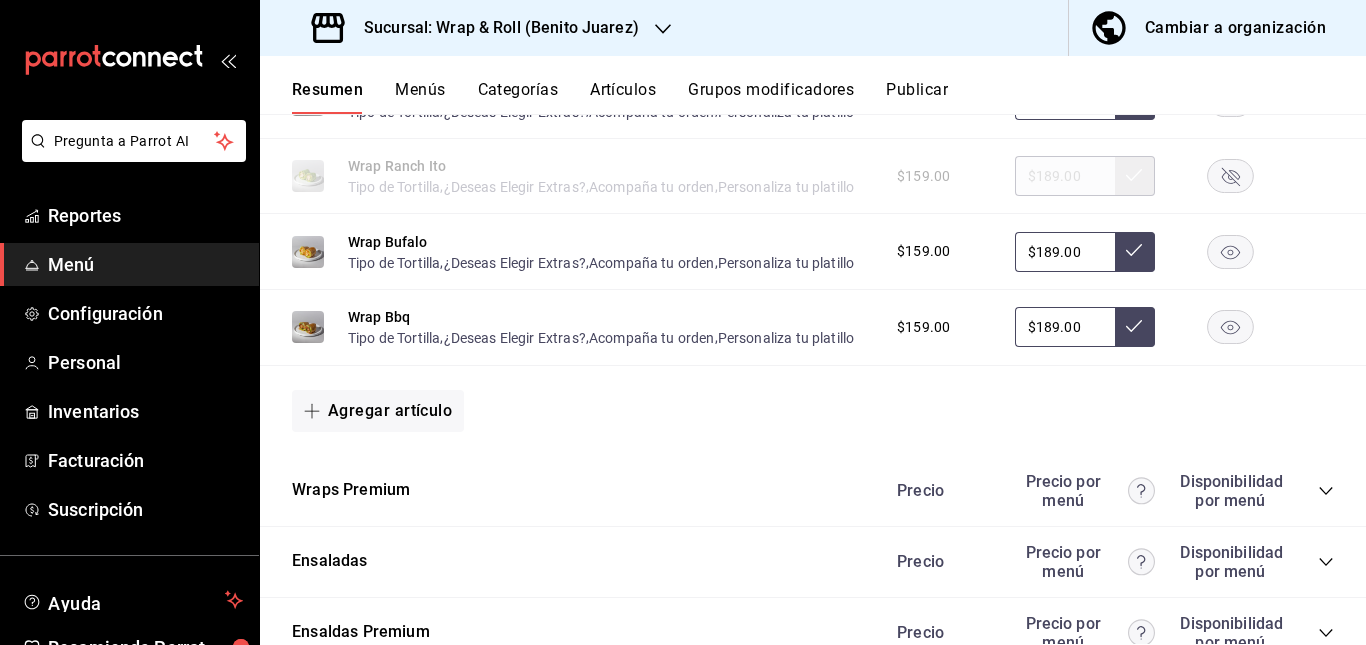 scroll, scrollTop: 1687, scrollLeft: 0, axis: vertical 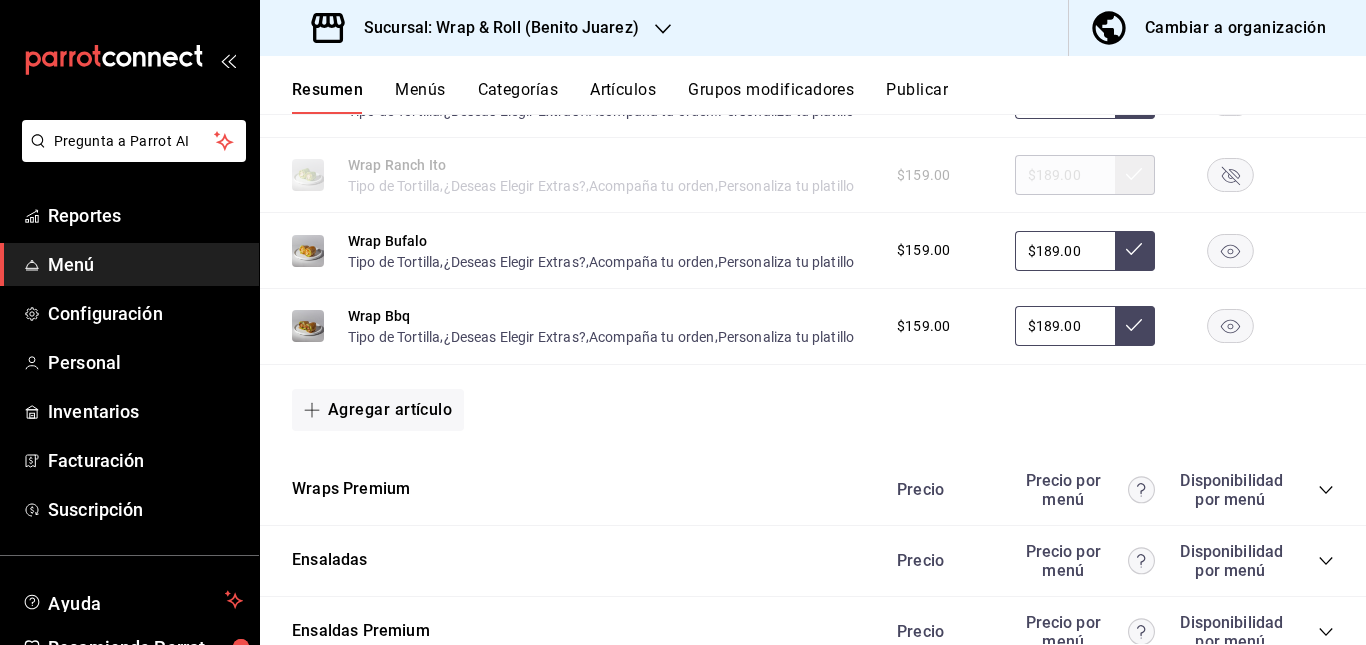 click 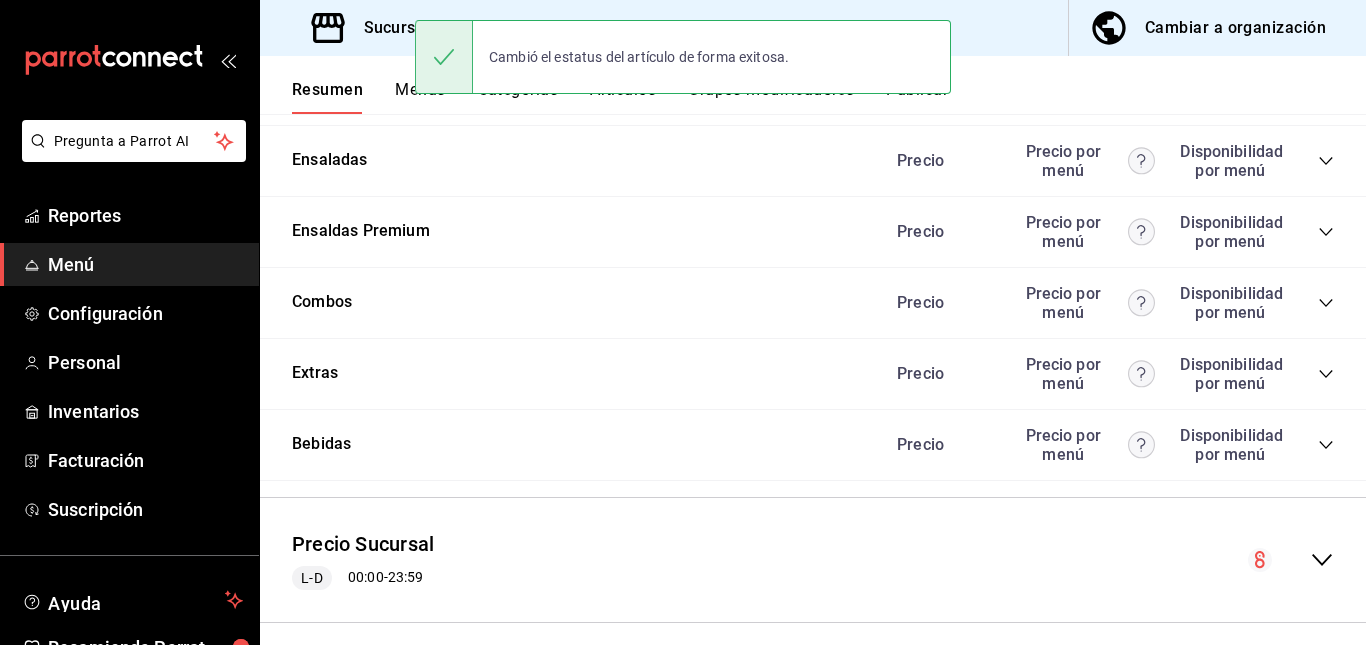 scroll, scrollTop: 2078, scrollLeft: 0, axis: vertical 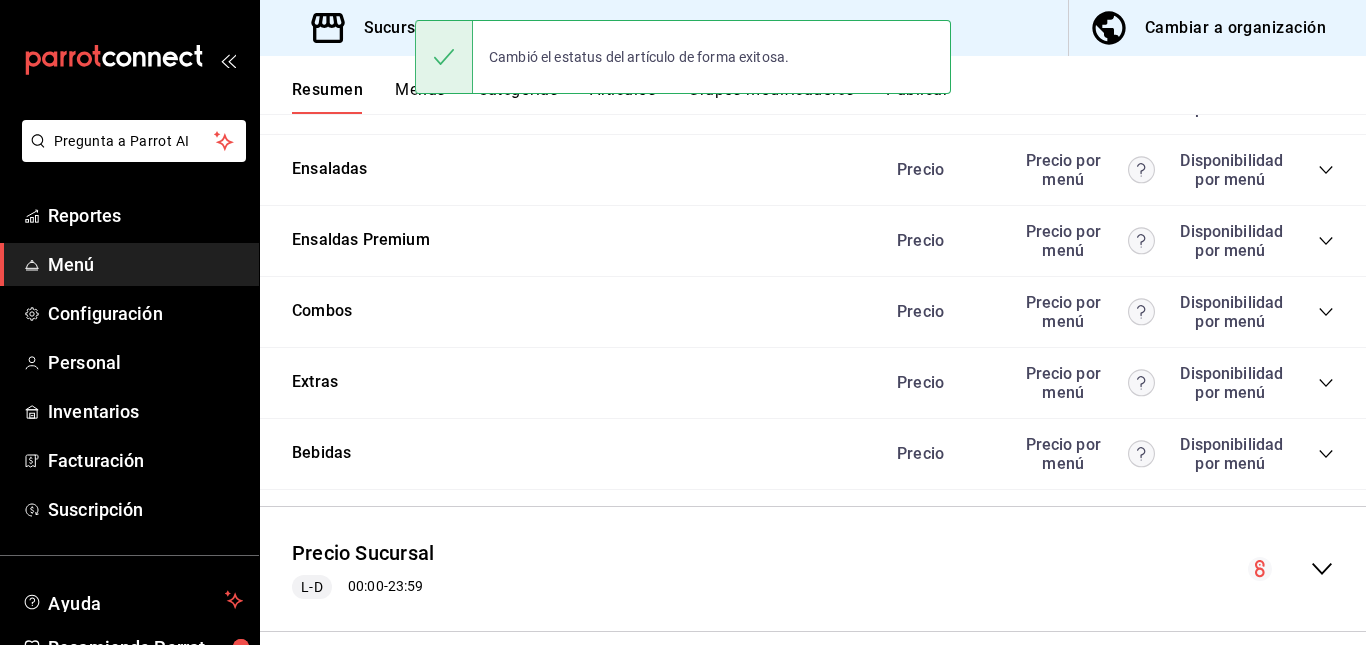 click 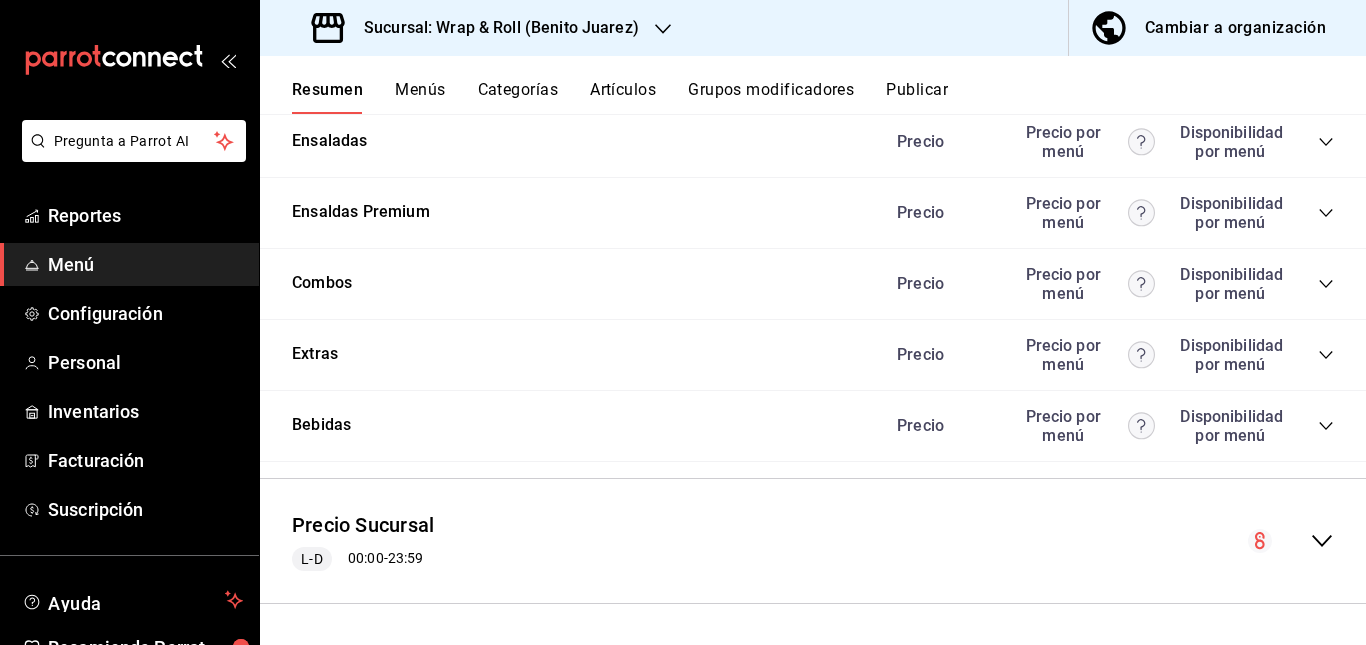 scroll, scrollTop: 2589, scrollLeft: 0, axis: vertical 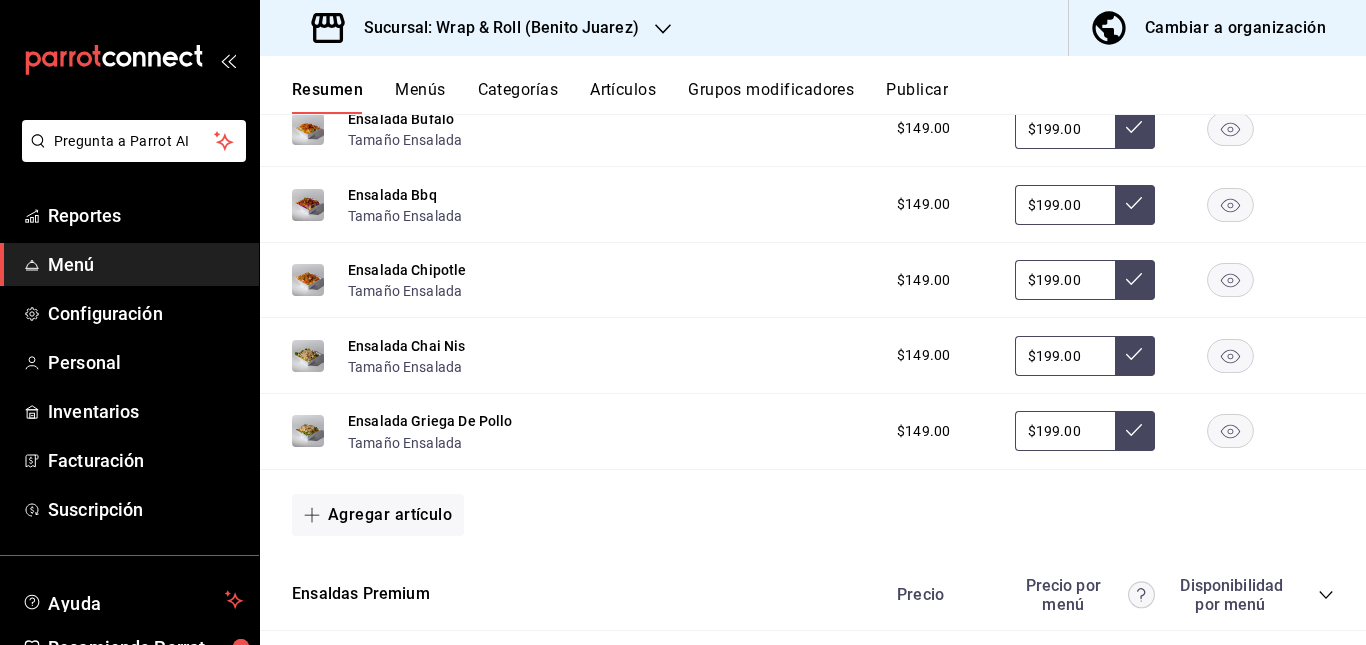 click 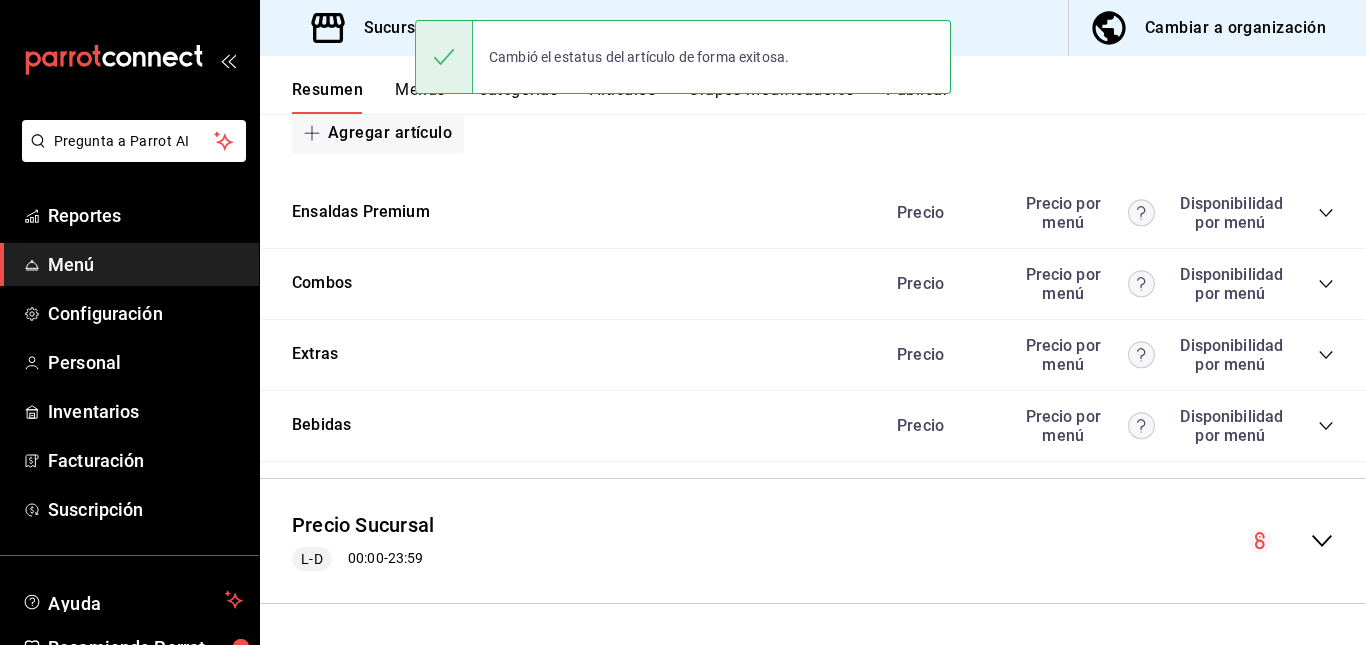 scroll, scrollTop: 3427, scrollLeft: 0, axis: vertical 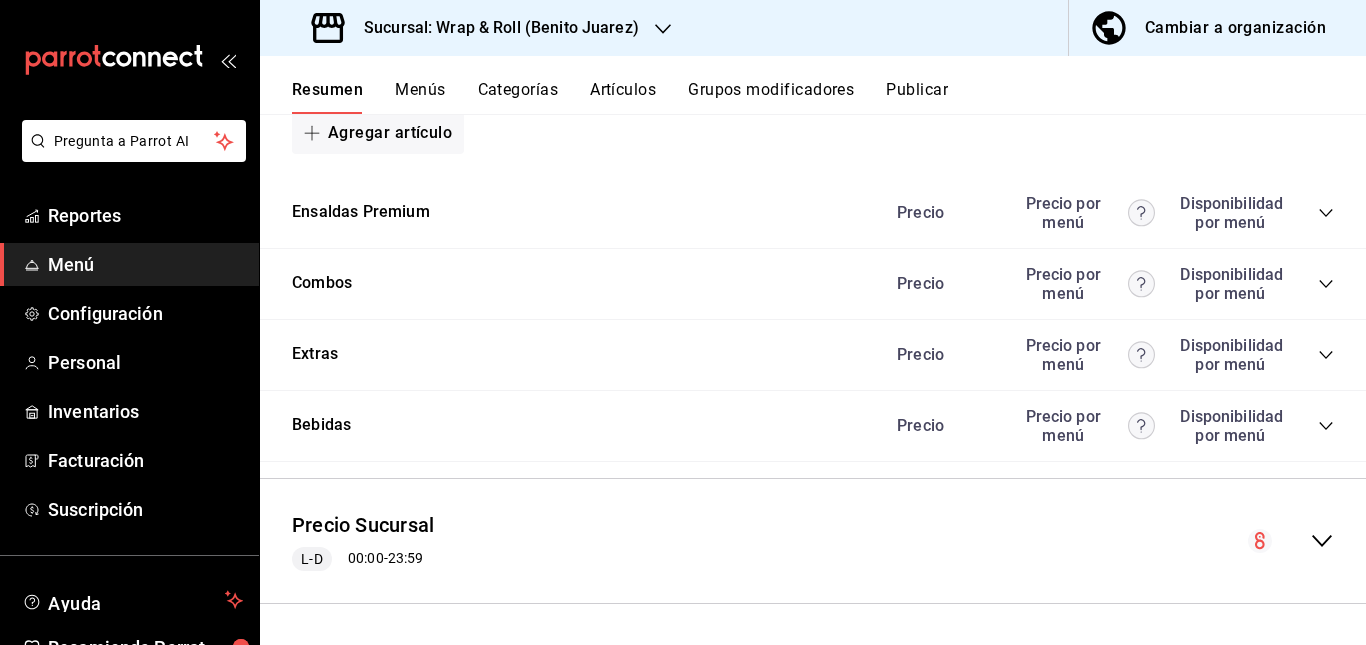 click 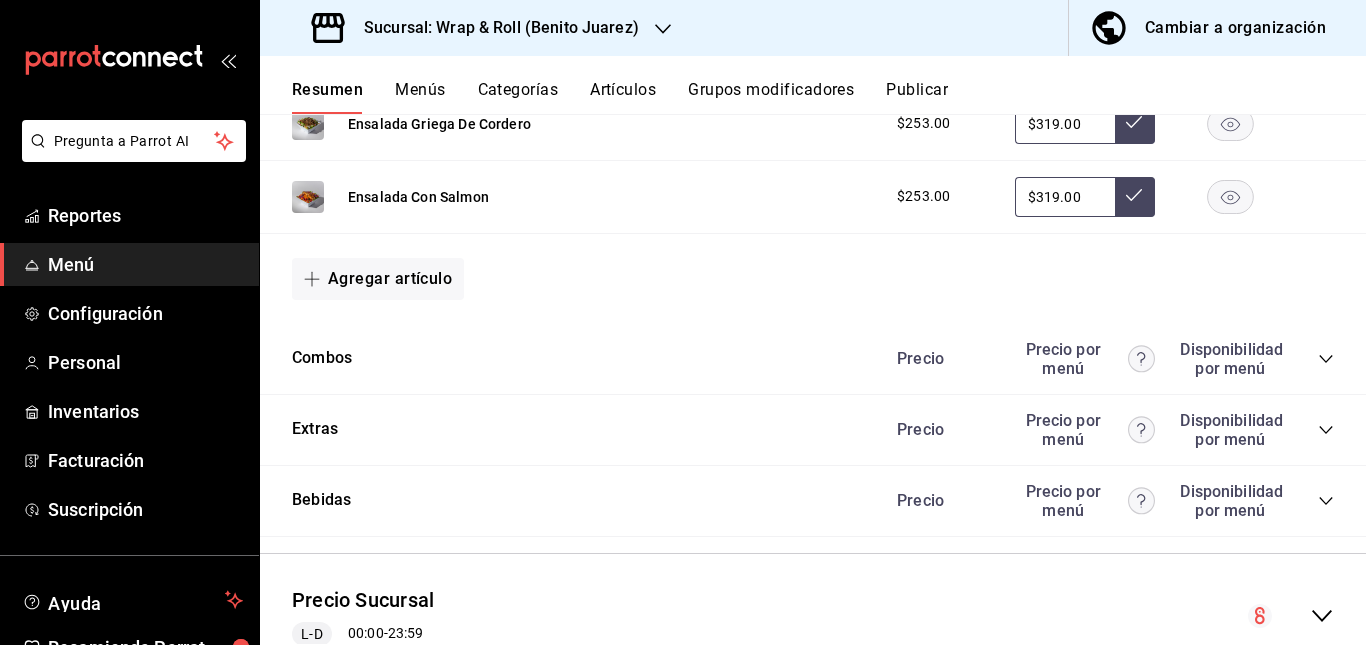 scroll, scrollTop: 3736, scrollLeft: 0, axis: vertical 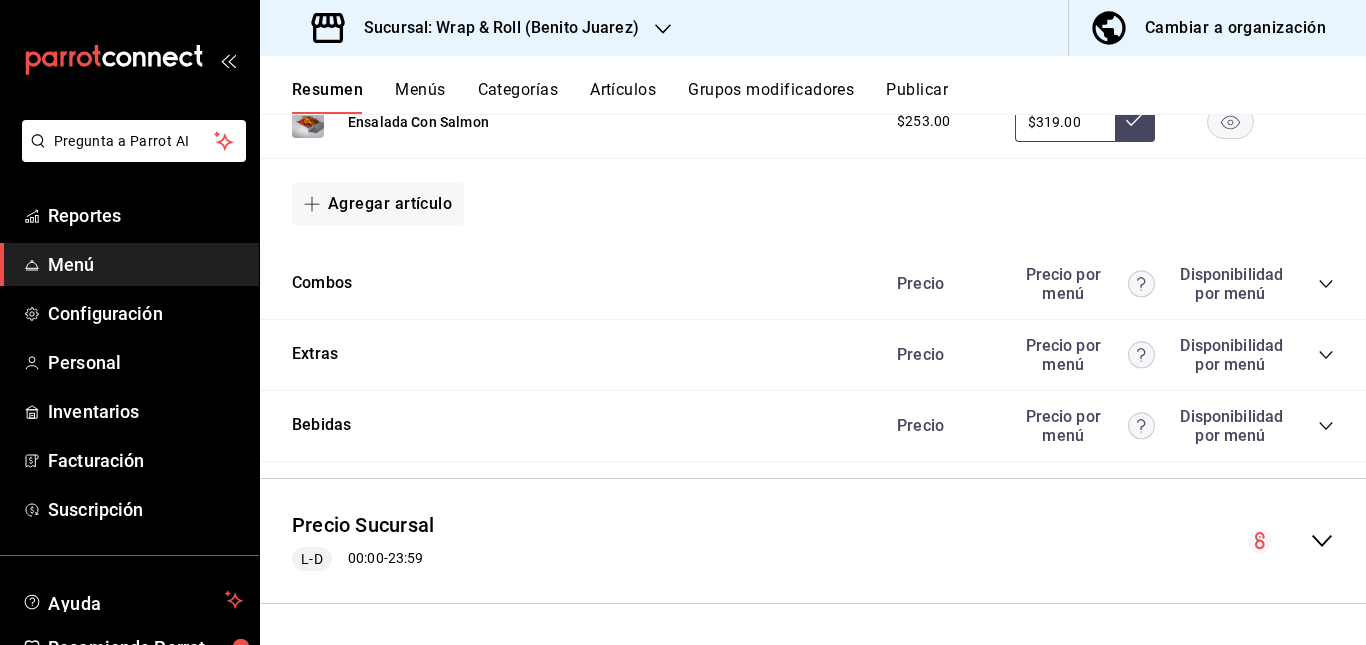 click 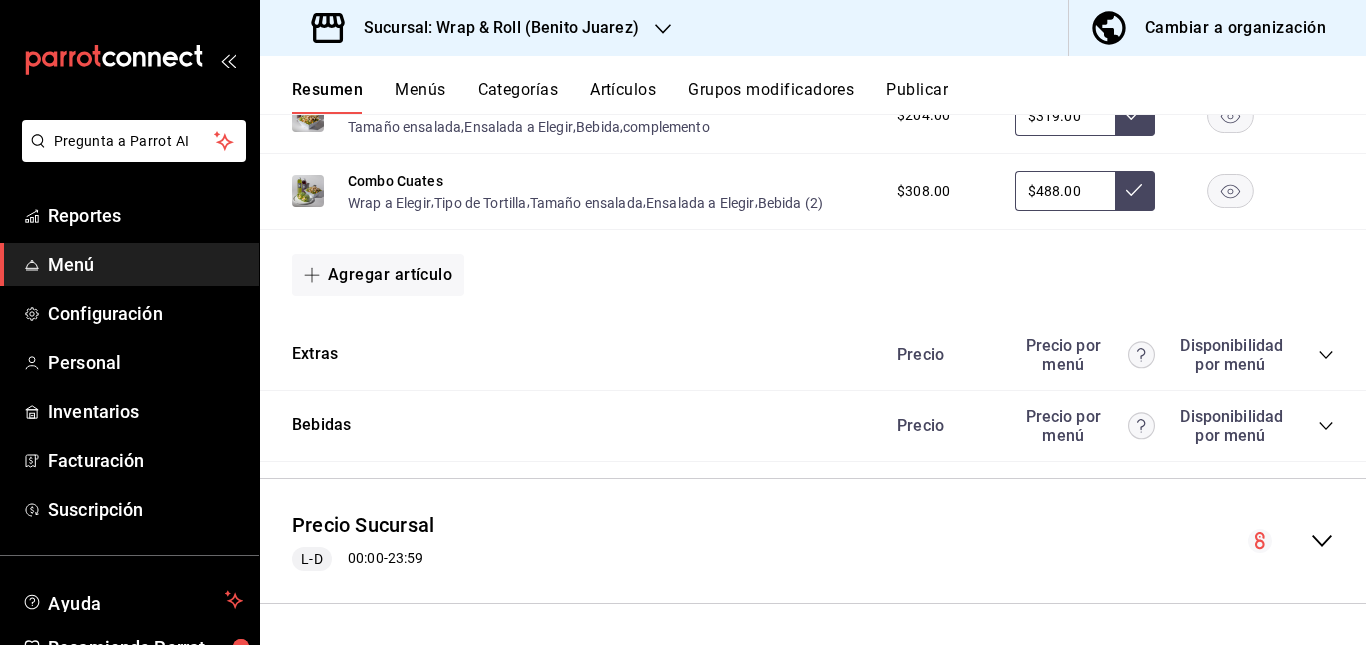 scroll, scrollTop: 4204, scrollLeft: 0, axis: vertical 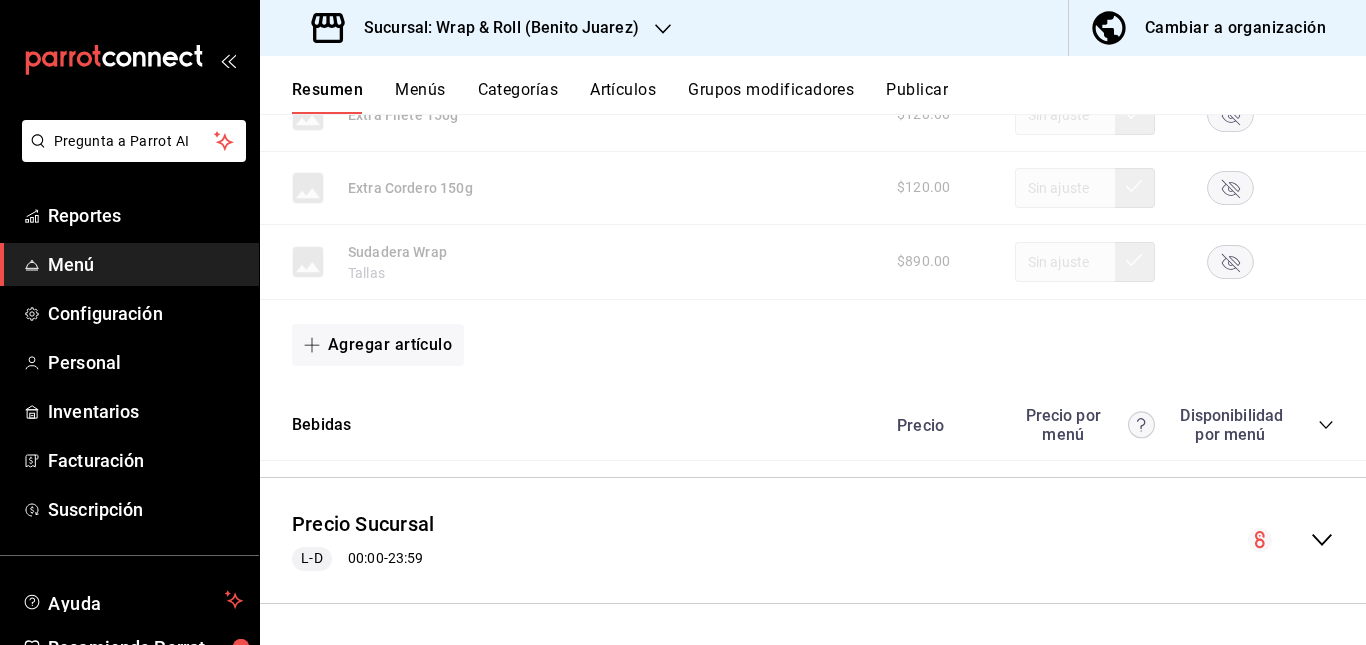 click 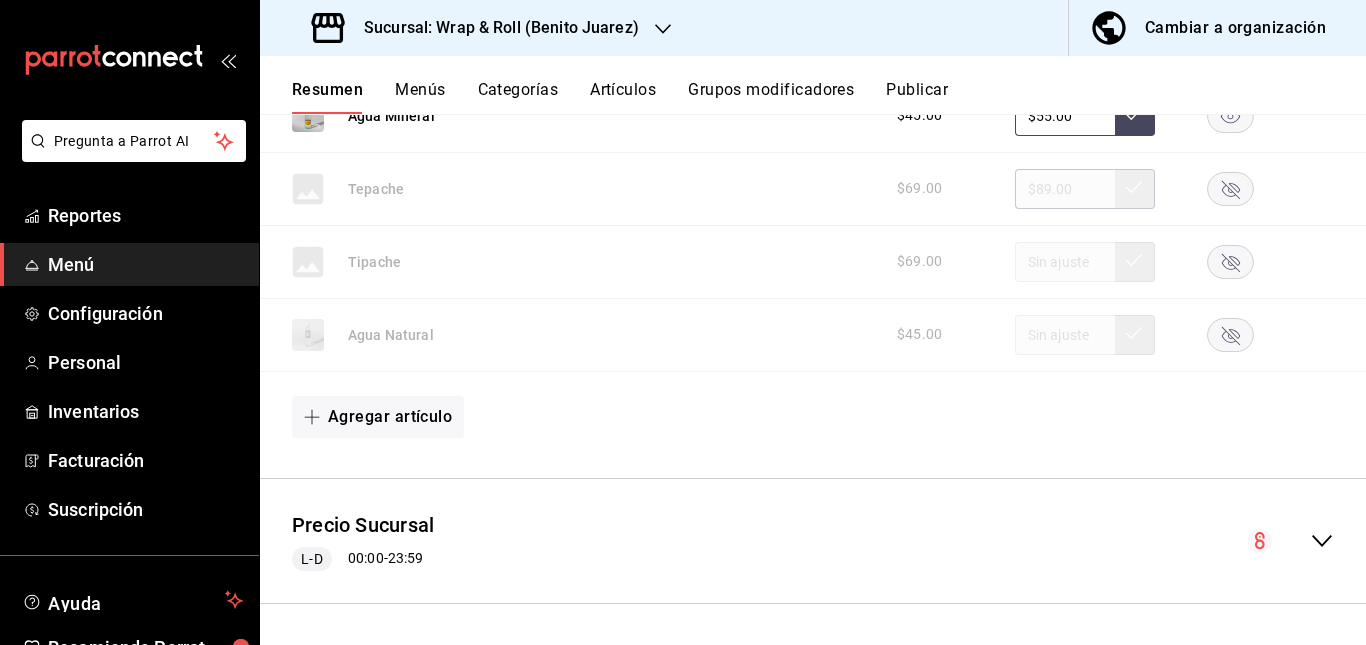 scroll, scrollTop: 6073, scrollLeft: 0, axis: vertical 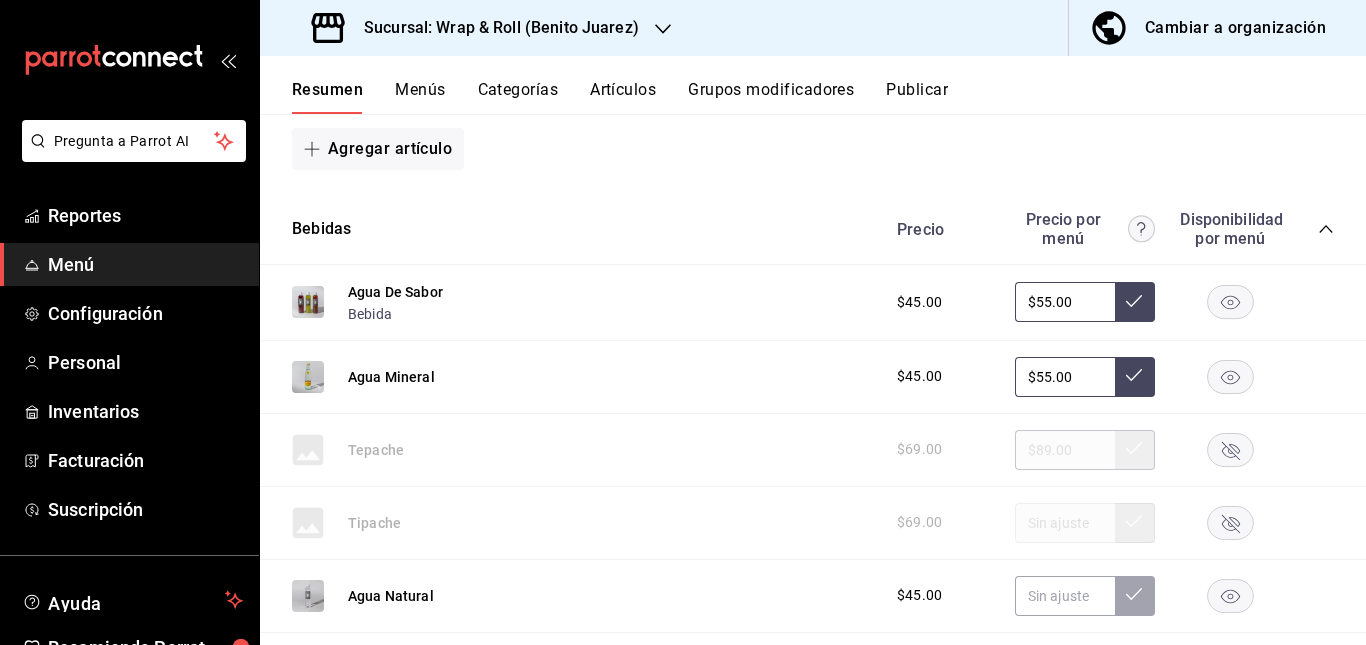 click on "Artículos" at bounding box center (623, 97) 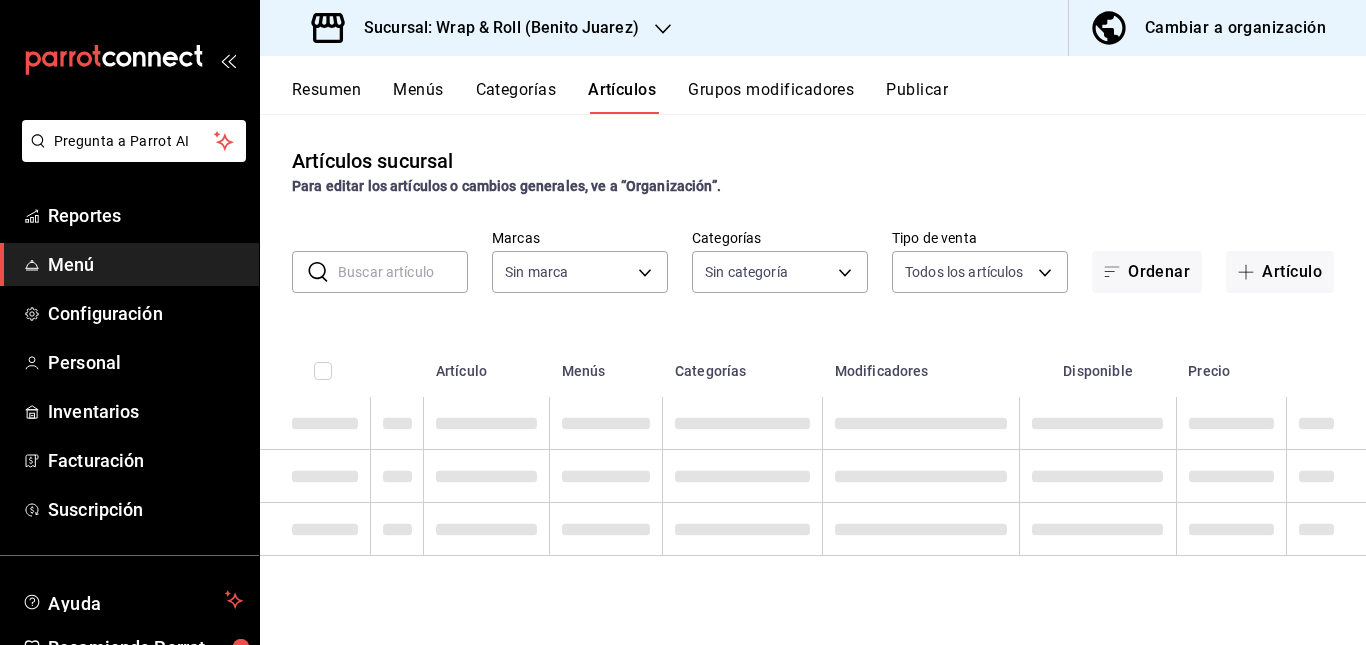 type on "[UUID]" 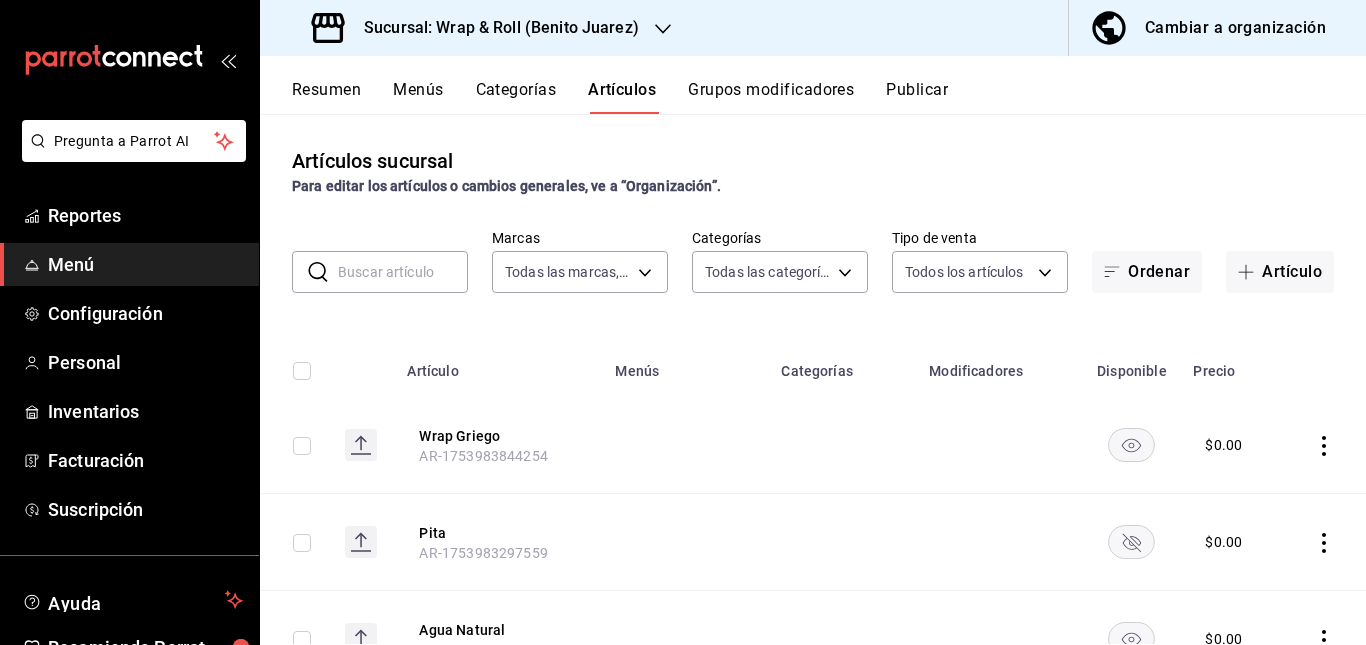 type on "[UUID],[UUID],[UUID],[UUID],[UUID],[UUID],[UUID],[UUID],[UUID],[UUID],[UUID],[UUID],[UUID],[UUID],[UUID],[UUID],[UUID],[UUID],[UUID],[UUID]" 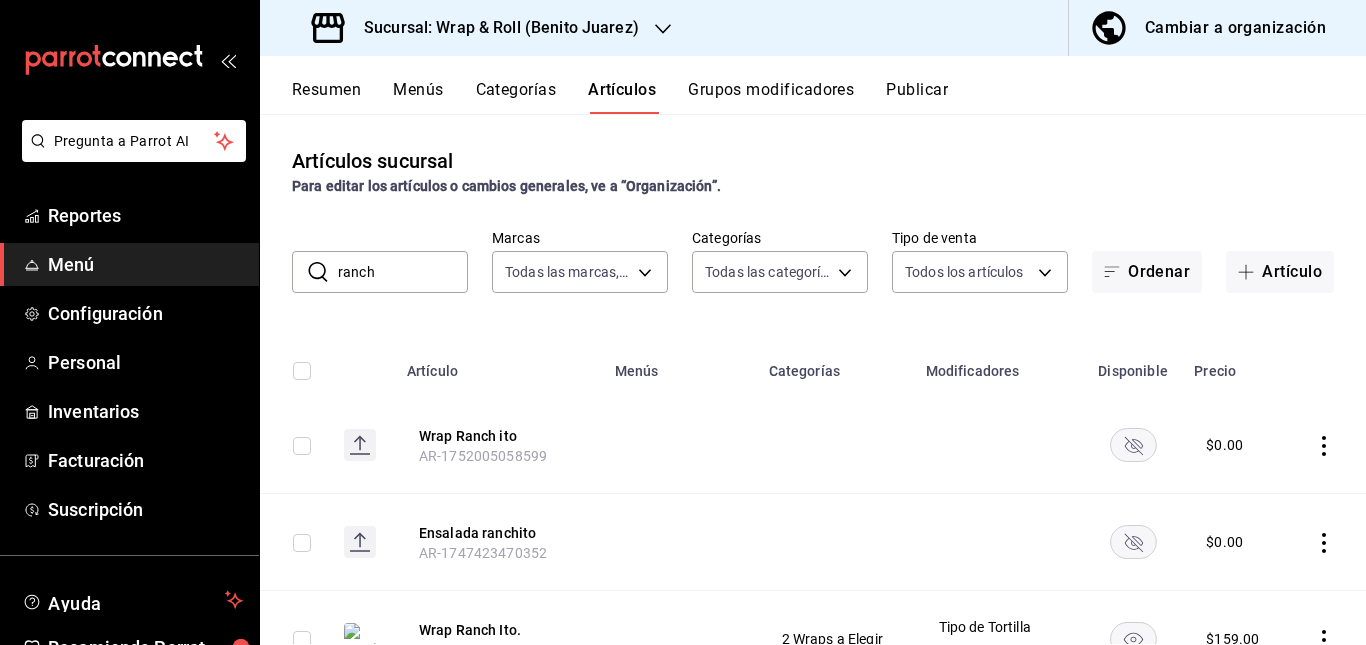 click at bounding box center [835, 445] 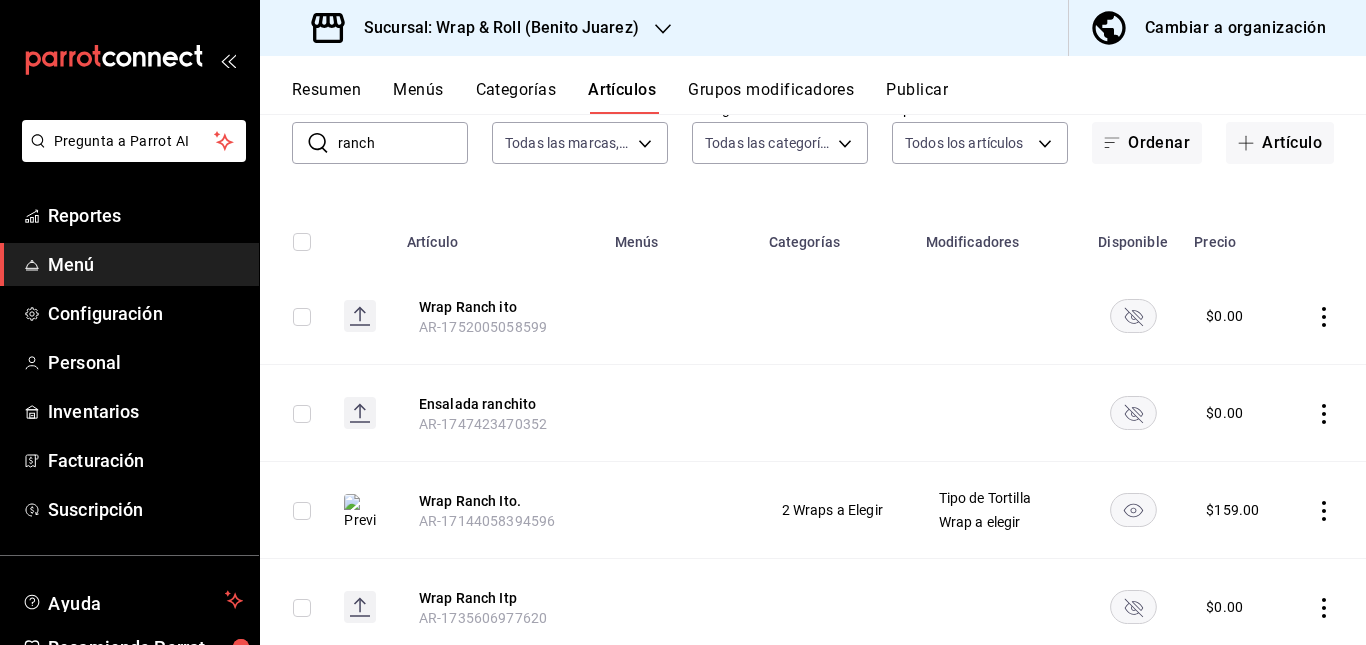 scroll, scrollTop: 130, scrollLeft: 0, axis: vertical 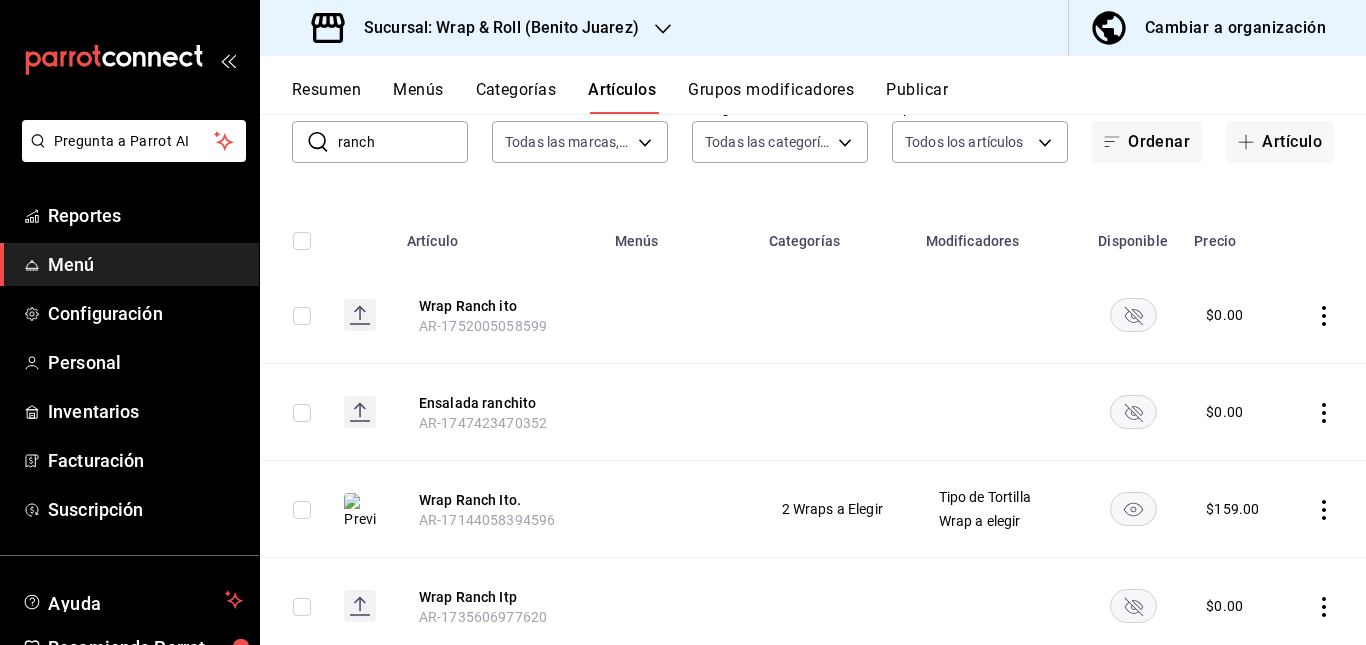 click 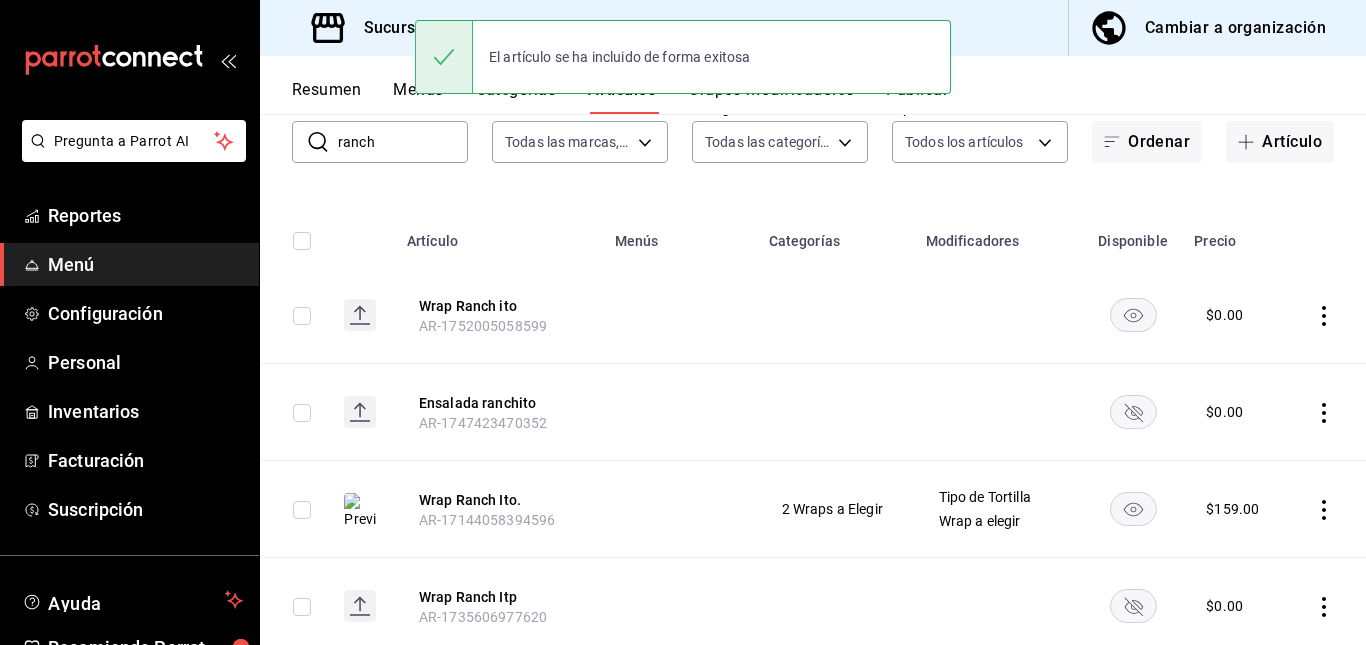 click 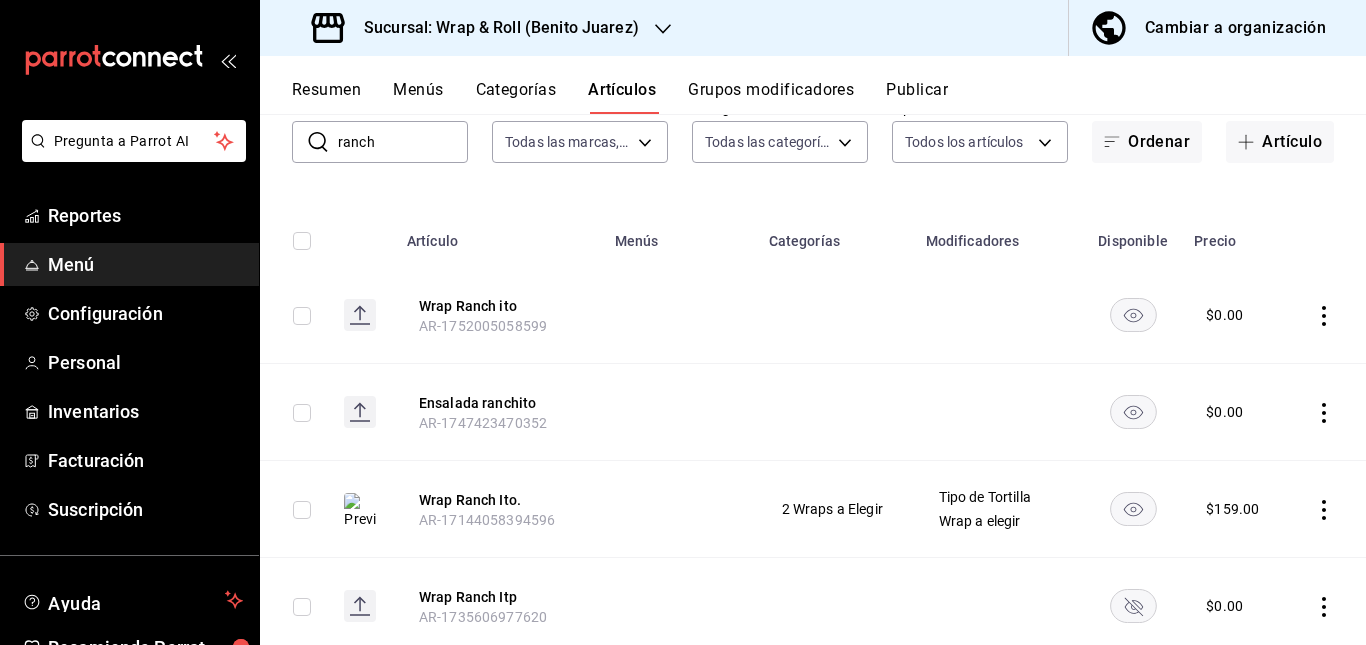 click 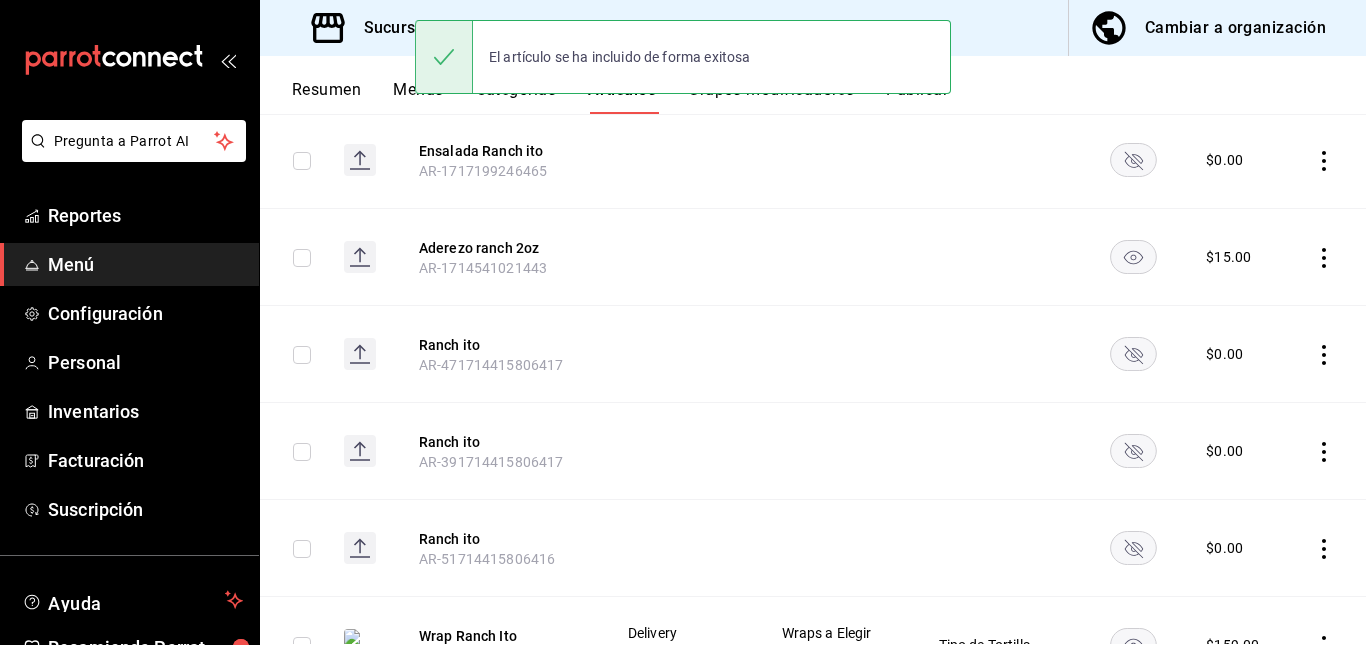 scroll, scrollTop: 672, scrollLeft: 0, axis: vertical 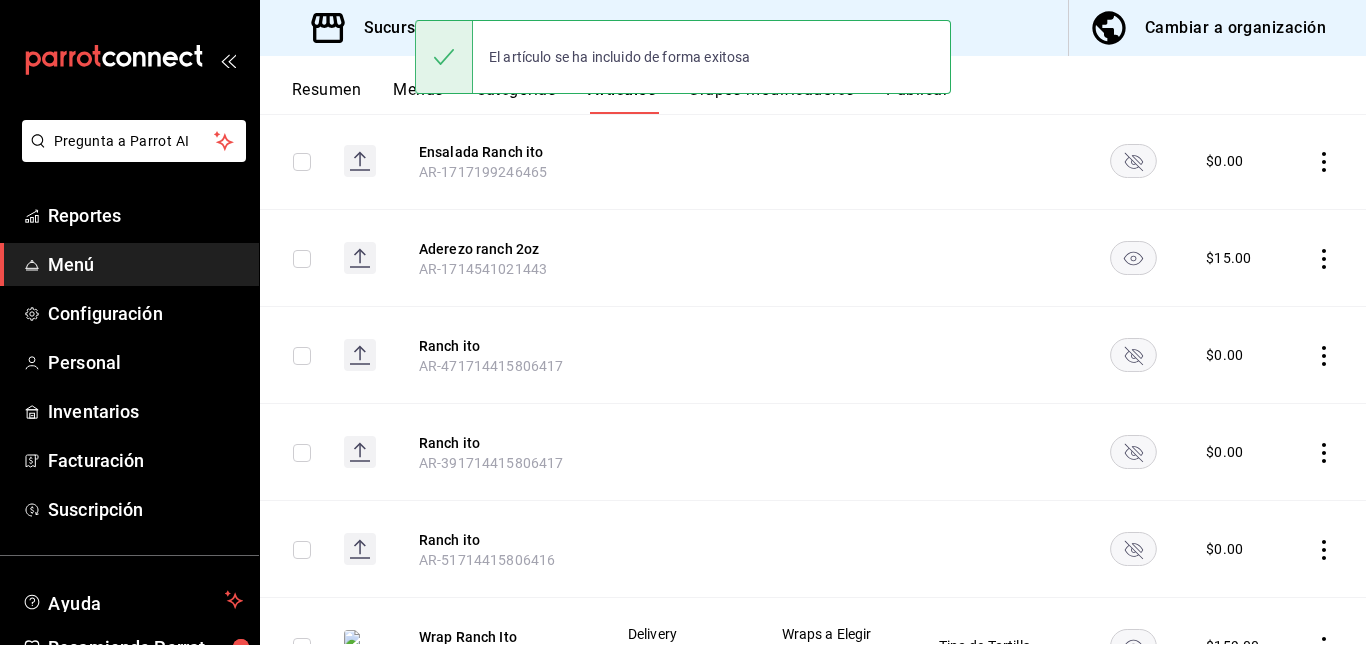 click 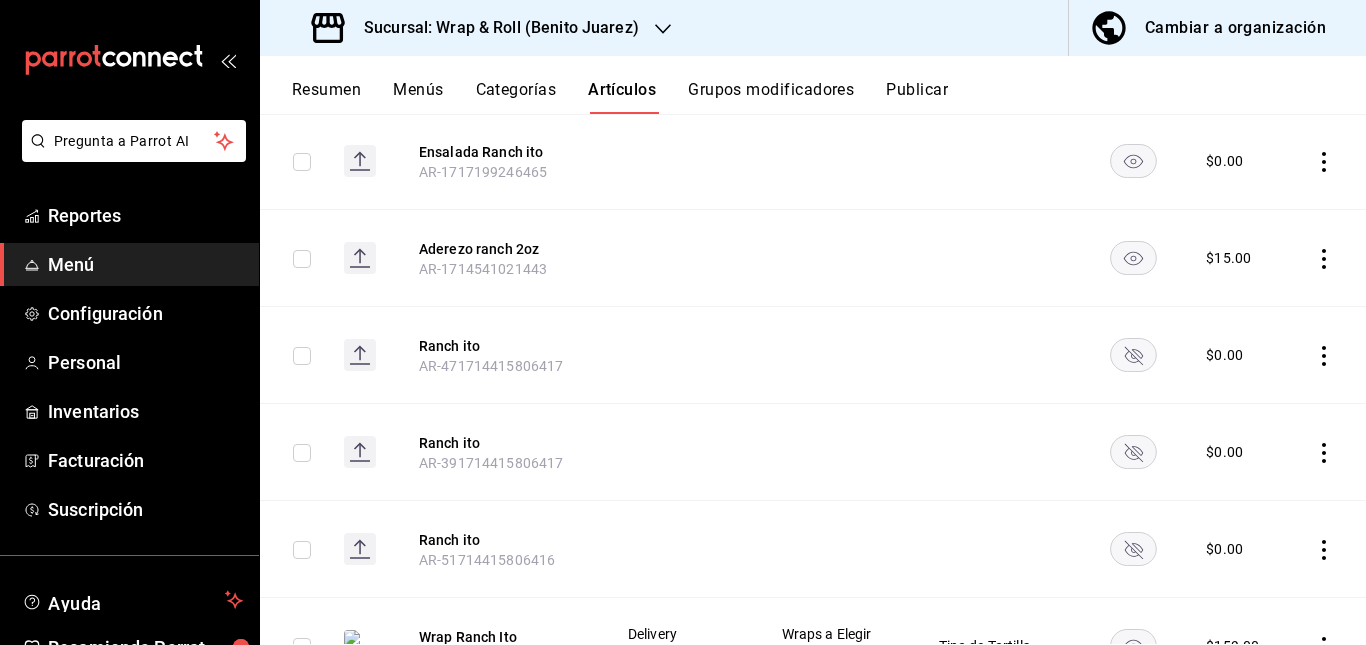 click 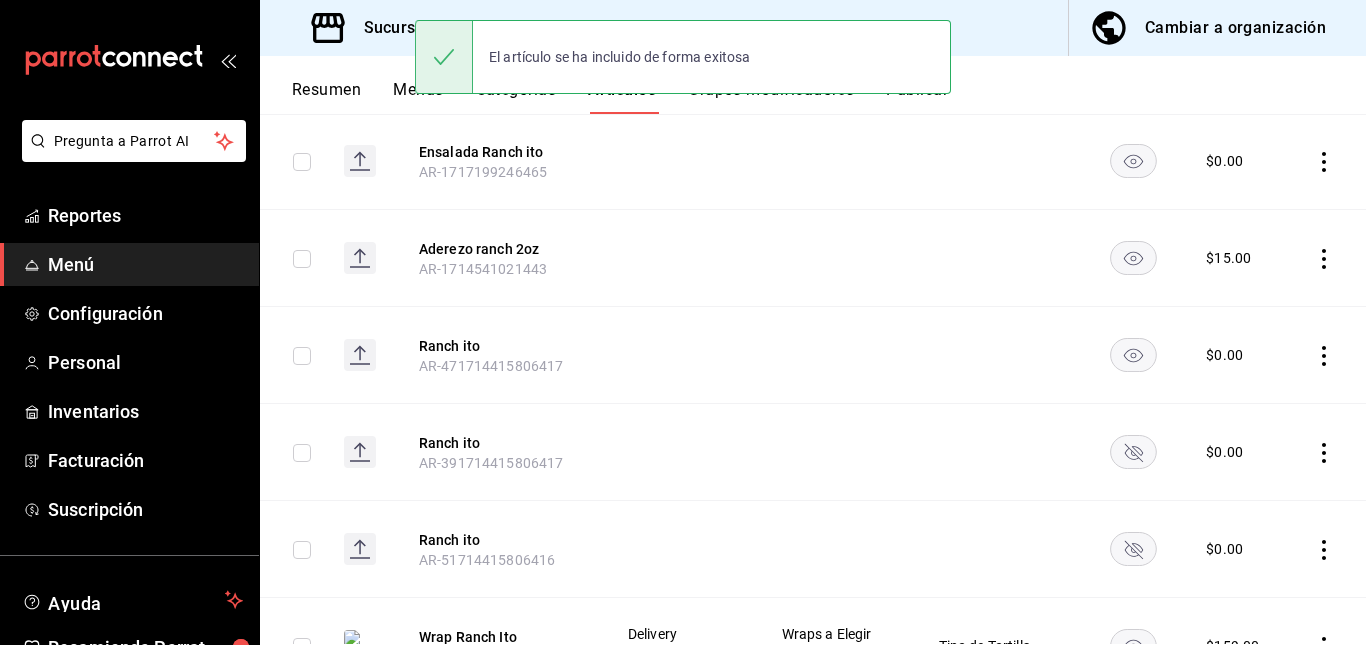 click 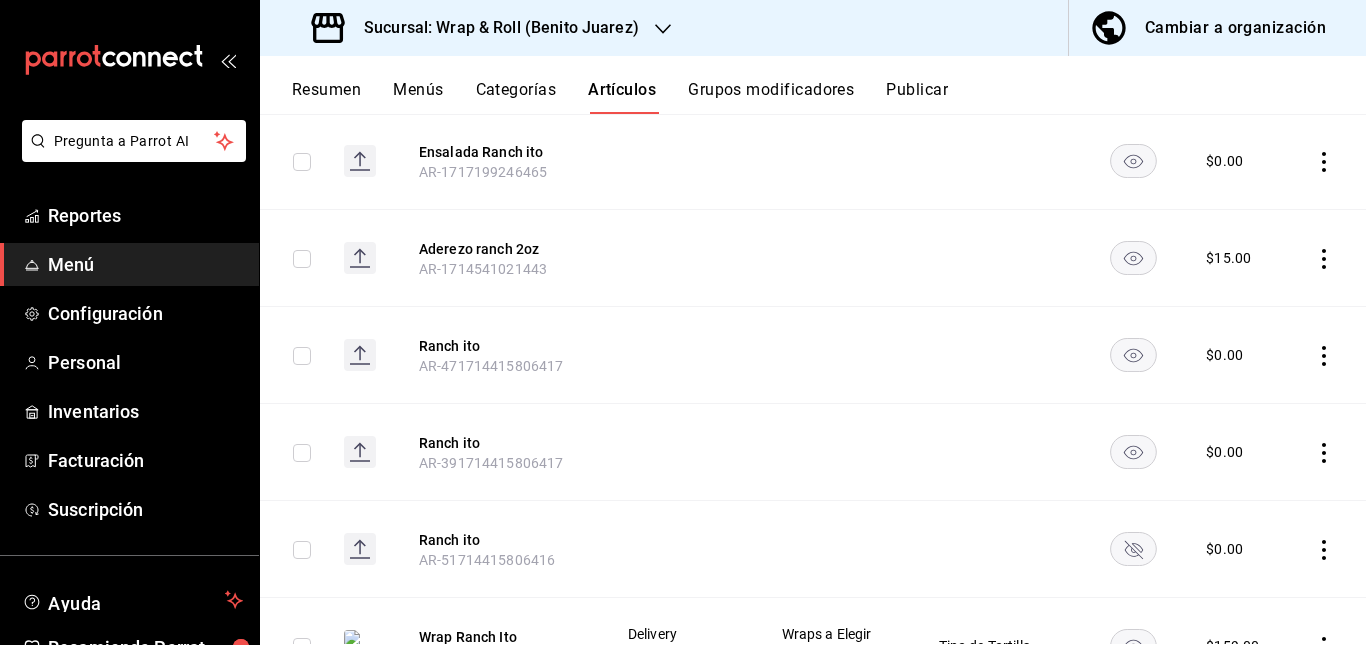 click 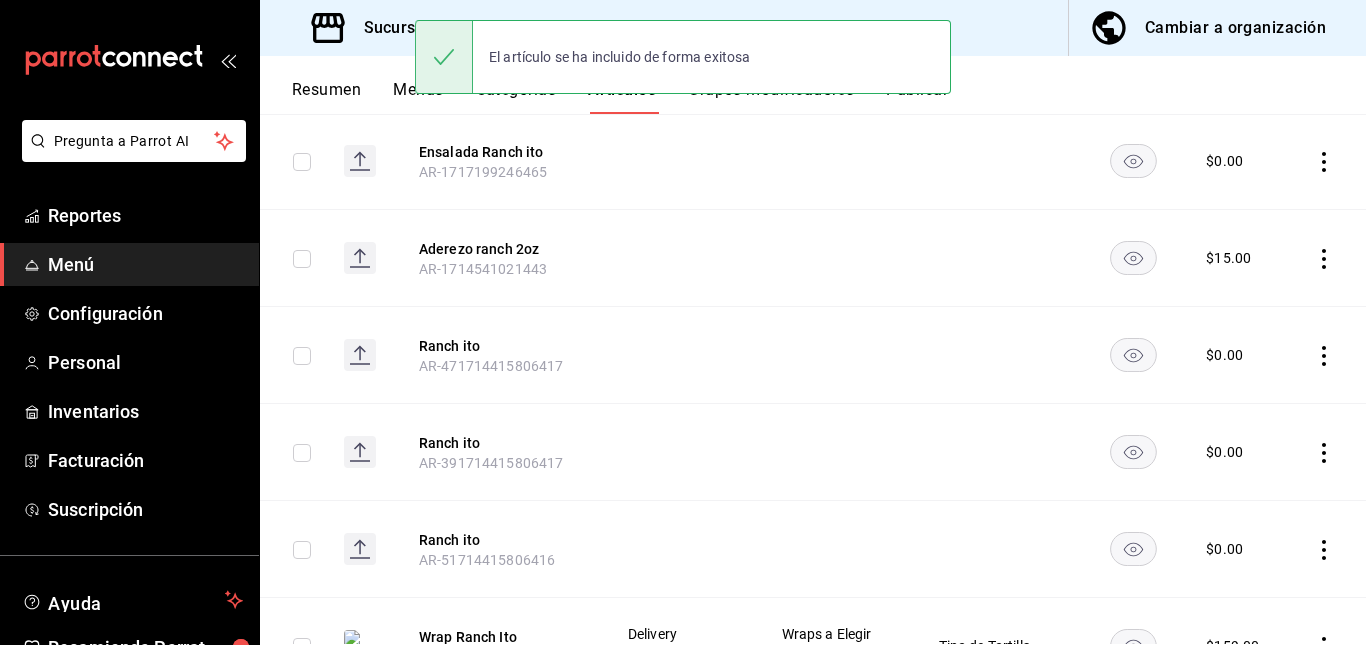 scroll, scrollTop: 0, scrollLeft: 0, axis: both 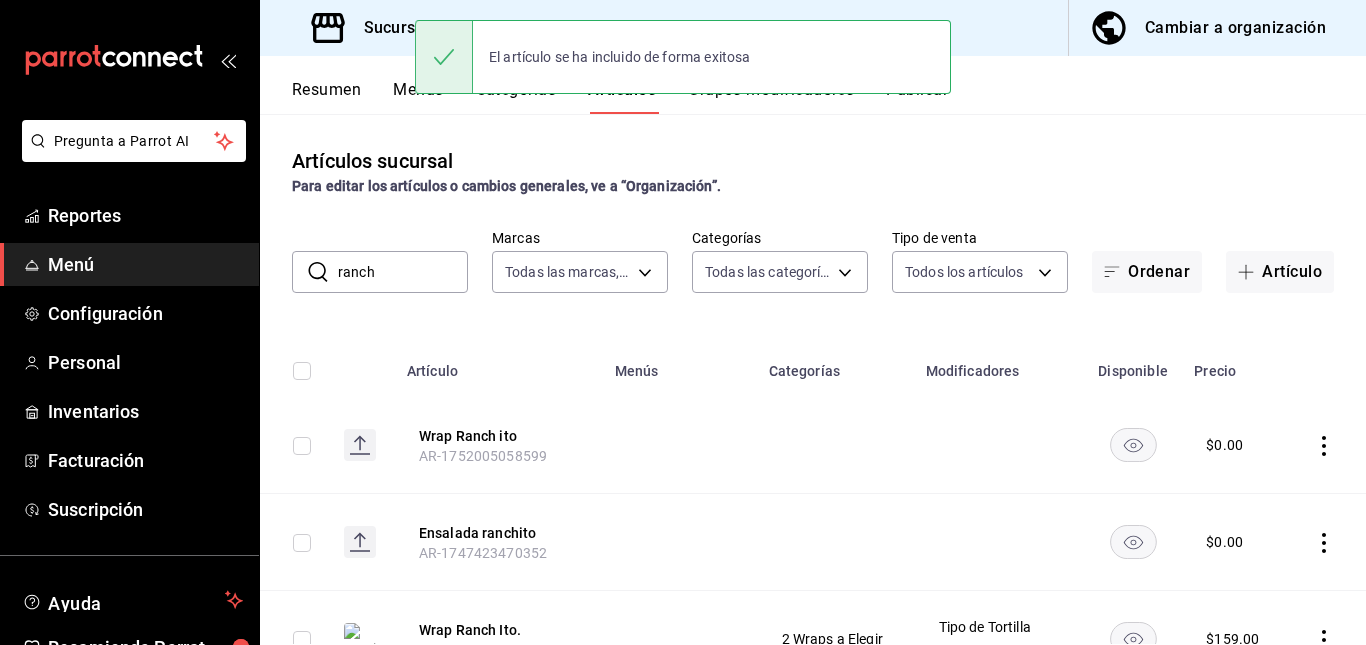 click on "ranch" at bounding box center (403, 272) 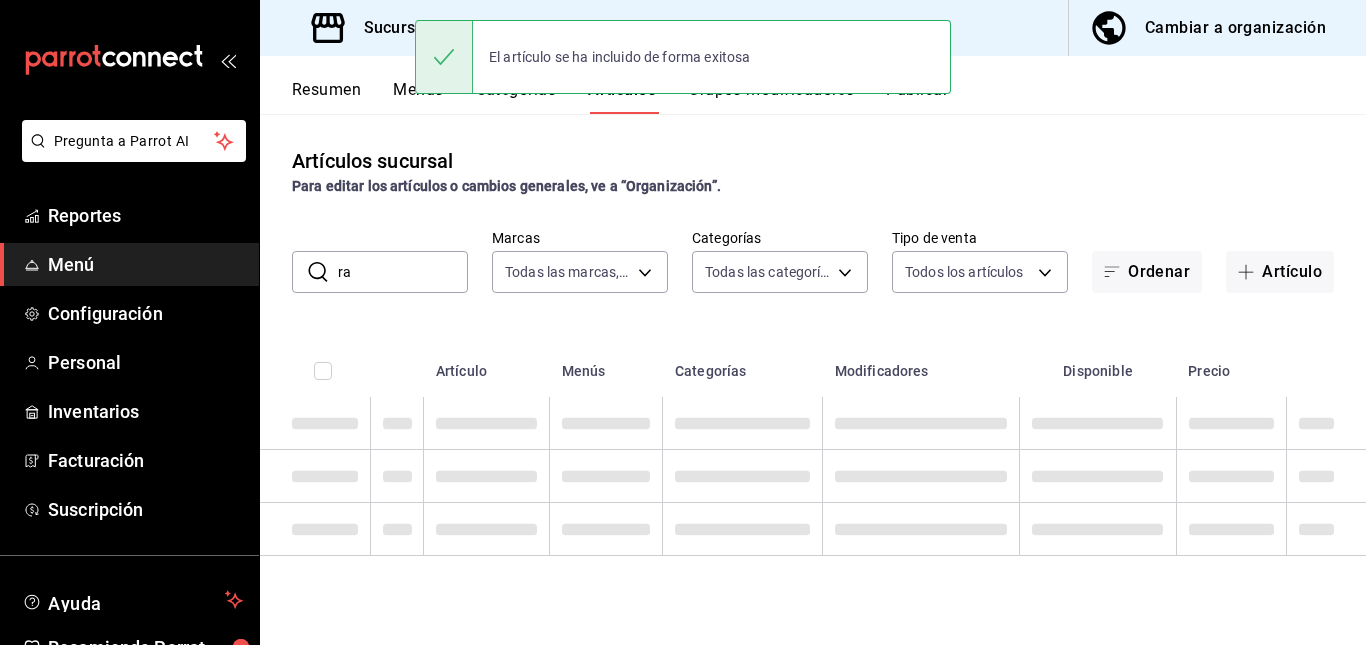 type on "r" 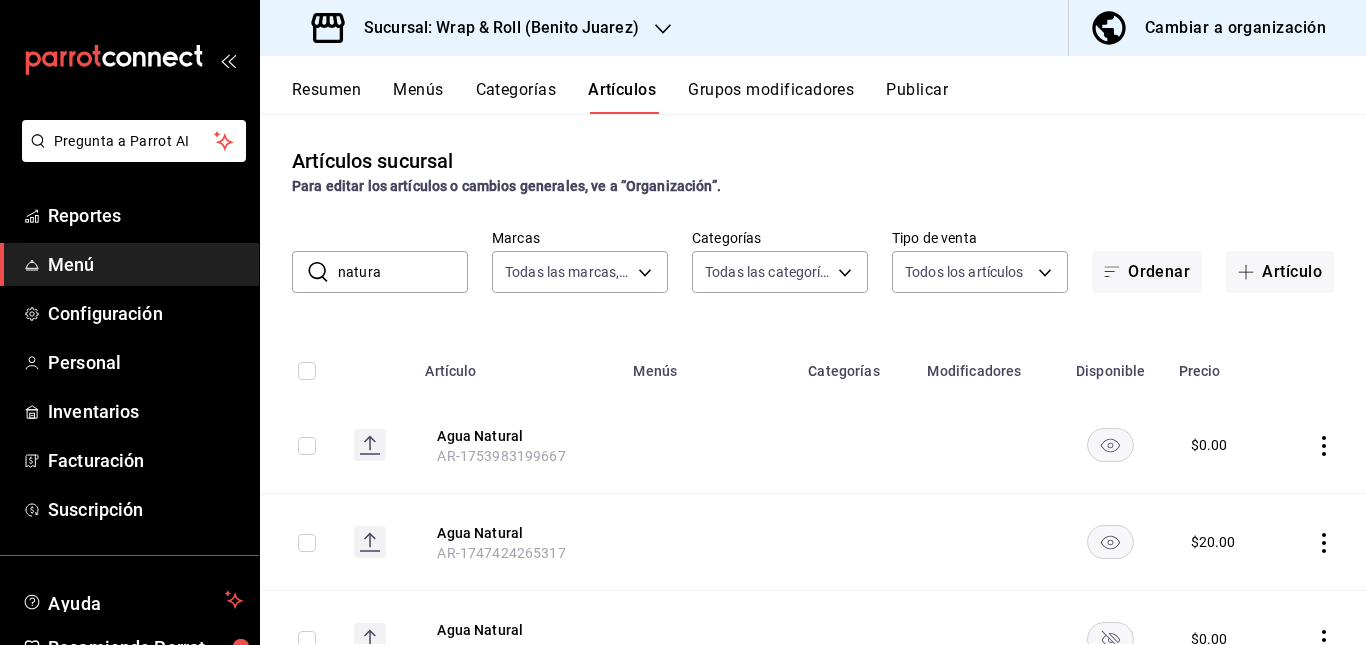 click at bounding box center [708, 542] 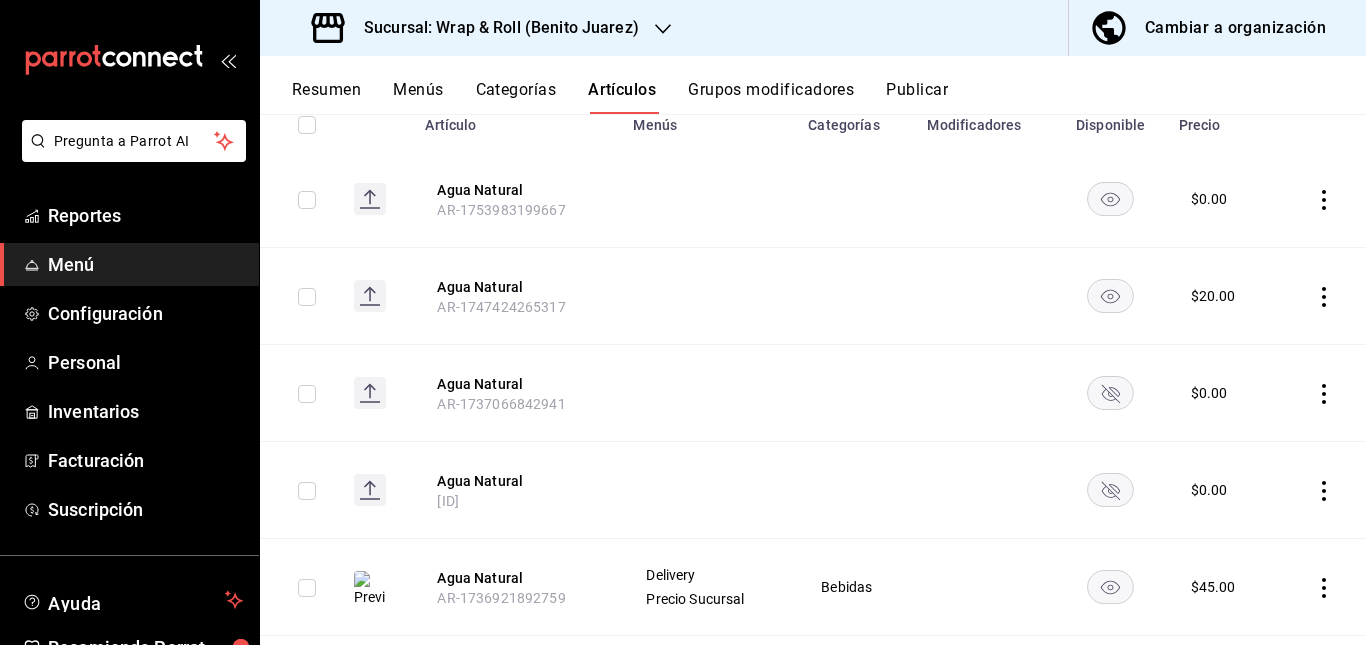 scroll, scrollTop: 239, scrollLeft: 0, axis: vertical 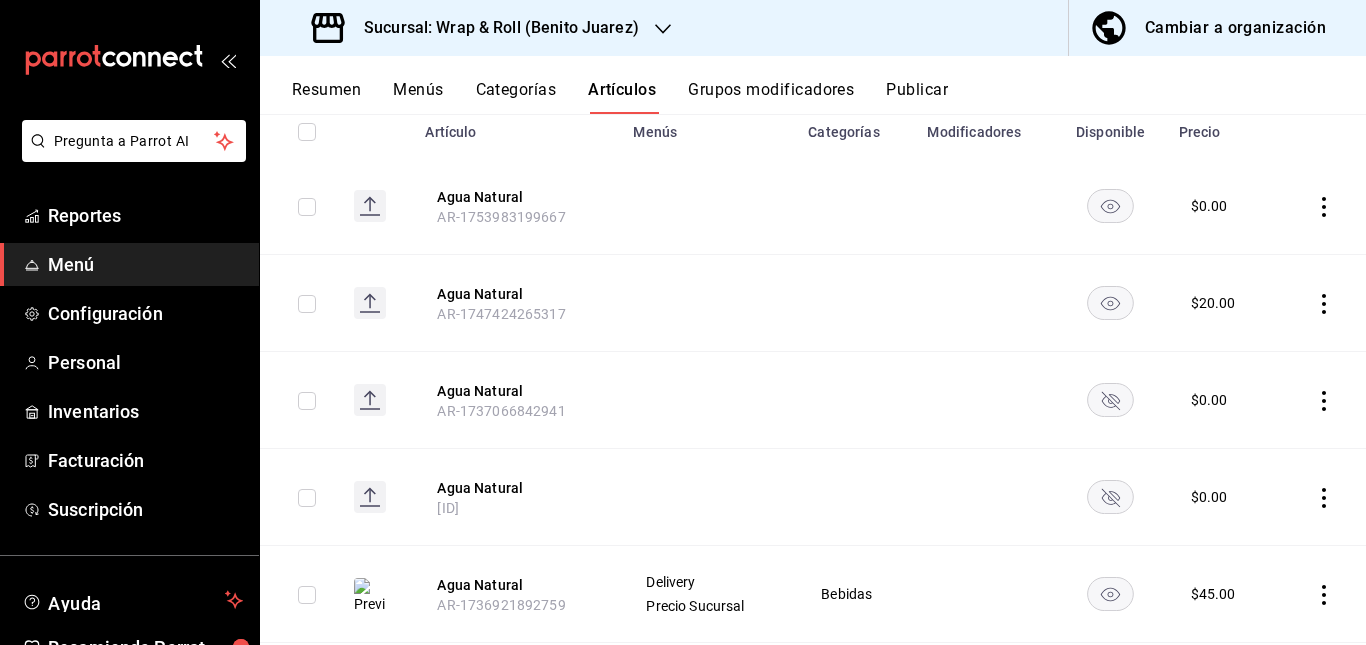 click 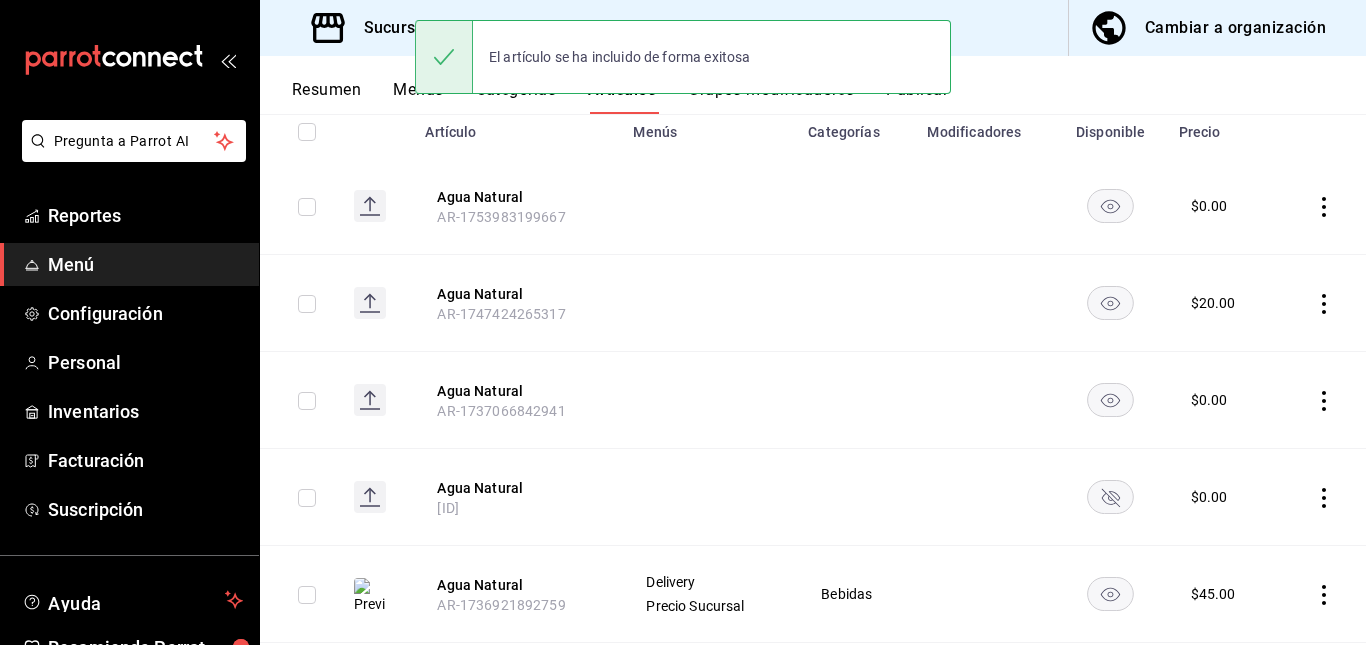 click 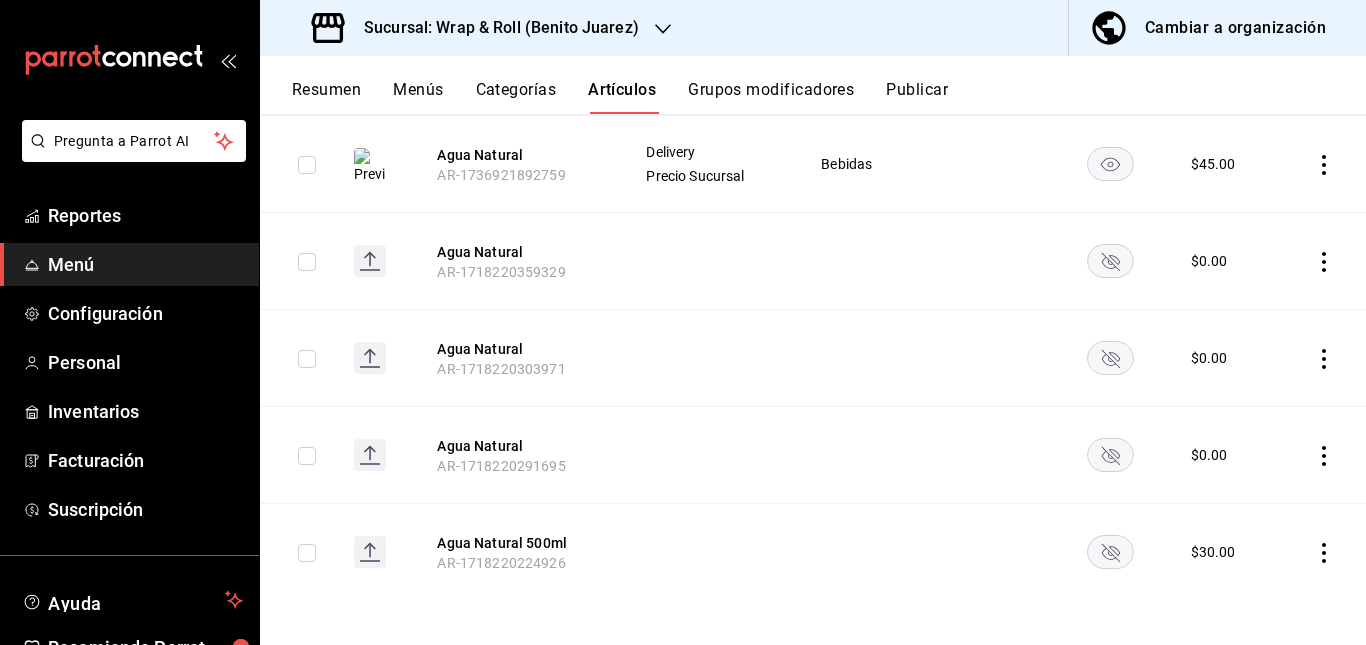 scroll, scrollTop: 673, scrollLeft: 0, axis: vertical 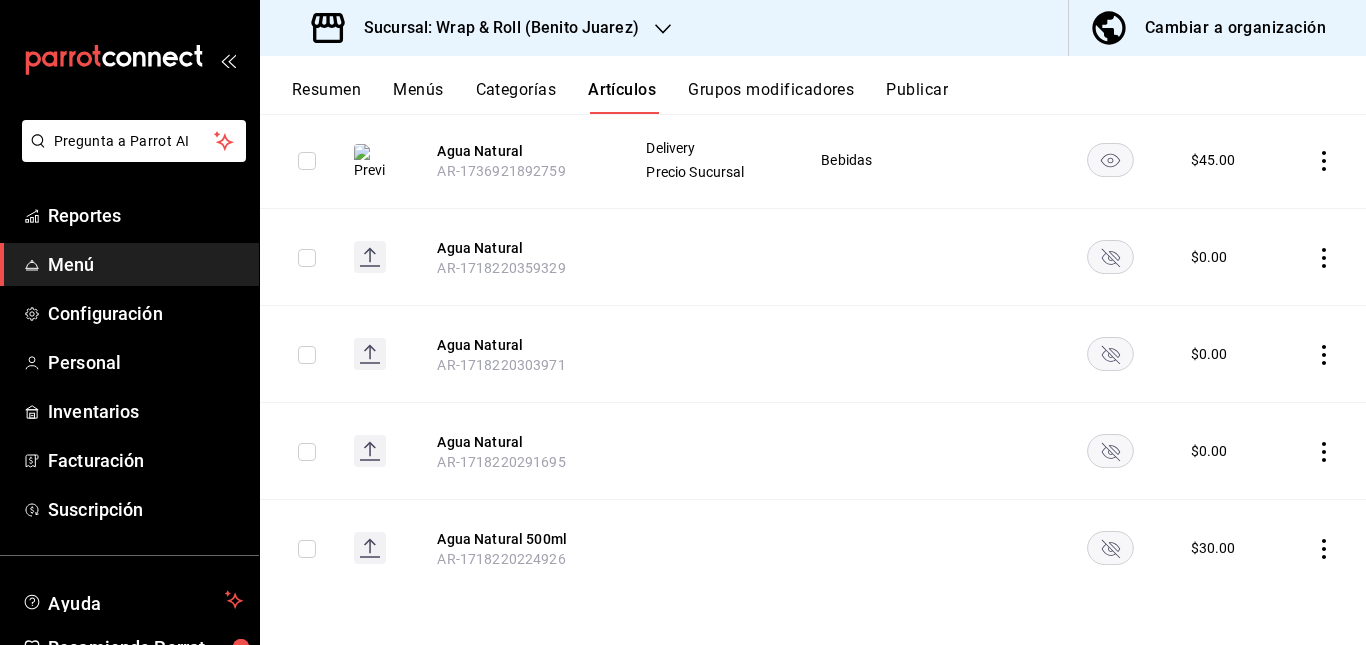click 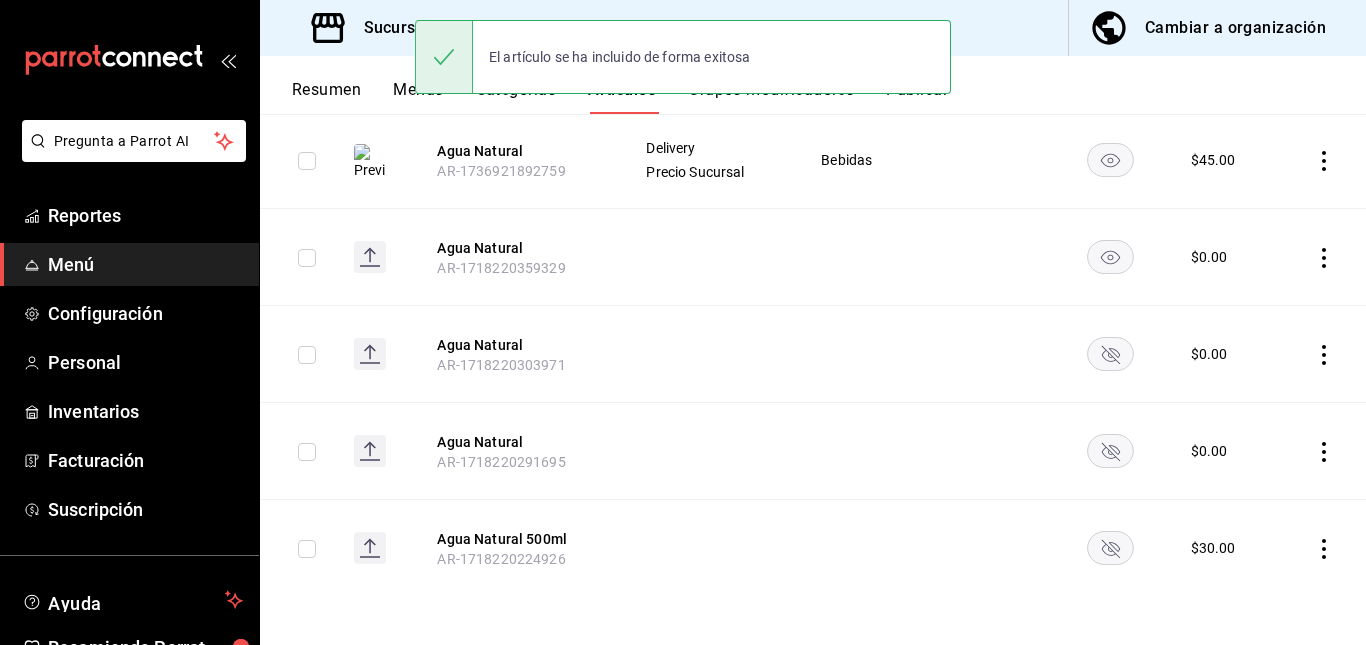 click 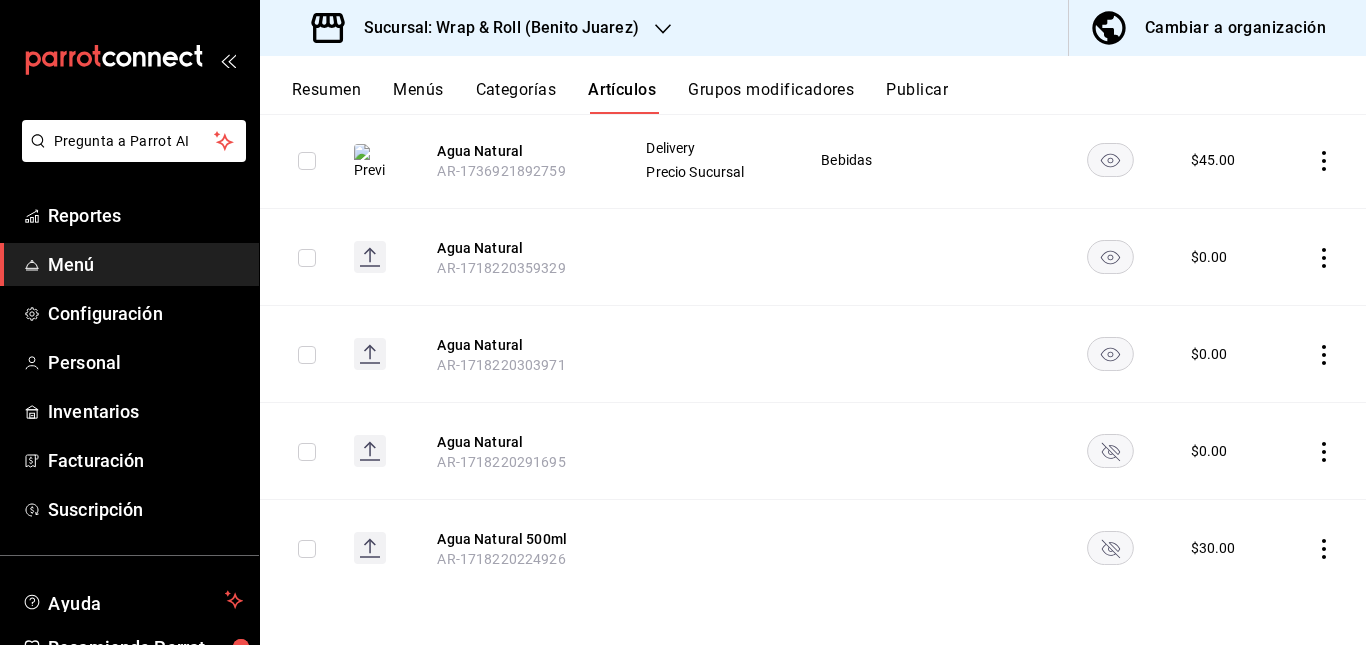 click 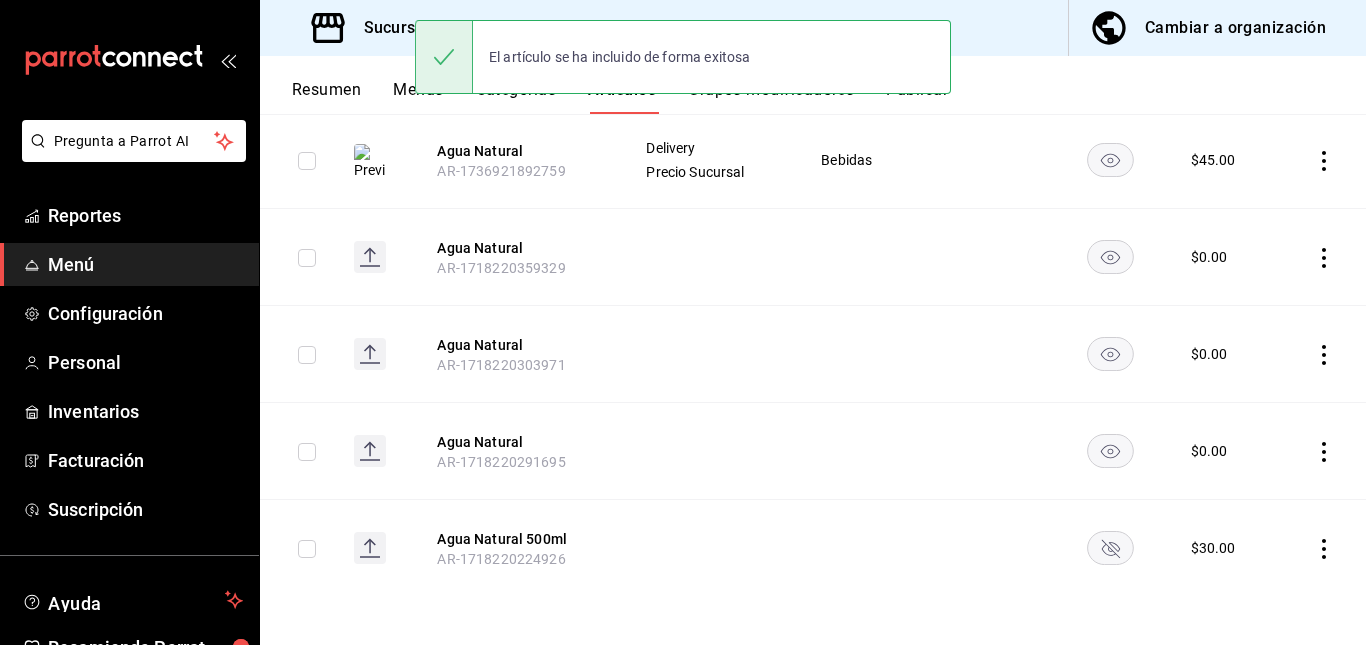click 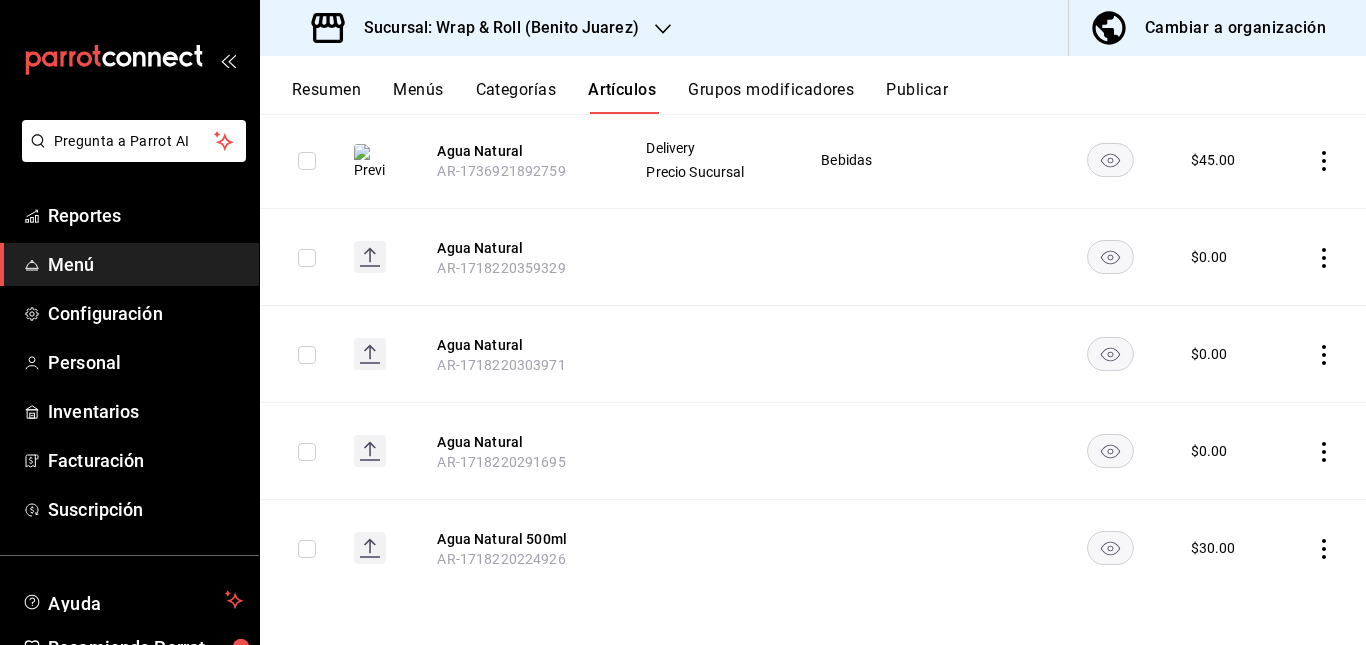 scroll, scrollTop: 0, scrollLeft: 0, axis: both 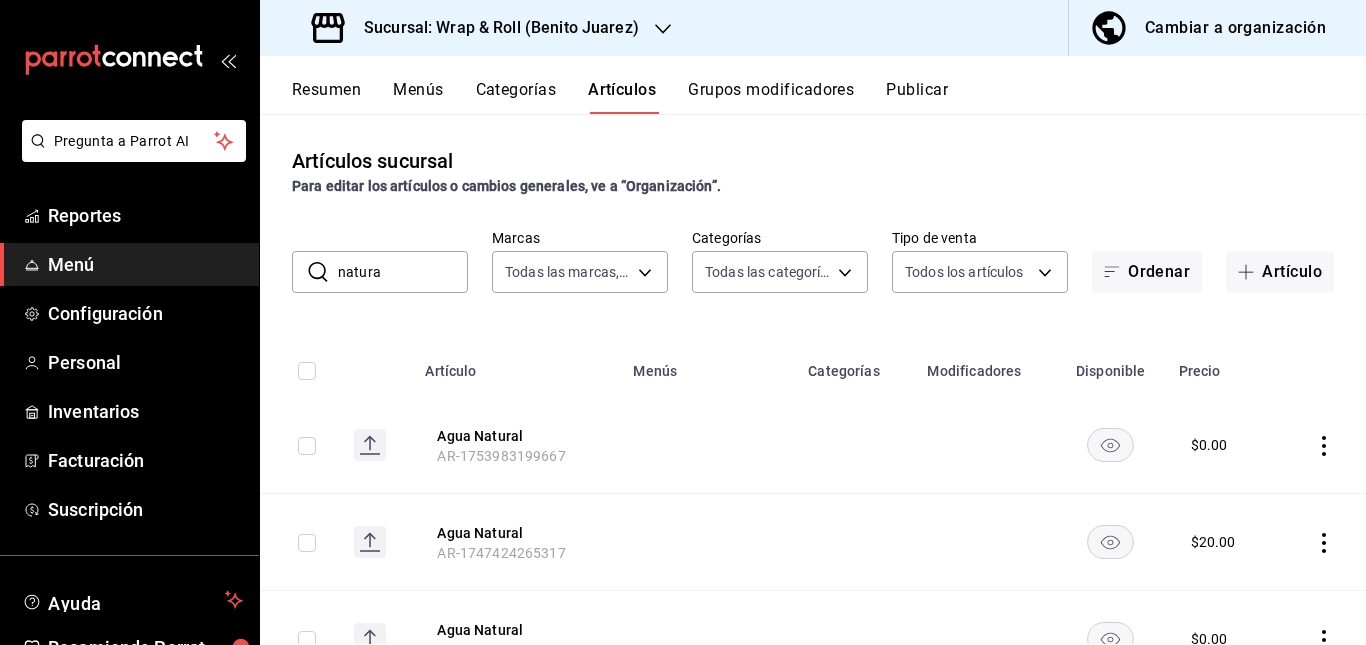 click on "natura" at bounding box center [403, 272] 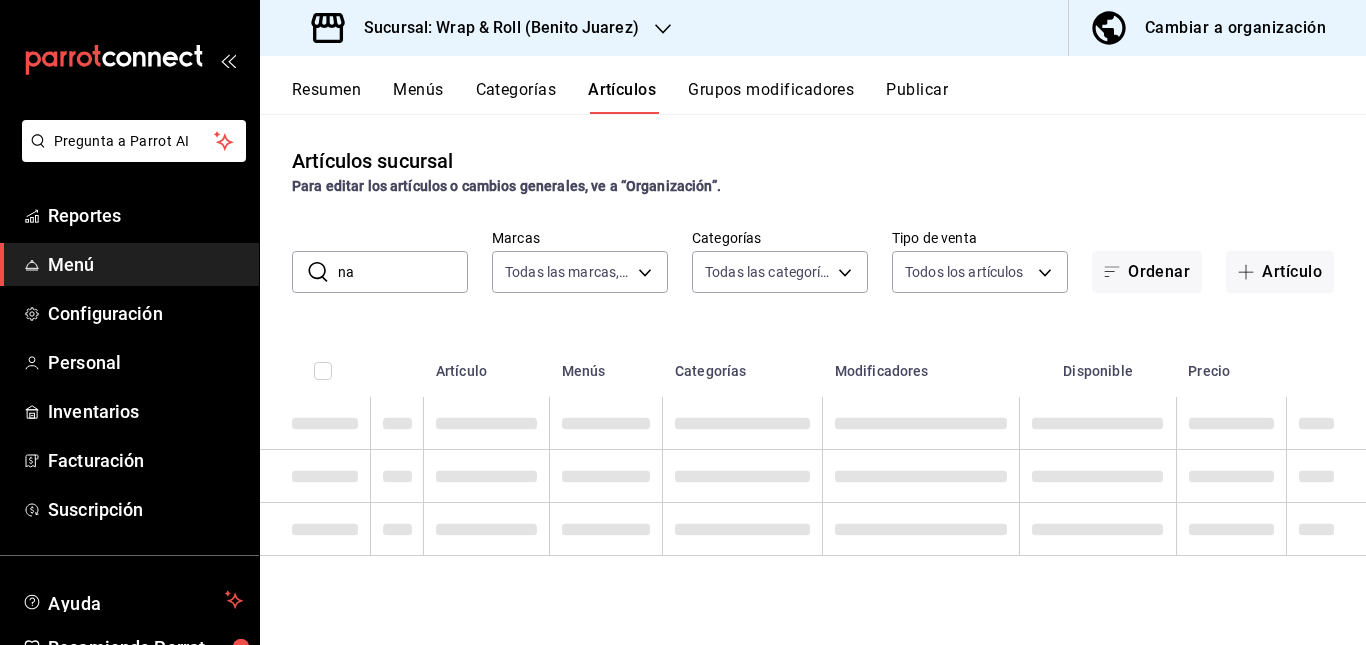 type on "n" 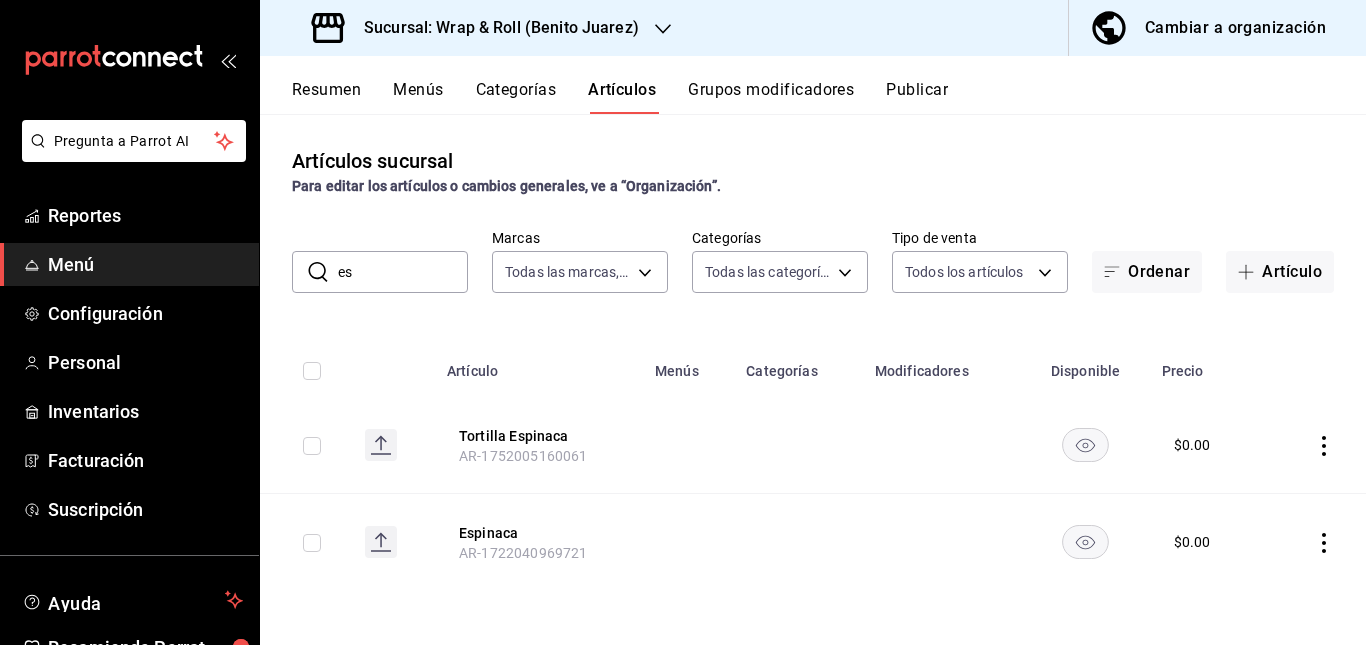 type on "e" 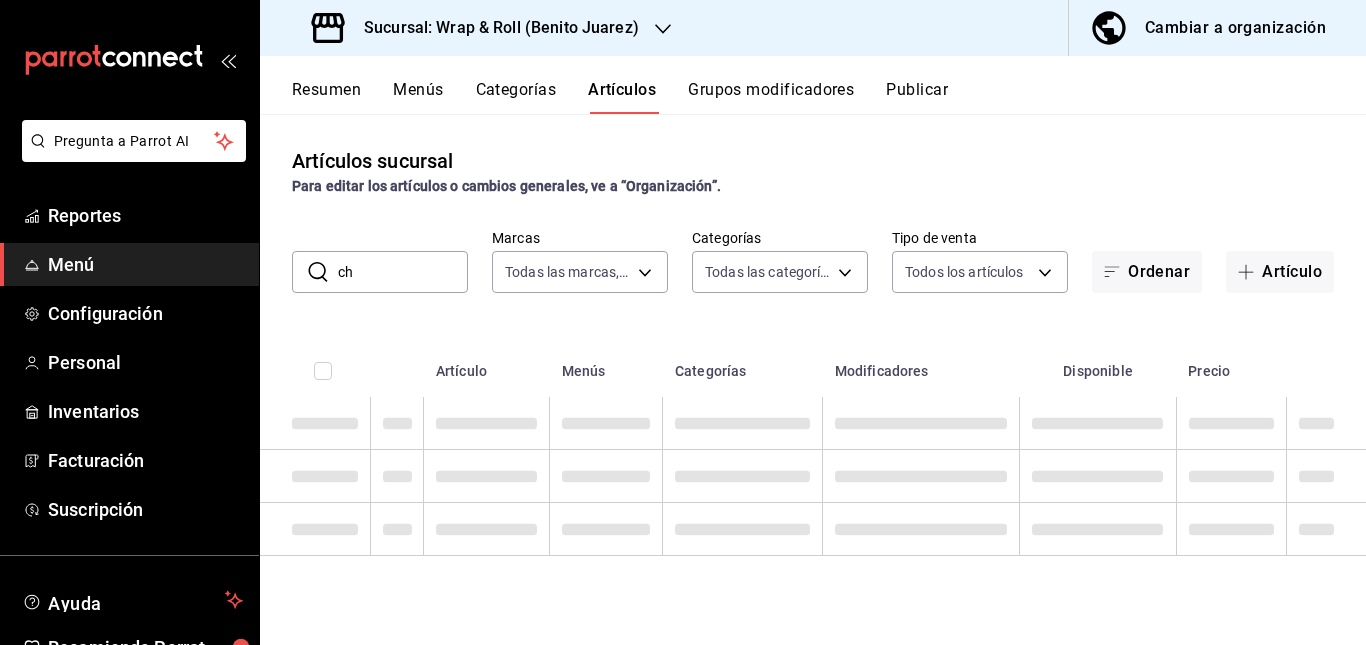 type on "c" 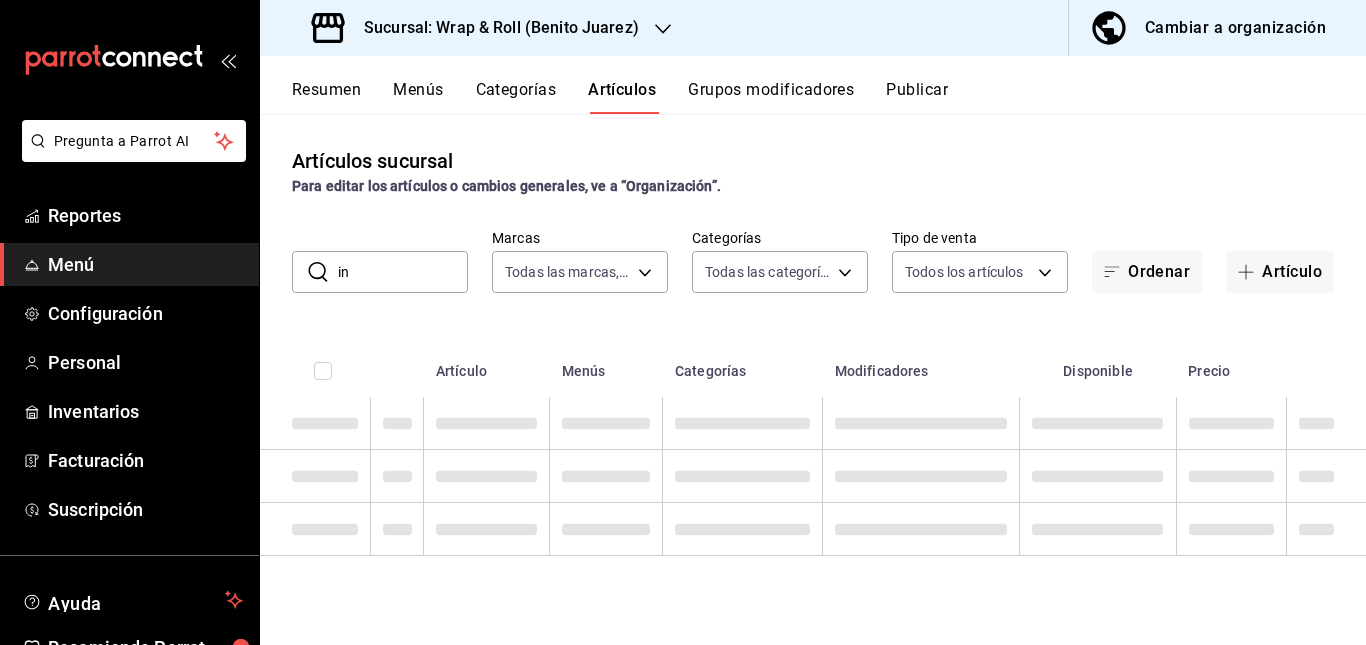 type on "i" 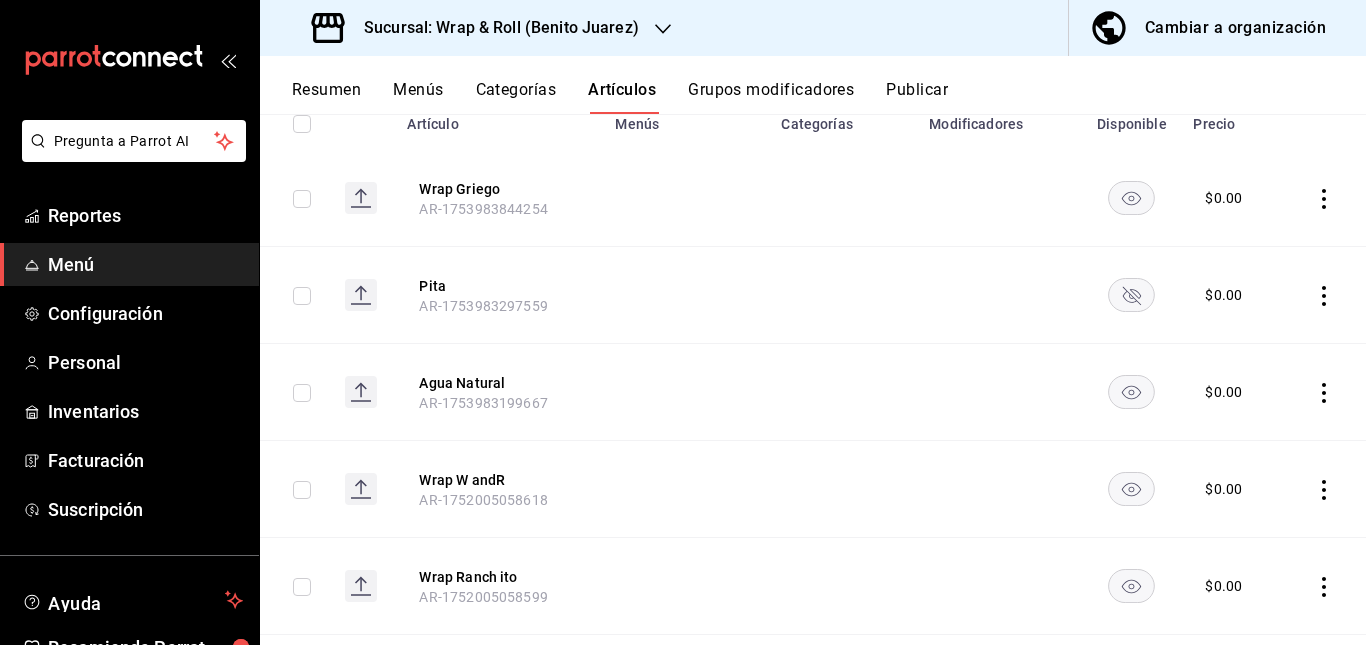 scroll, scrollTop: 246, scrollLeft: 0, axis: vertical 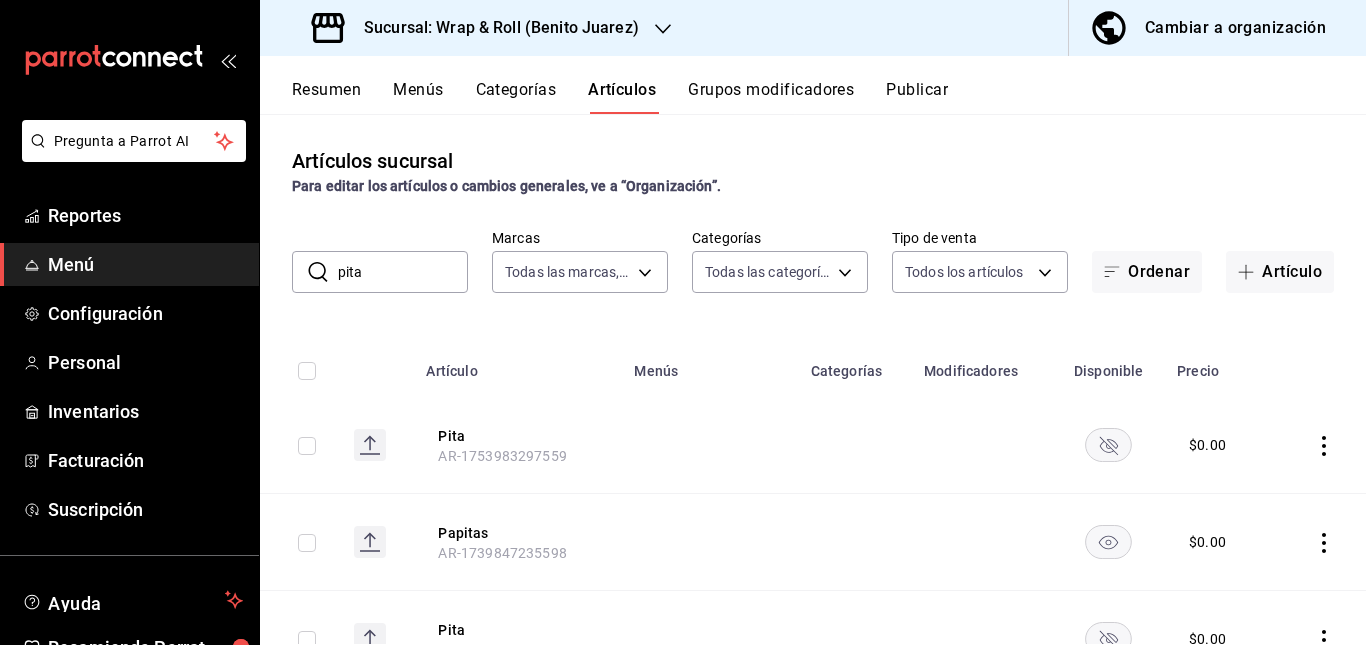 click at bounding box center [710, 445] 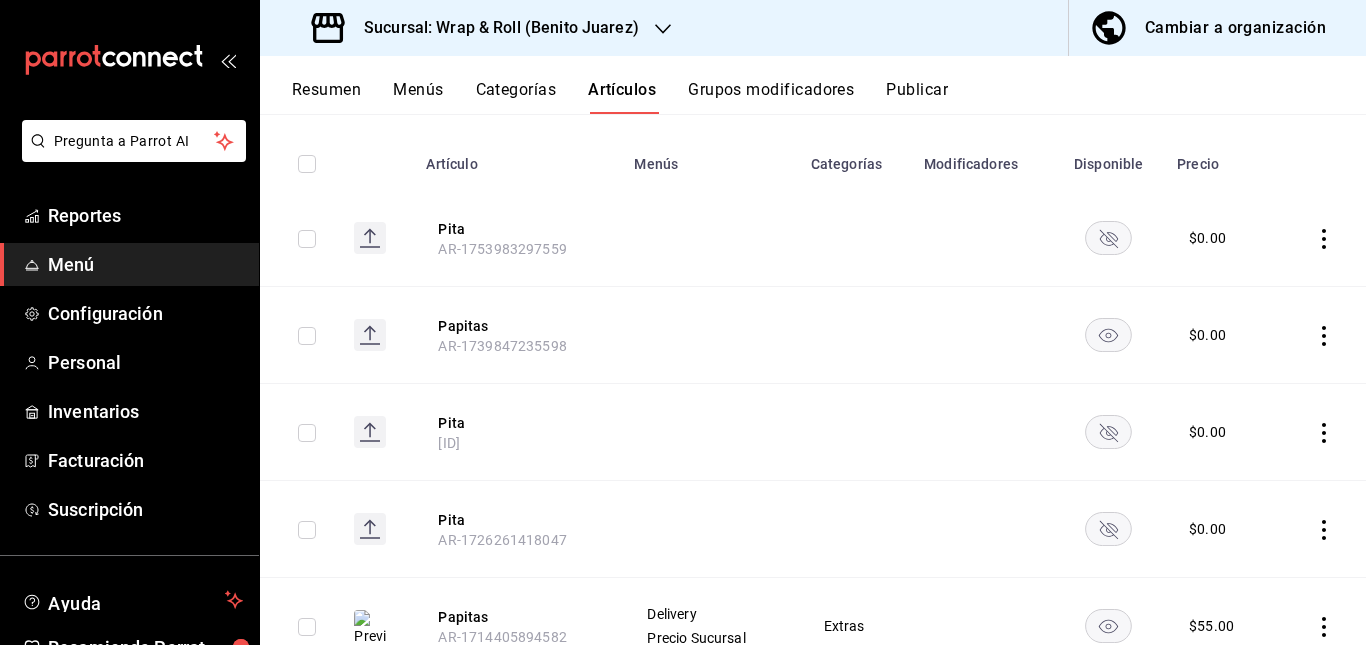 scroll, scrollTop: 274, scrollLeft: 0, axis: vertical 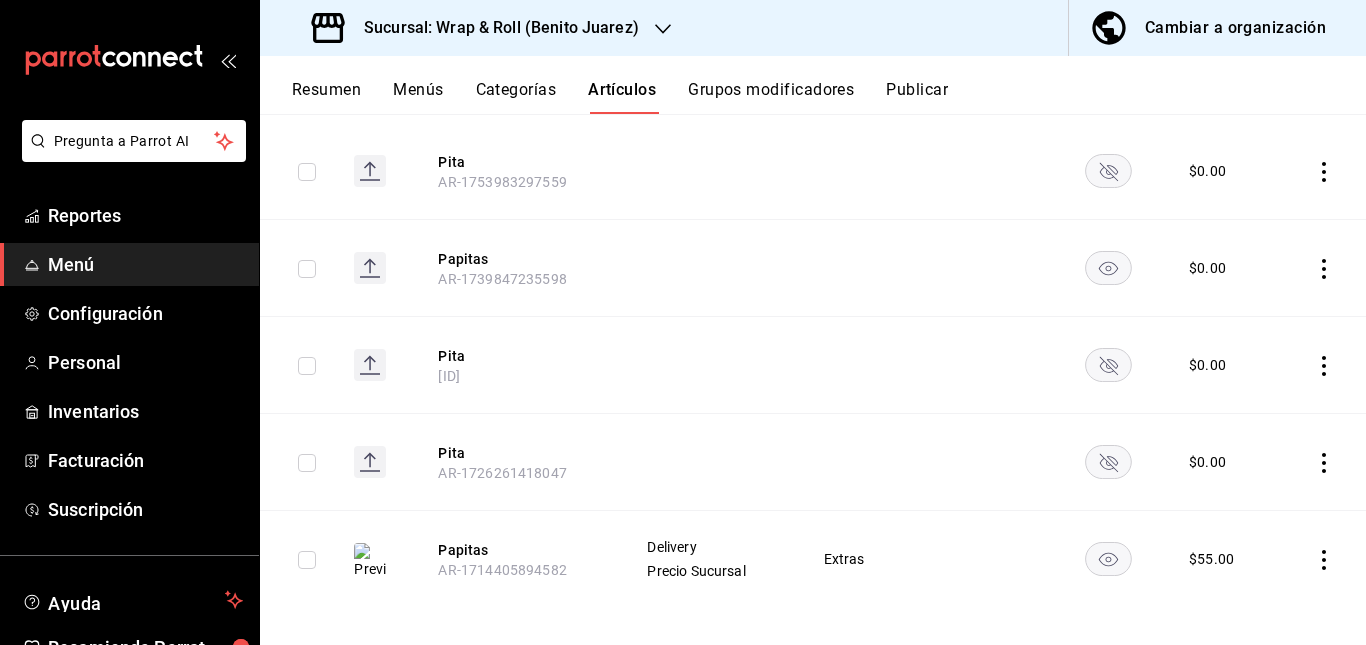 click 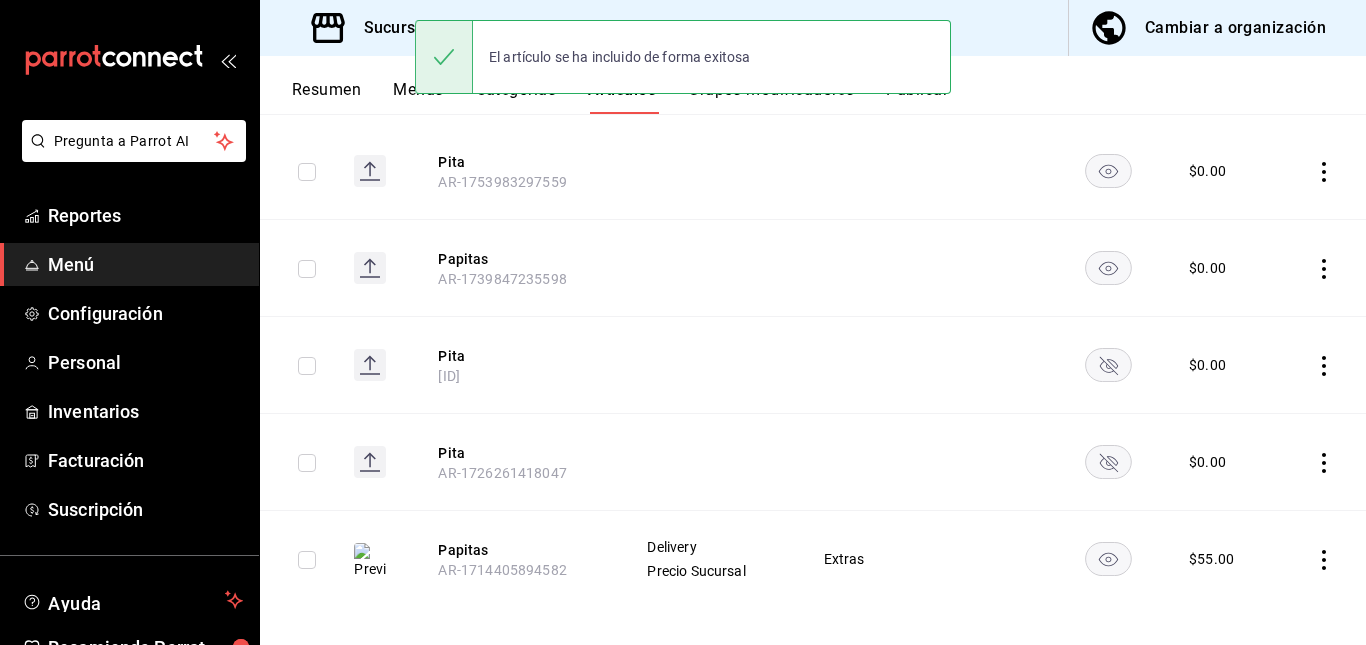 click 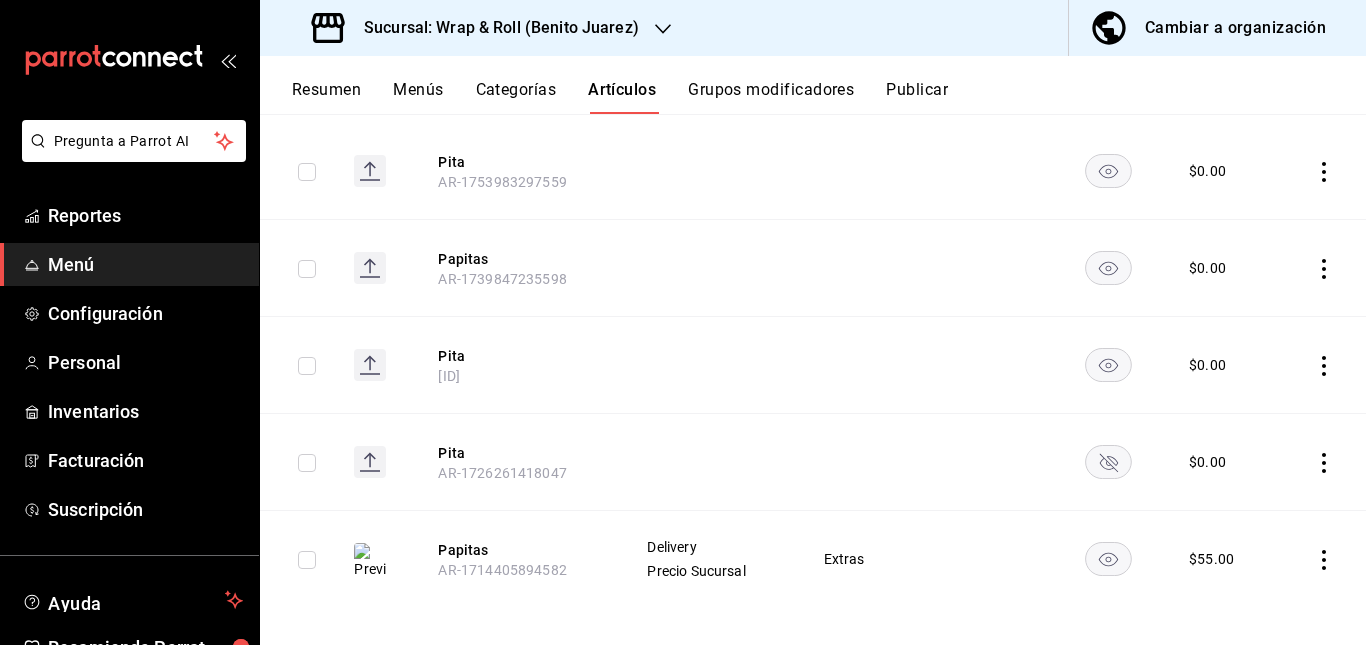 click 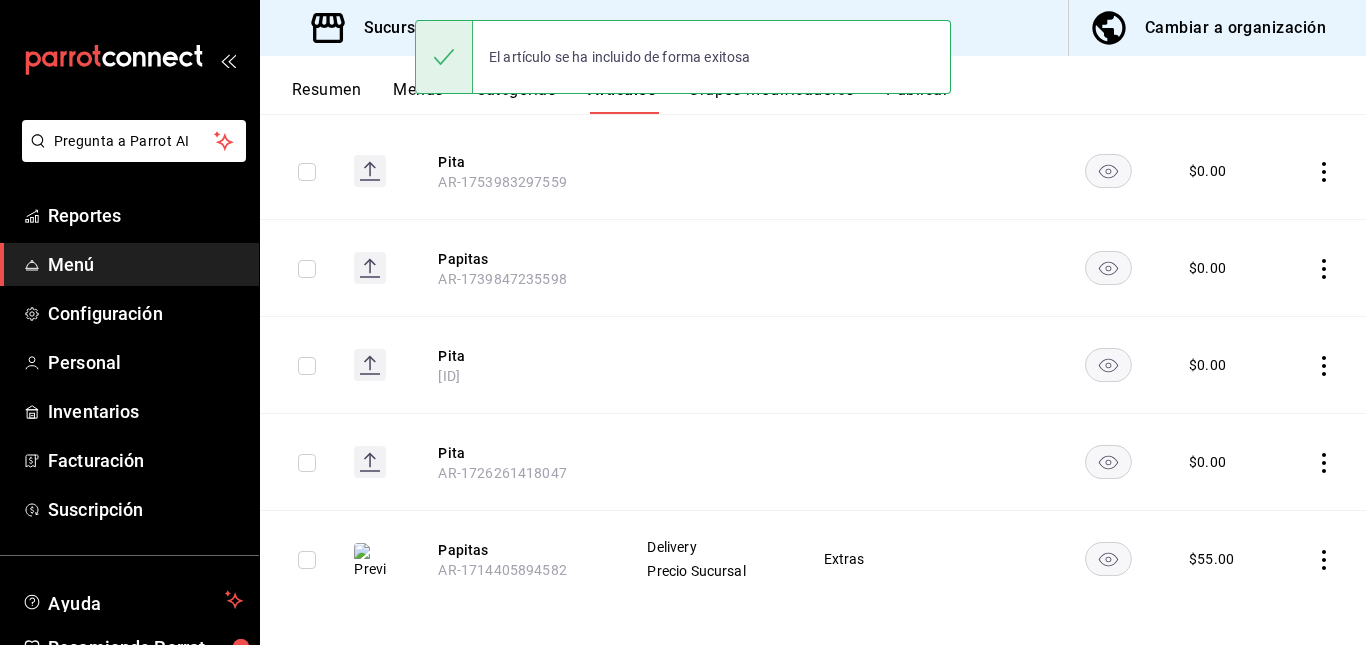 scroll, scrollTop: 0, scrollLeft: 0, axis: both 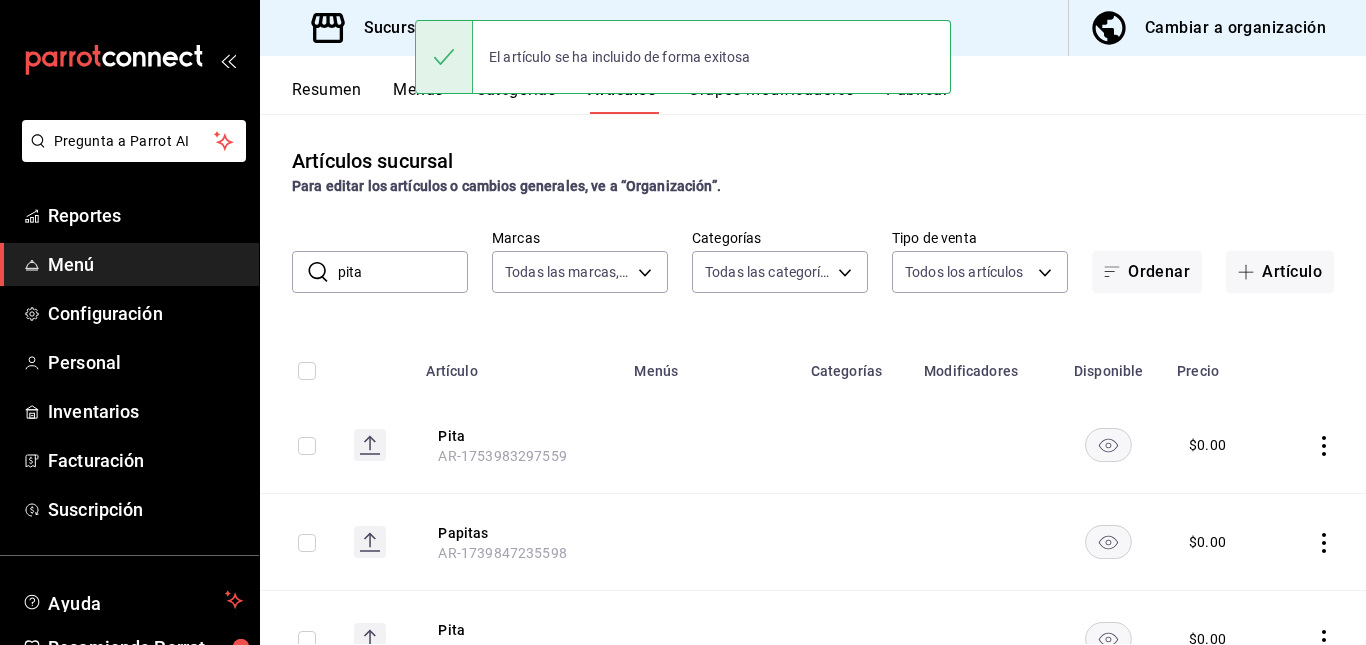 click on "pita" at bounding box center (403, 272) 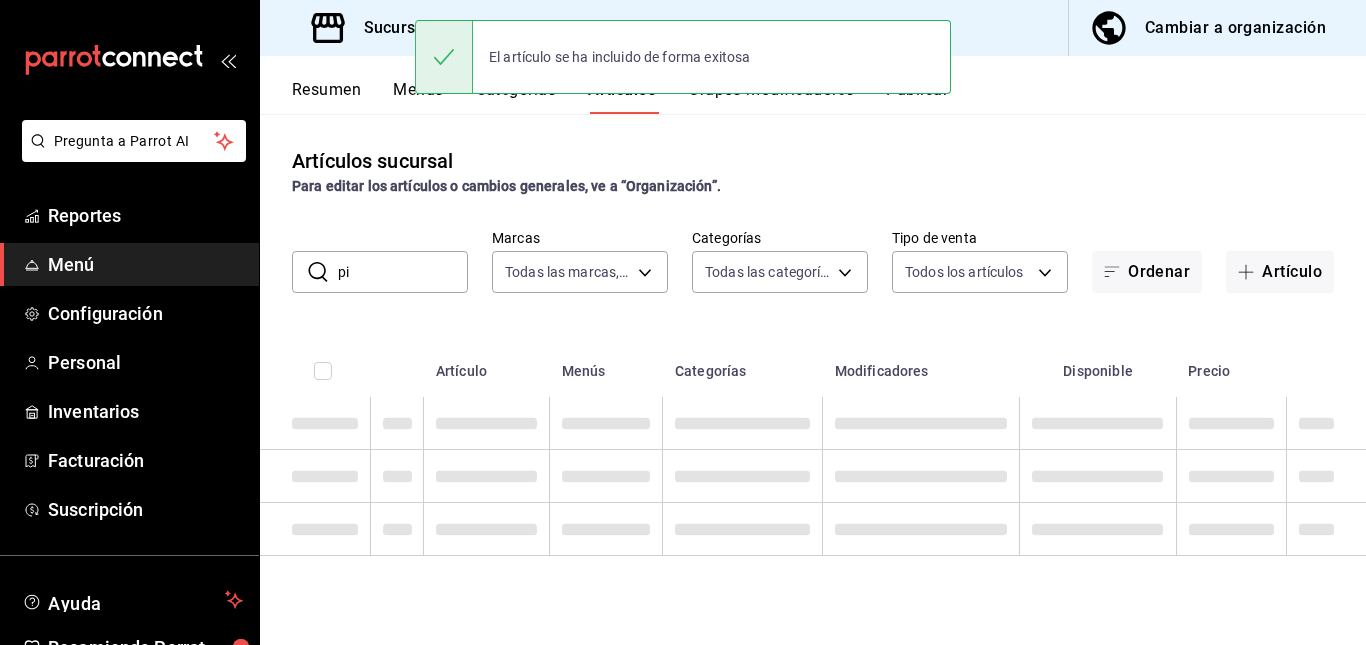type on "p" 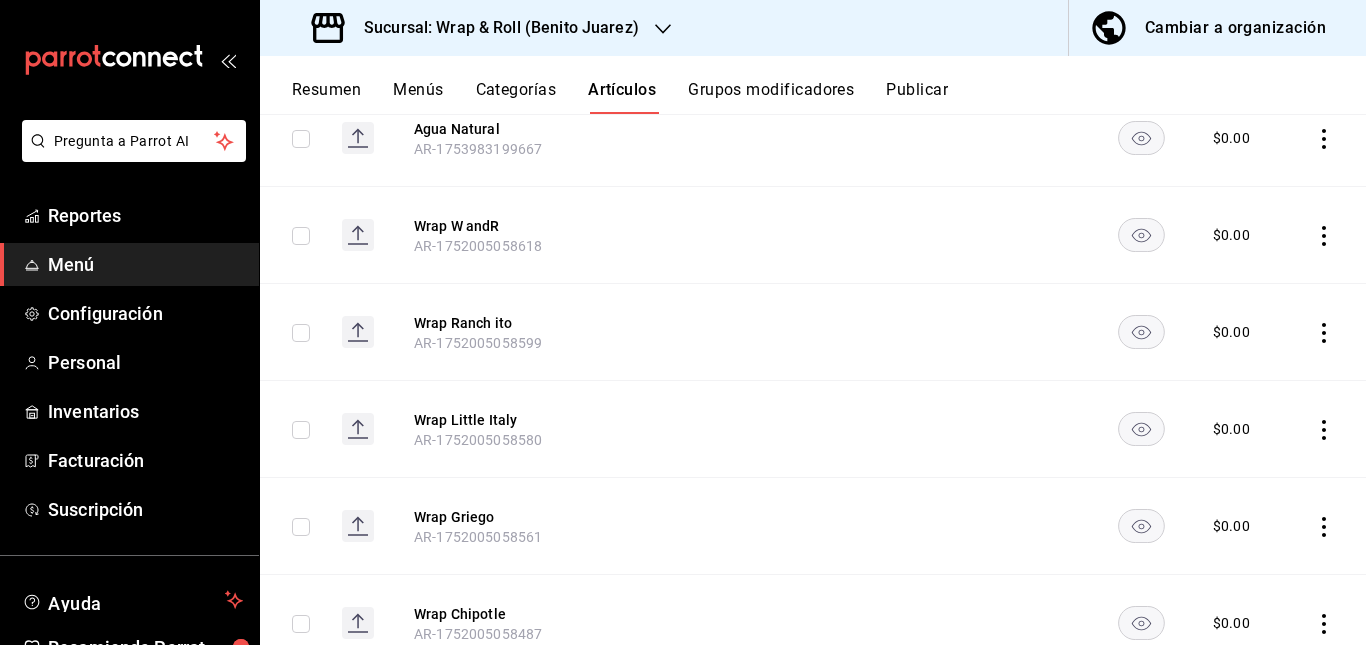 scroll, scrollTop: 0, scrollLeft: 0, axis: both 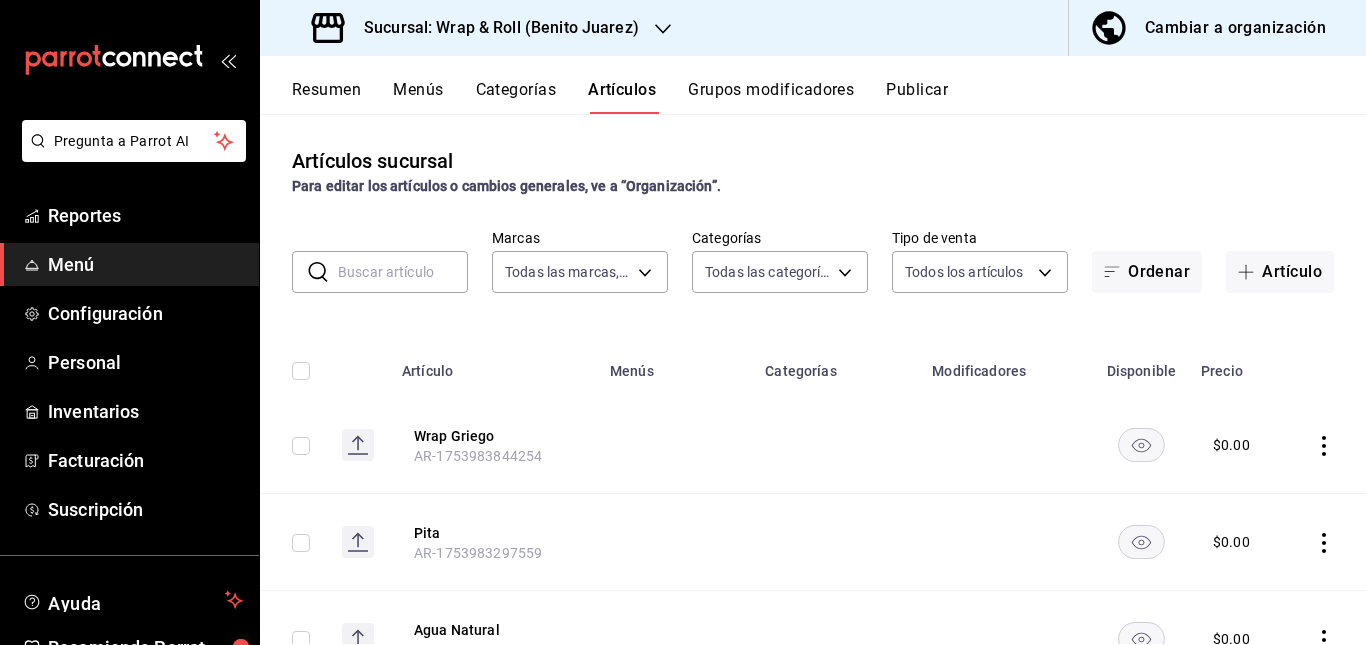 click at bounding box center [403, 272] 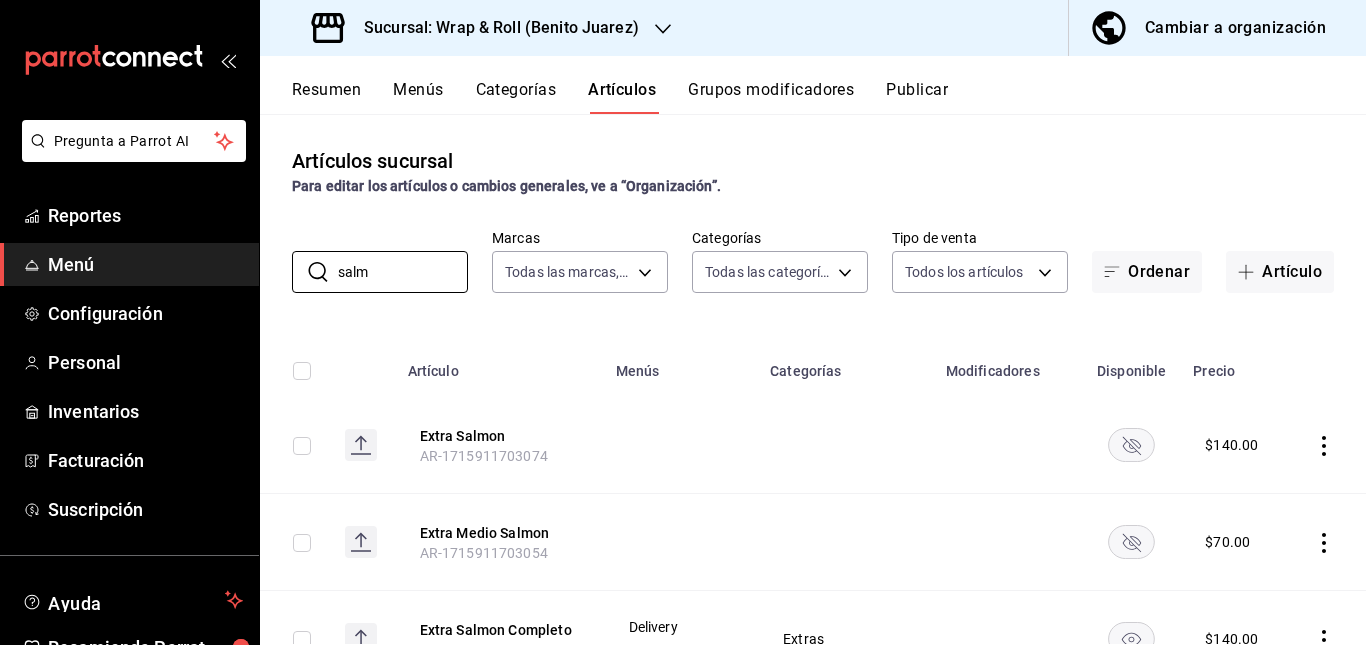 type on "salm" 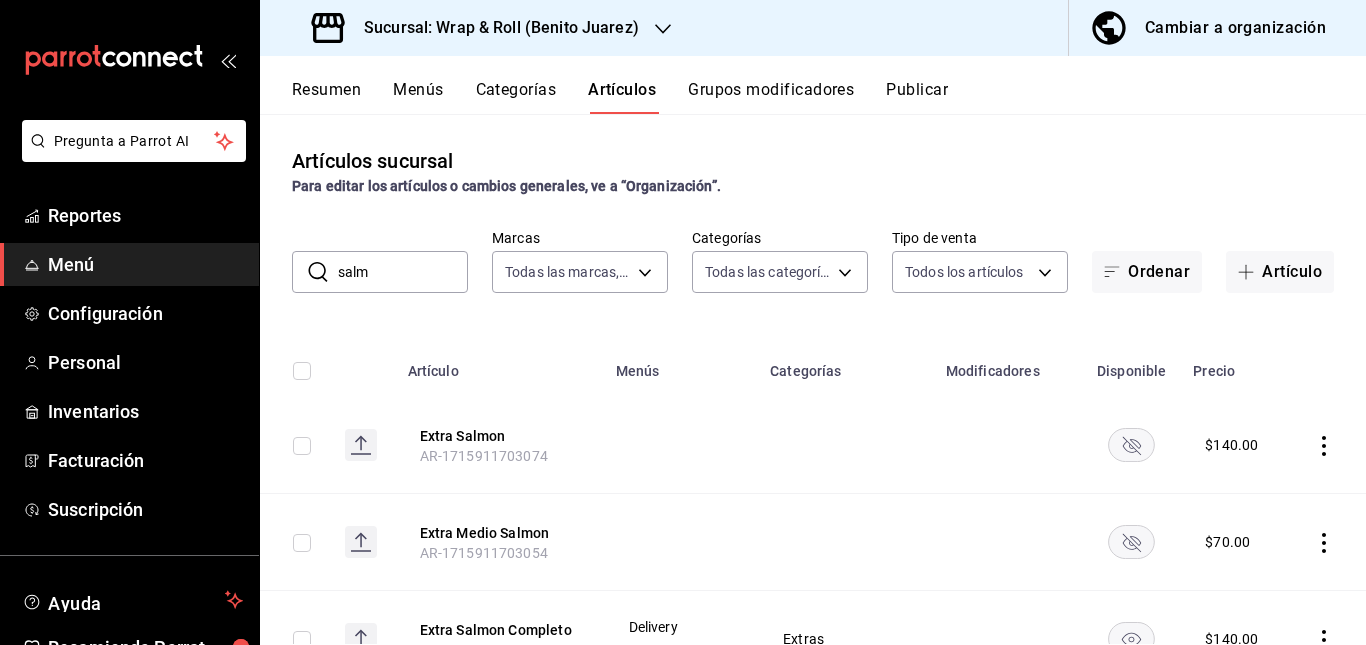 drag, startPoint x: 586, startPoint y: 372, endPoint x: 713, endPoint y: 461, distance: 155.08063 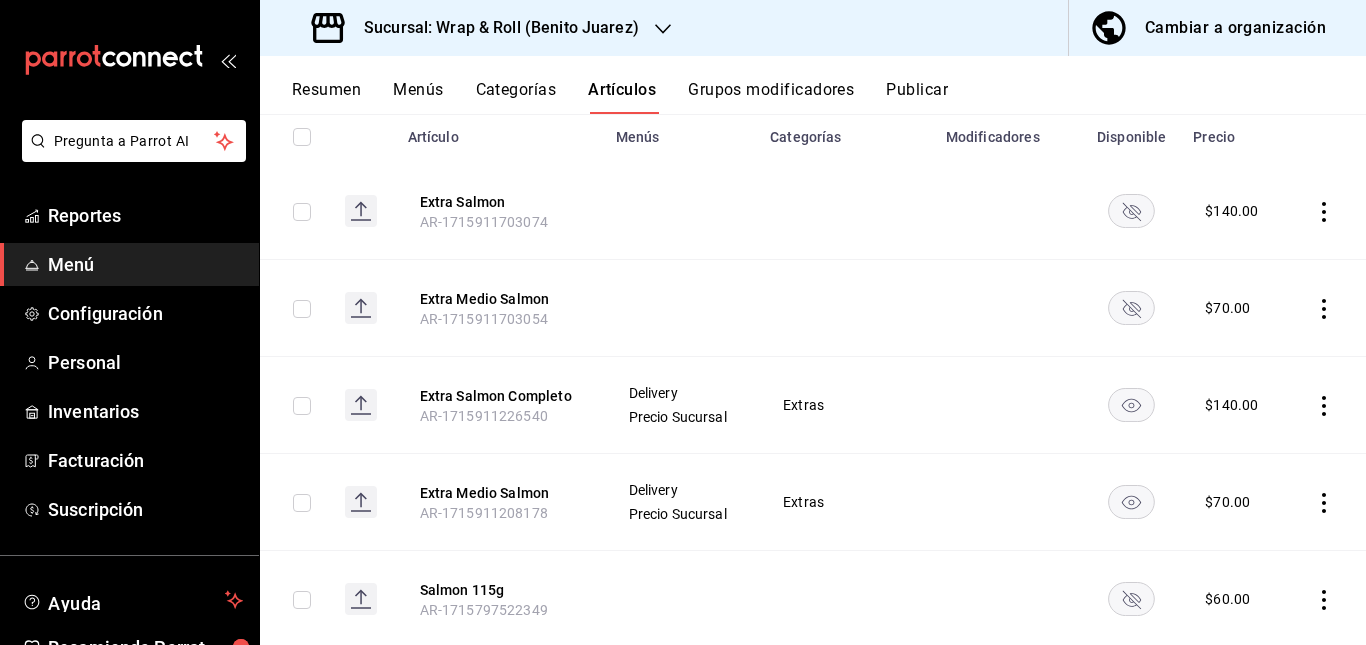 scroll, scrollTop: 240, scrollLeft: 0, axis: vertical 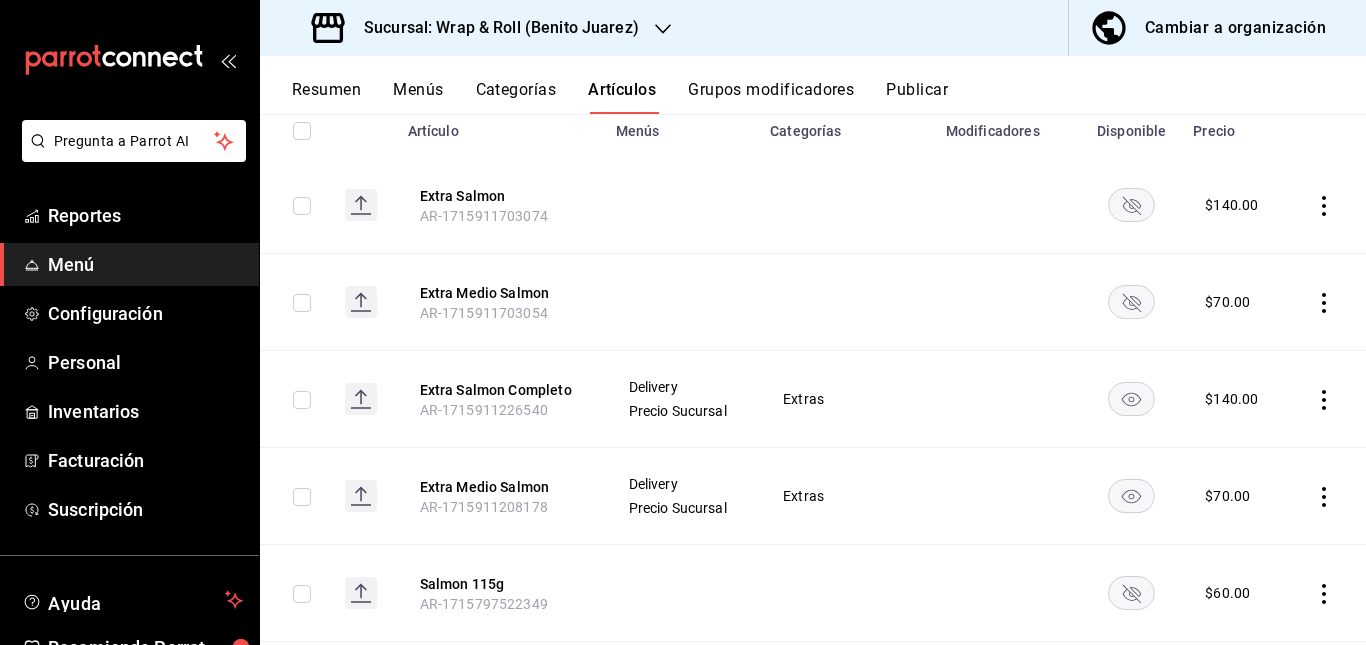 click 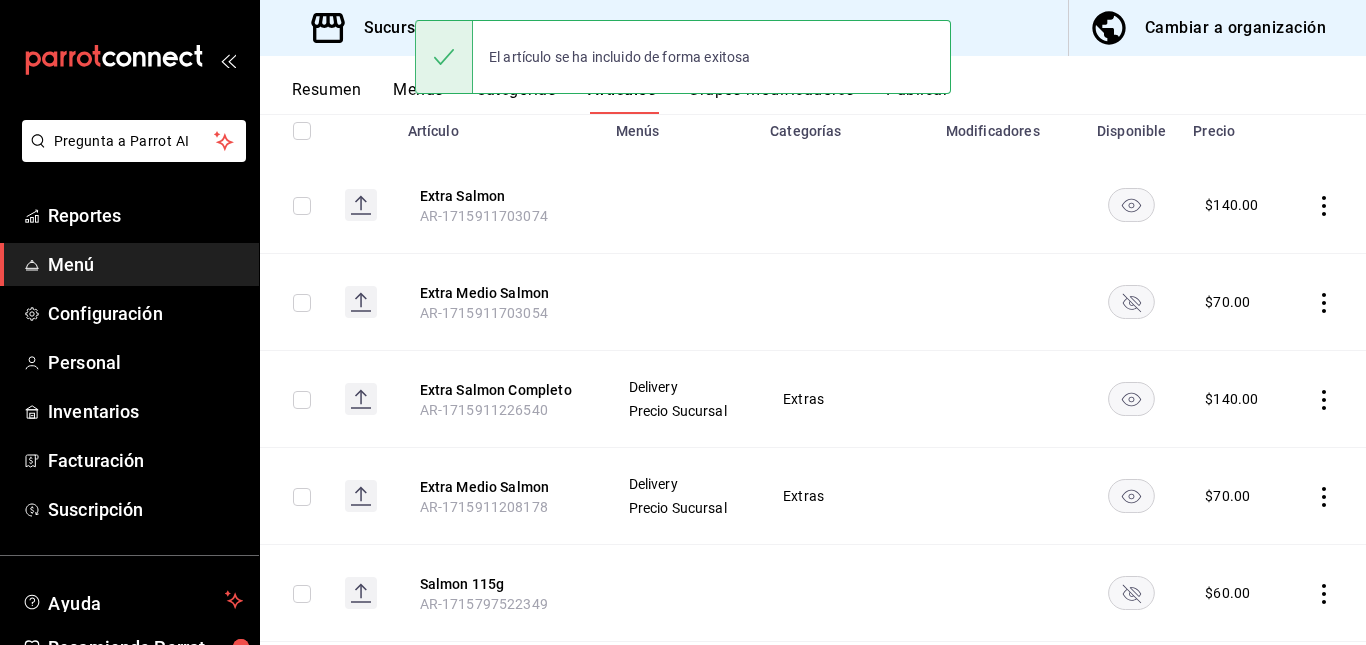 click 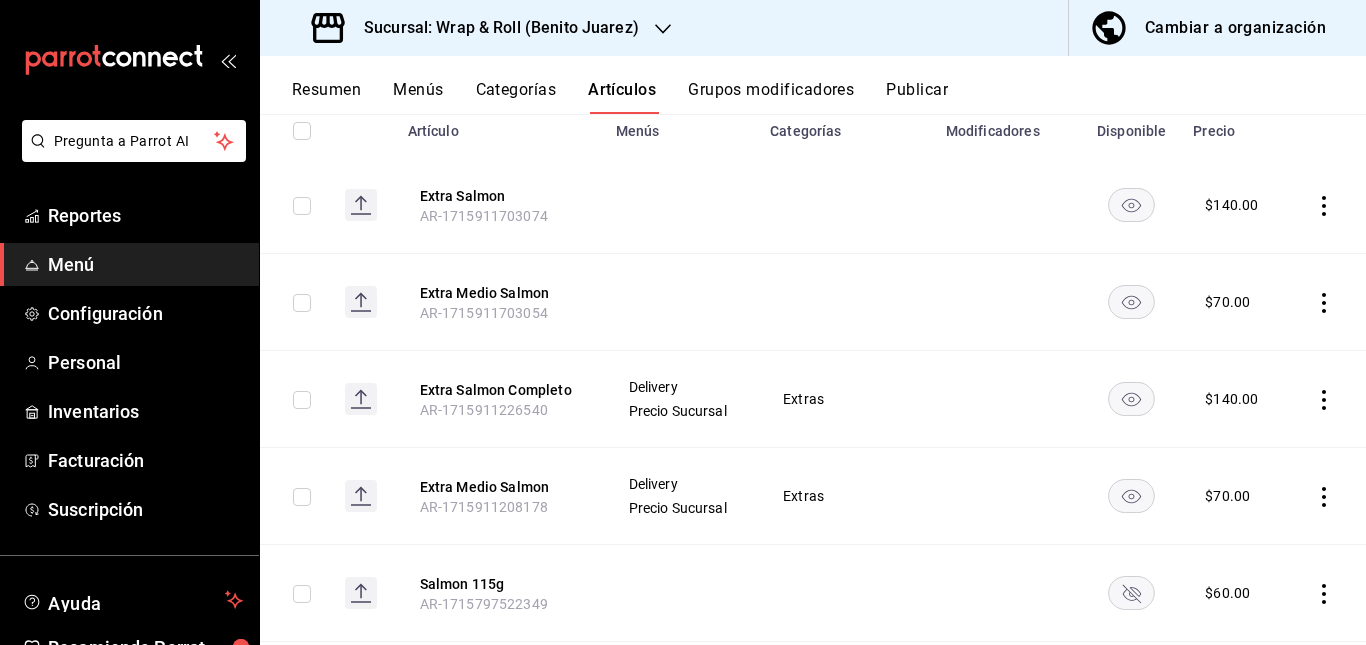 click 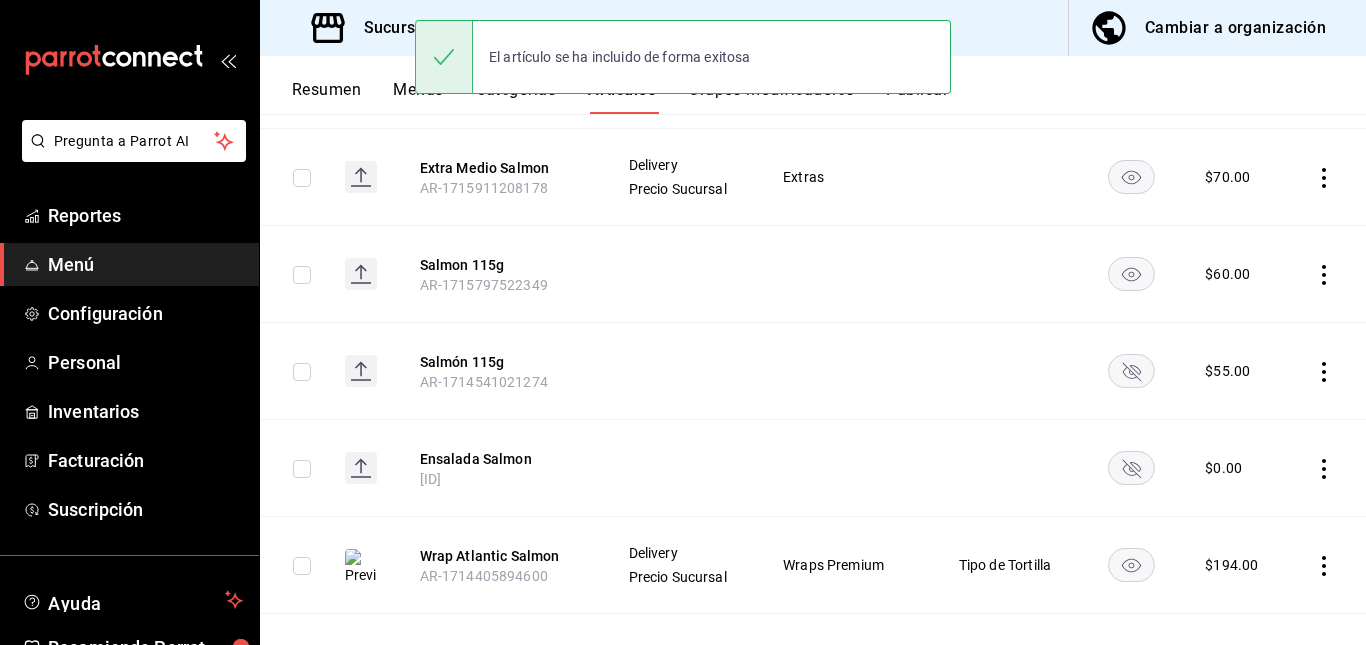 scroll, scrollTop: 673, scrollLeft: 0, axis: vertical 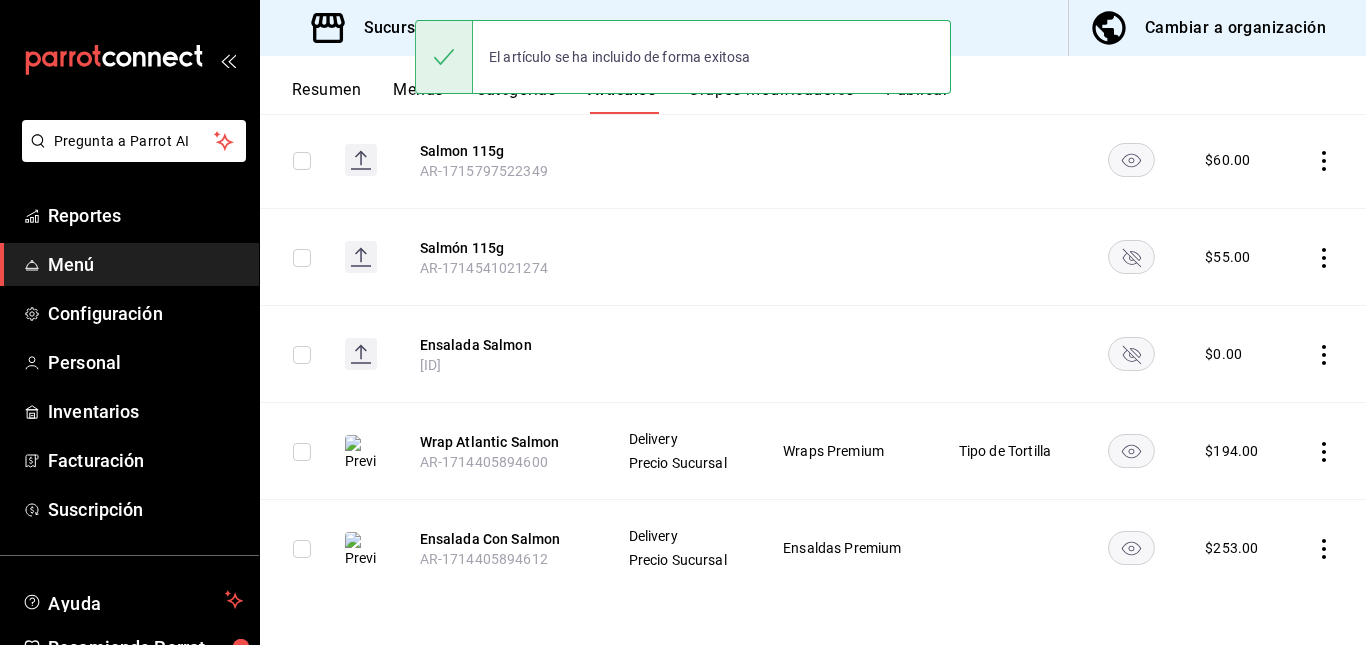 click 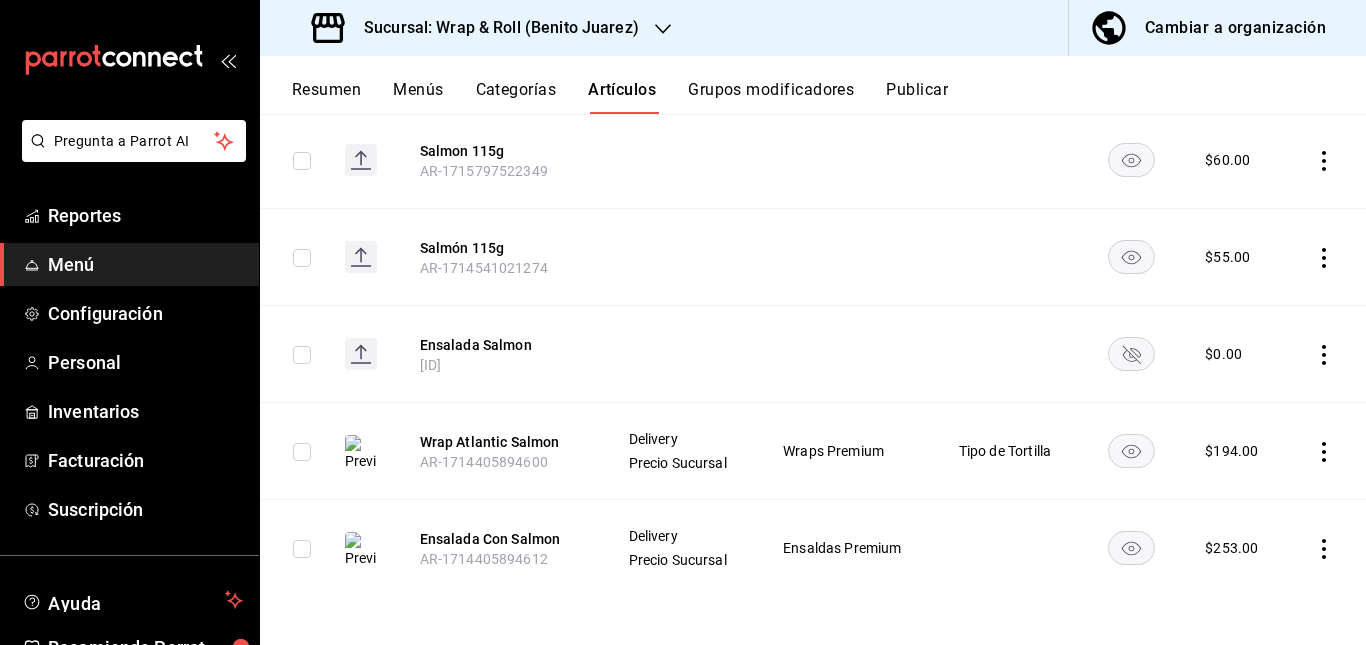 click 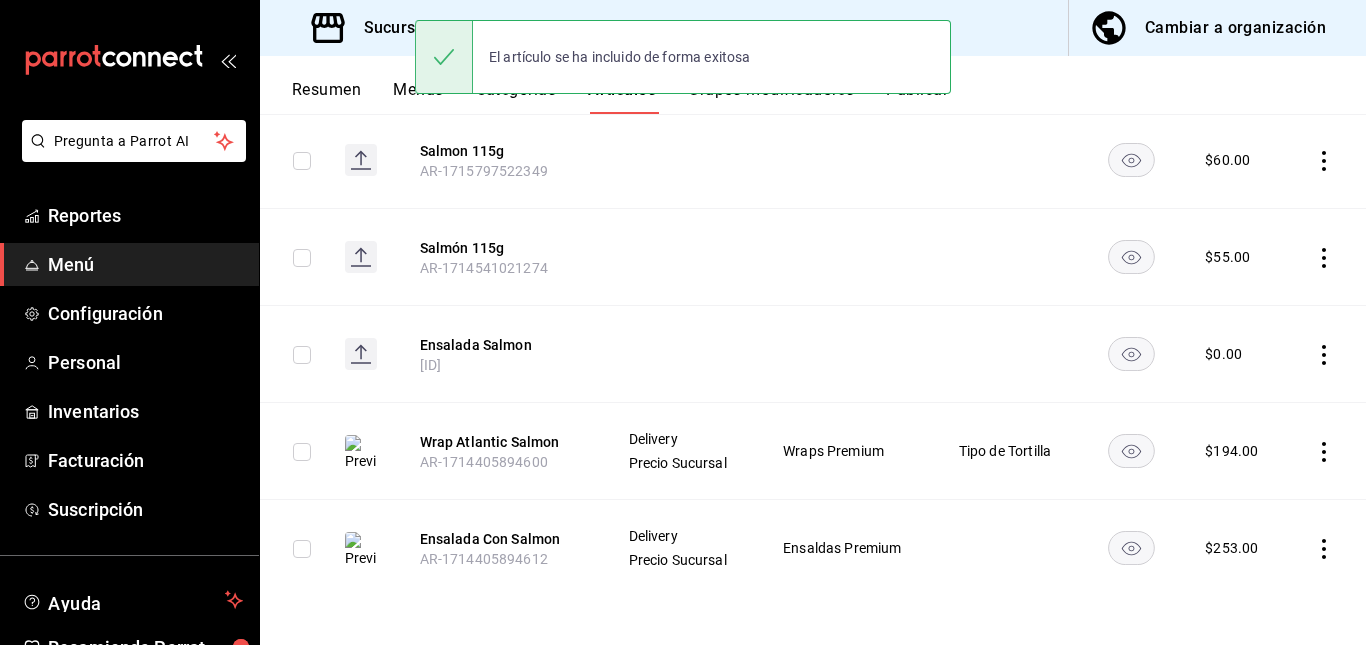 click on "El artículo se ha incluido de forma exitosa" at bounding box center [683, 57] 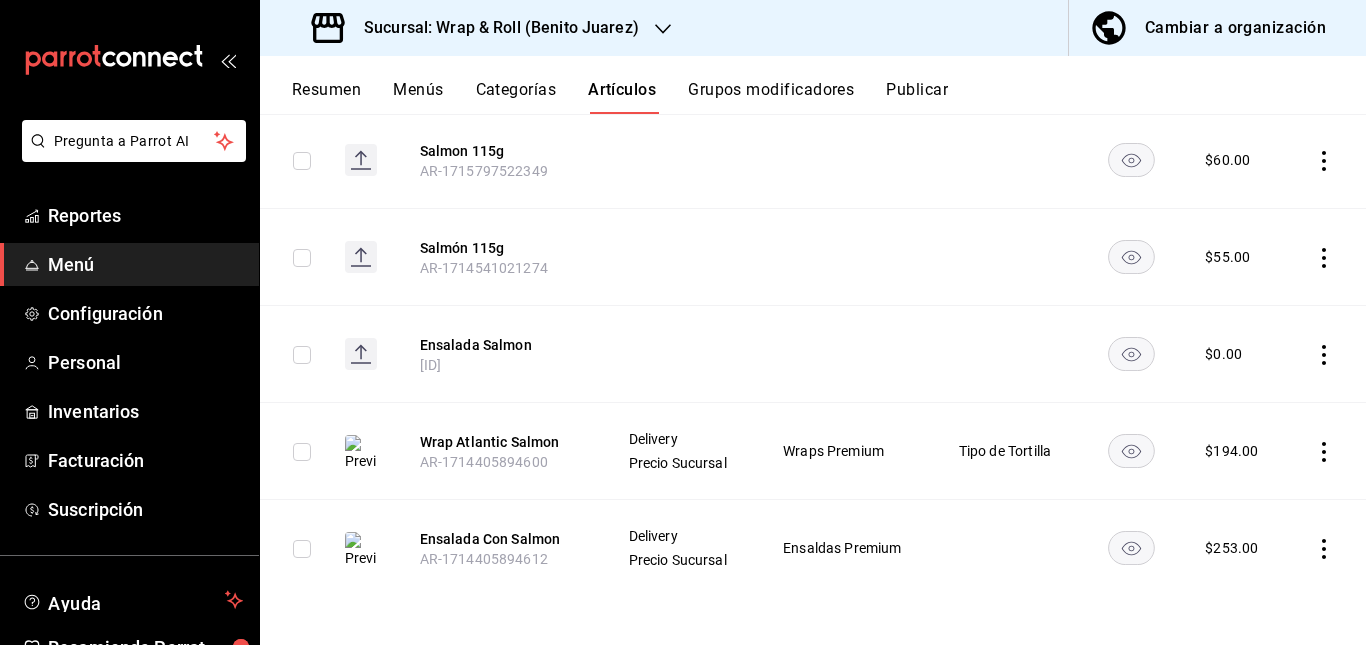 click on "Publicar" at bounding box center (917, 97) 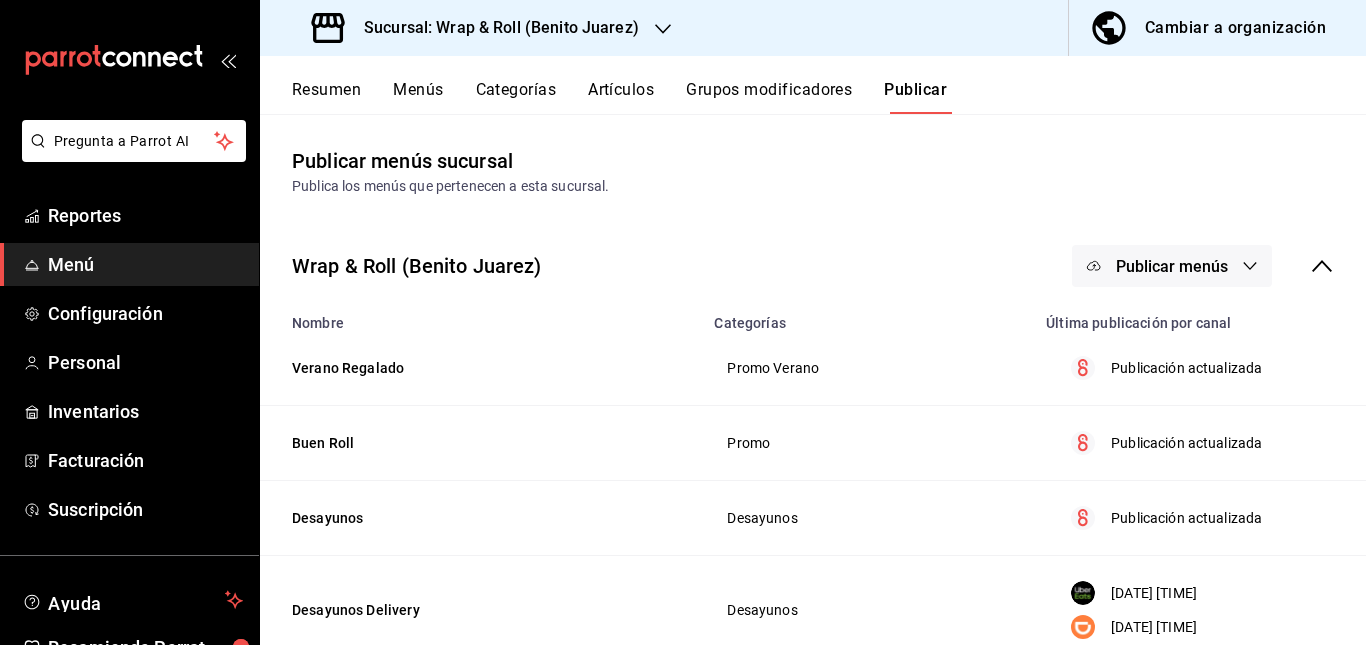 click on "Publicar menús" at bounding box center [1172, 266] 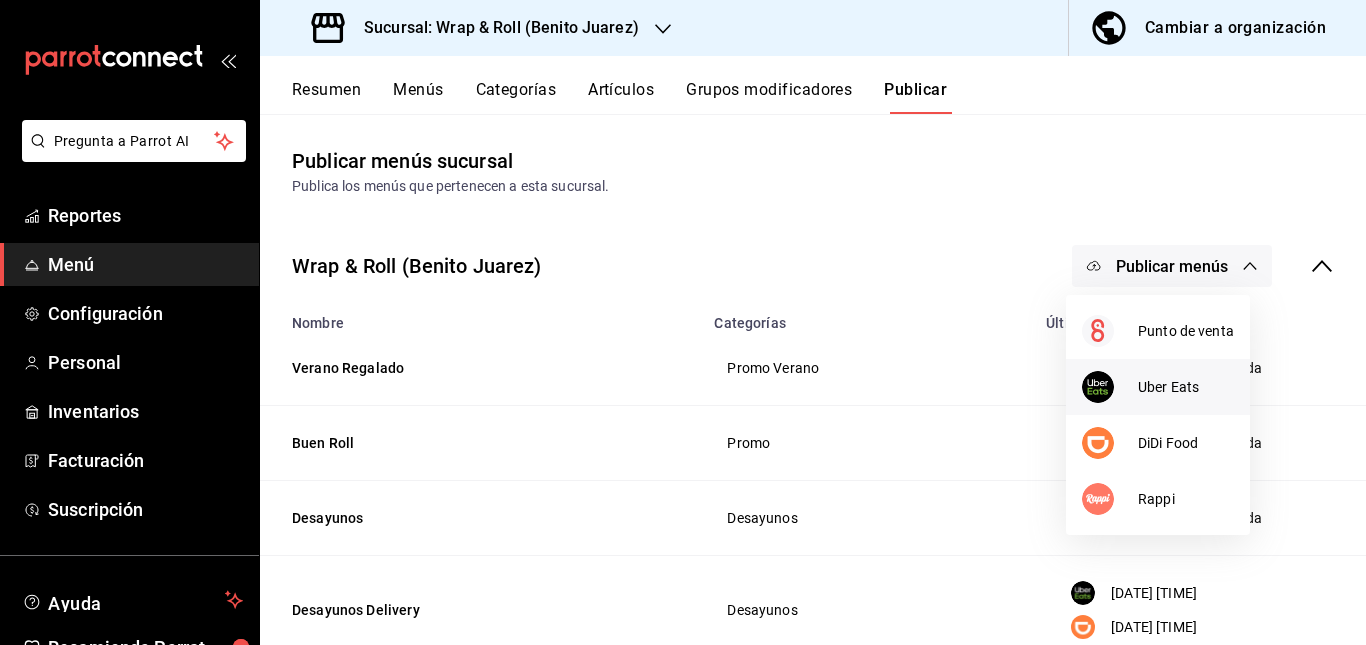 click on "Uber Eats" at bounding box center (1186, 387) 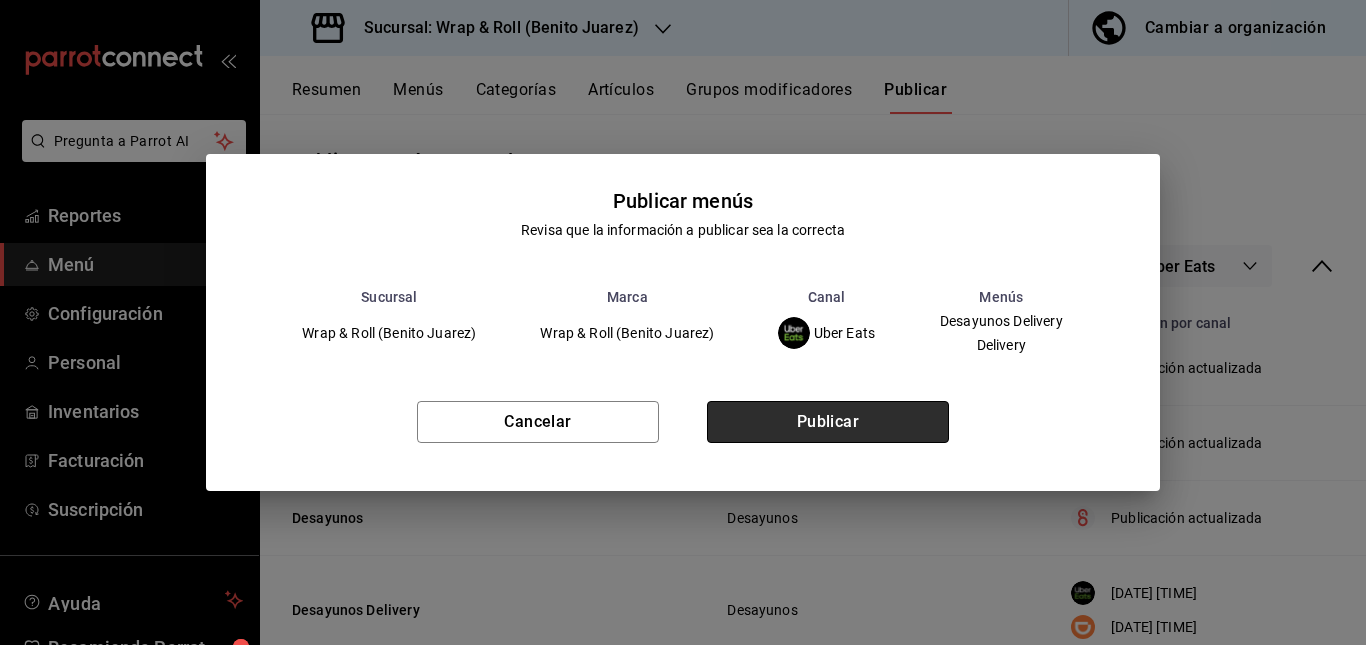 click on "Publicar" at bounding box center [828, 422] 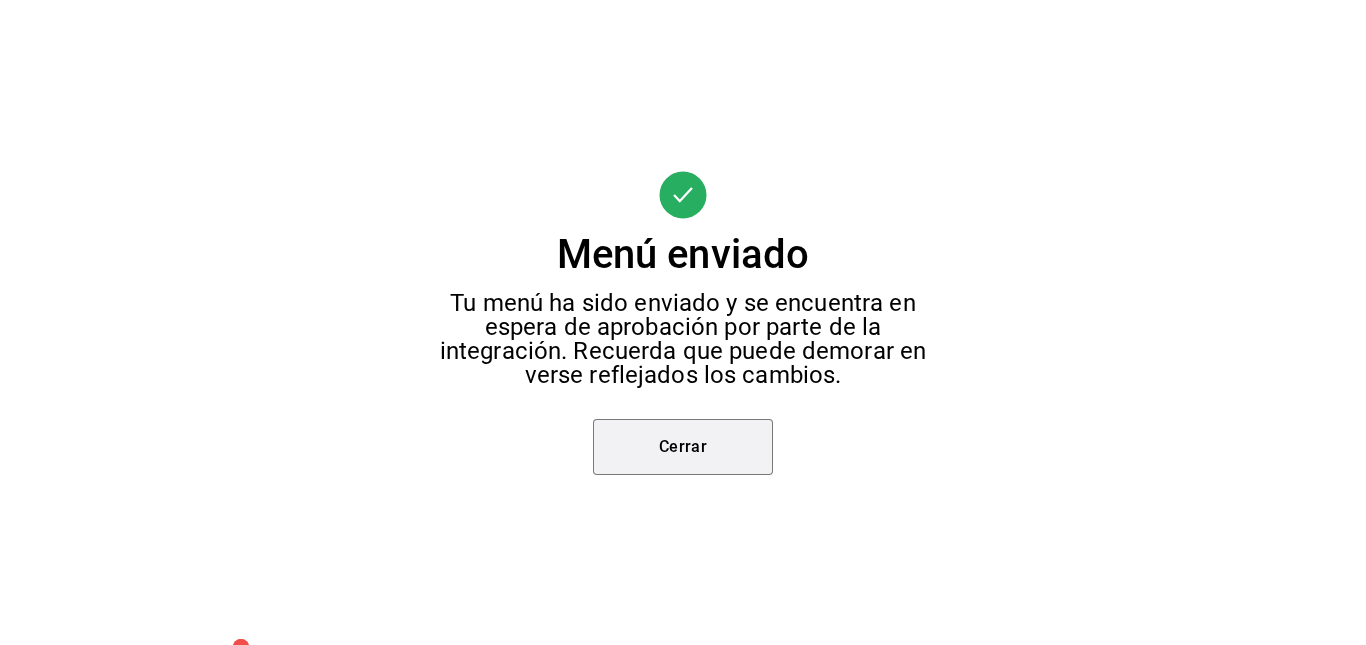 click on "Cerrar" at bounding box center [683, 447] 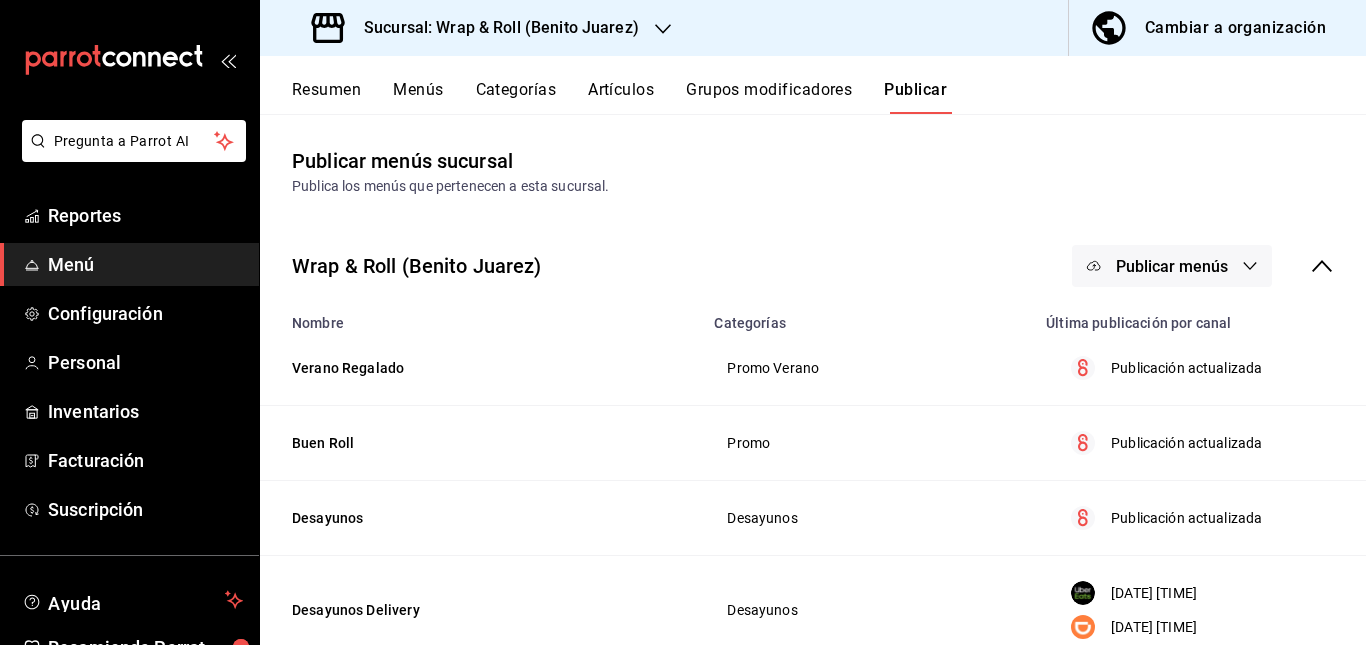 click on "Publicar menús" at bounding box center [1172, 266] 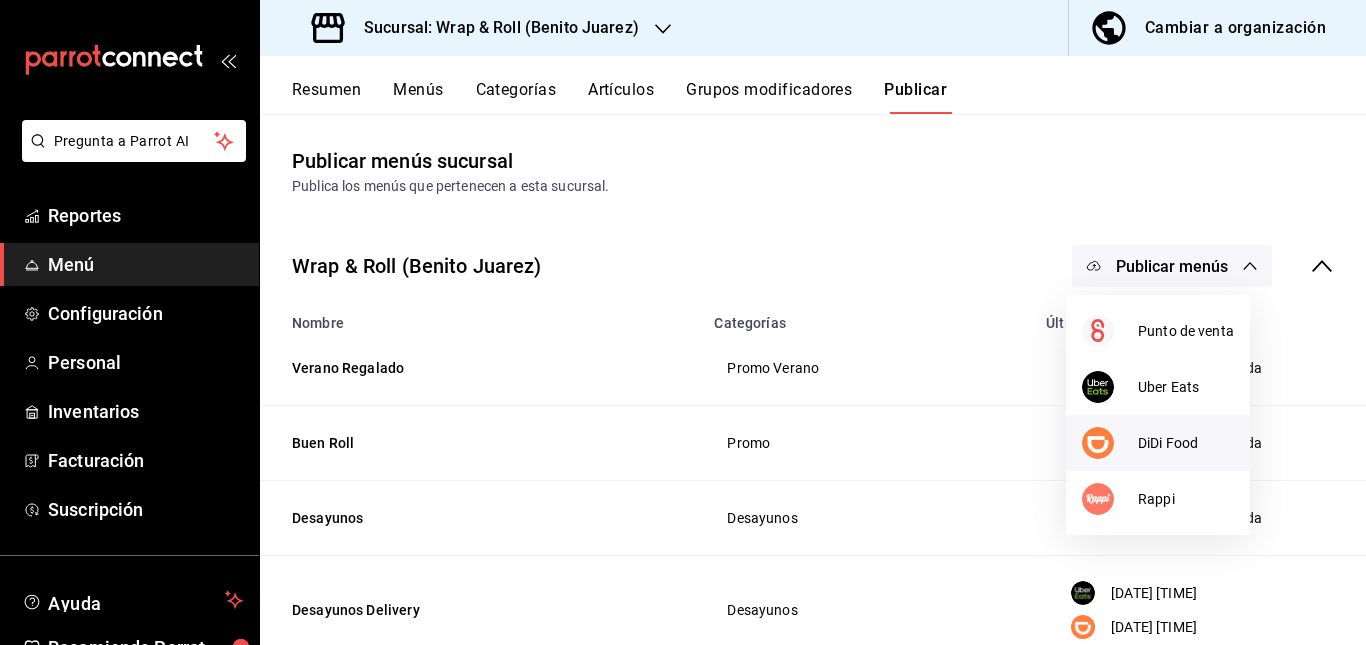 click at bounding box center (1110, 443) 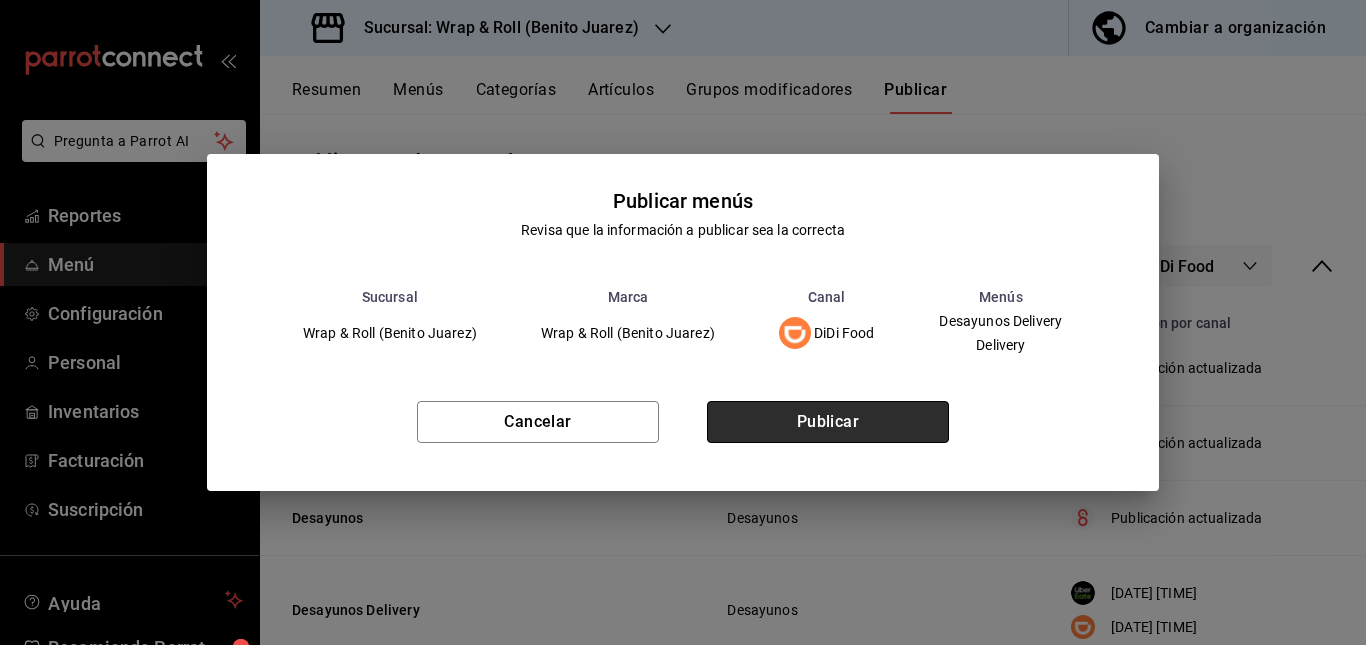 click on "Publicar" at bounding box center [828, 422] 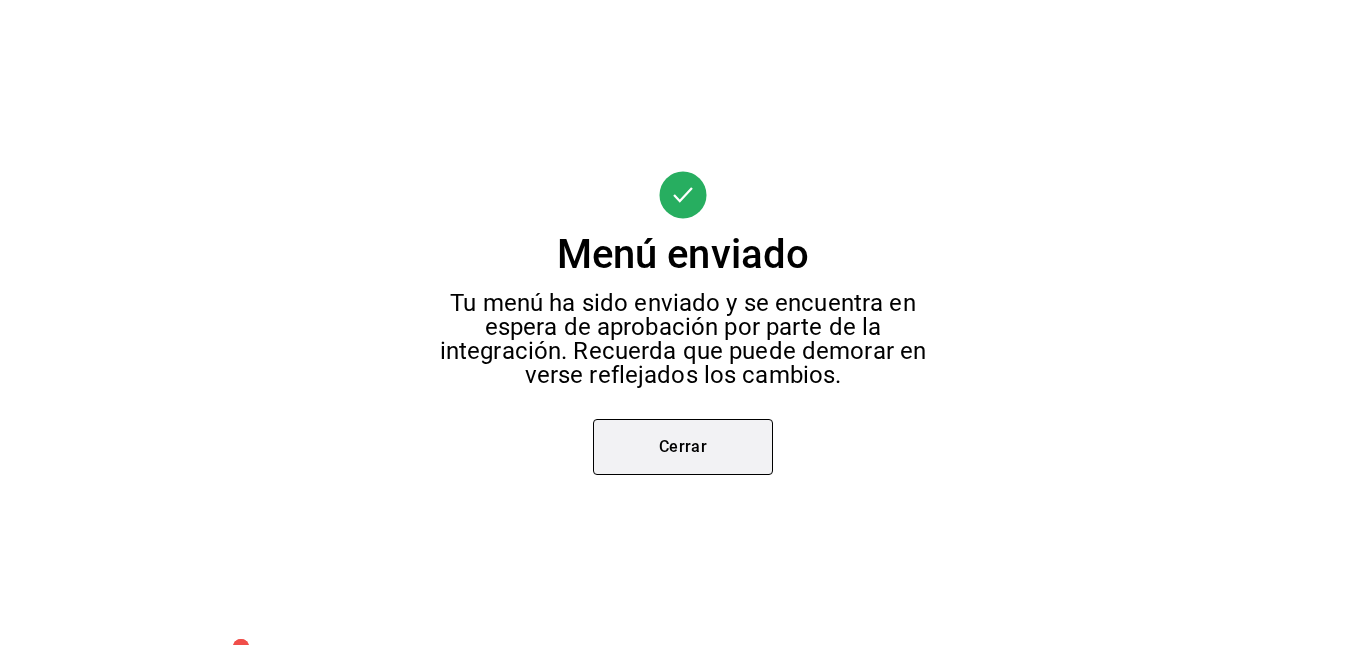 click on "Cerrar" at bounding box center (683, 447) 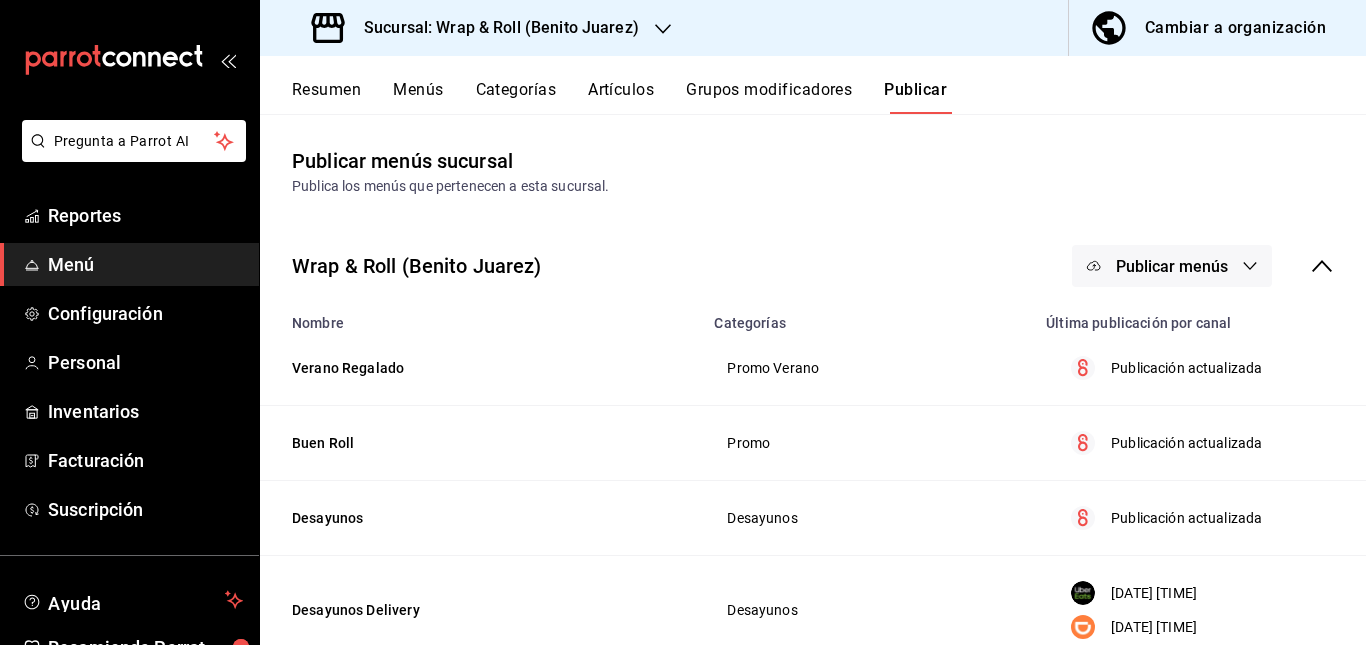 click on "Publicar menús" at bounding box center [1172, 266] 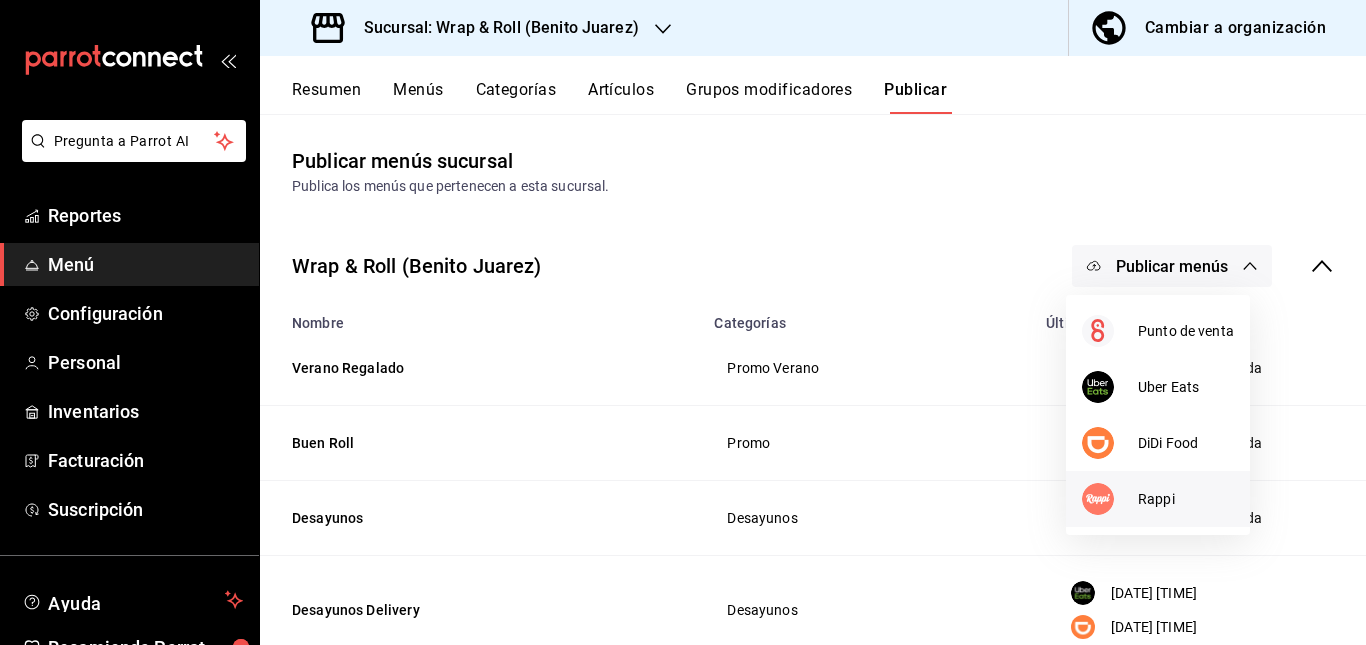 click on "Rappi" at bounding box center [1186, 499] 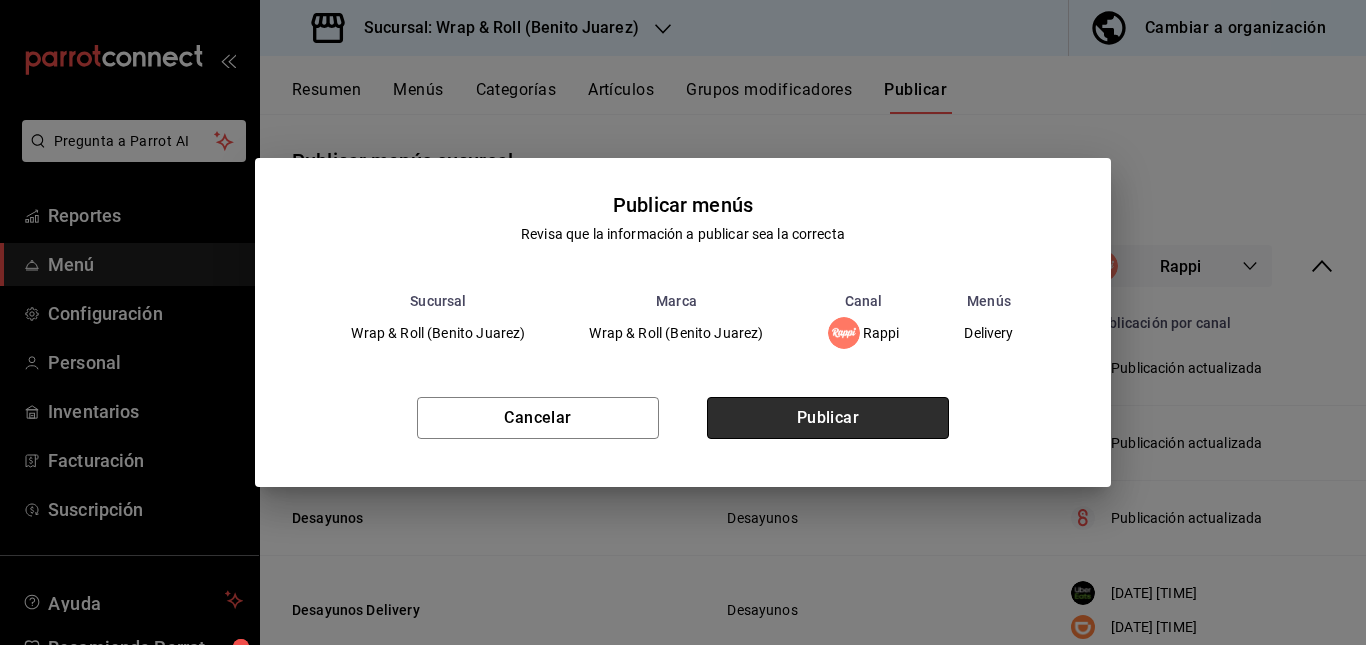 click on "Publicar" at bounding box center [828, 418] 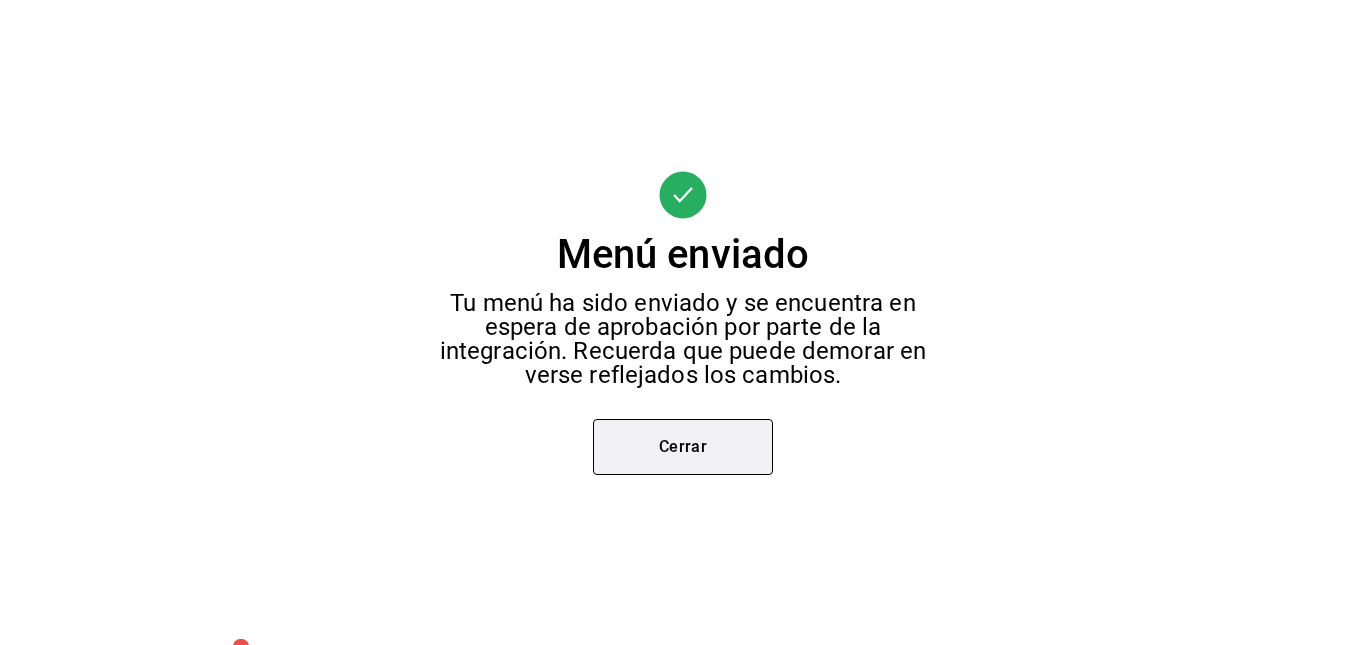 click on "Cerrar" at bounding box center [683, 447] 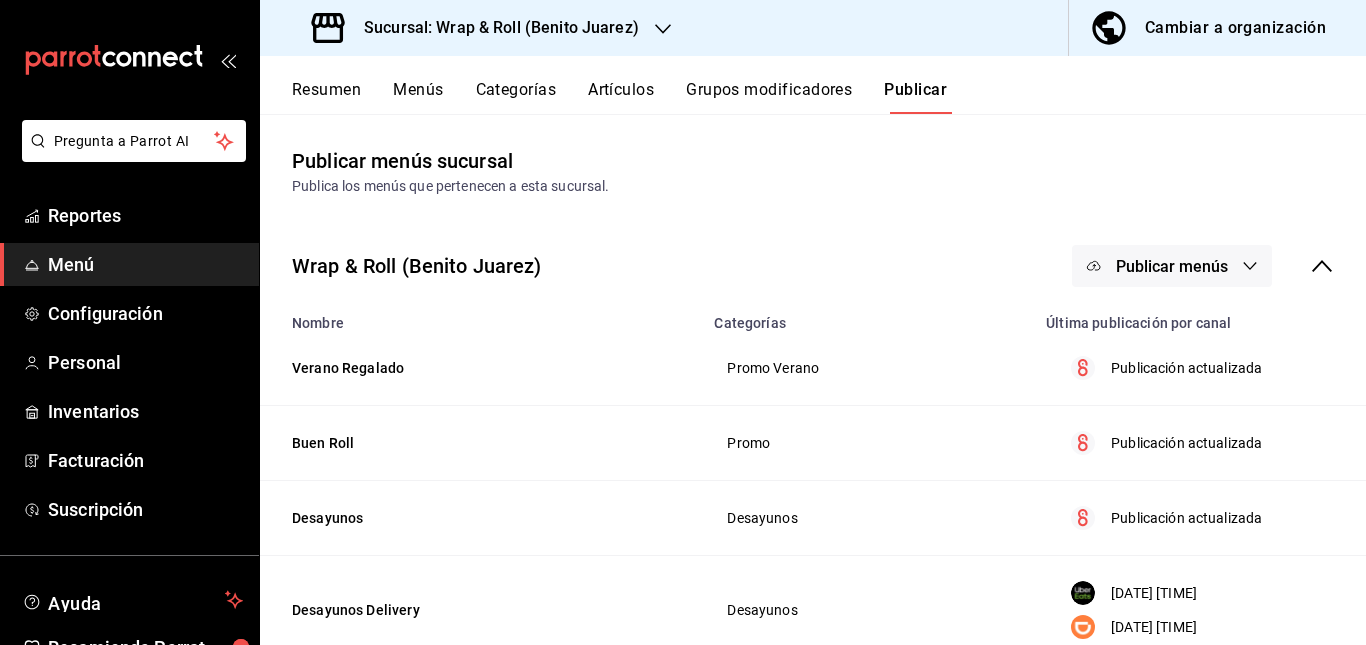 click on "Resumen" at bounding box center [326, 97] 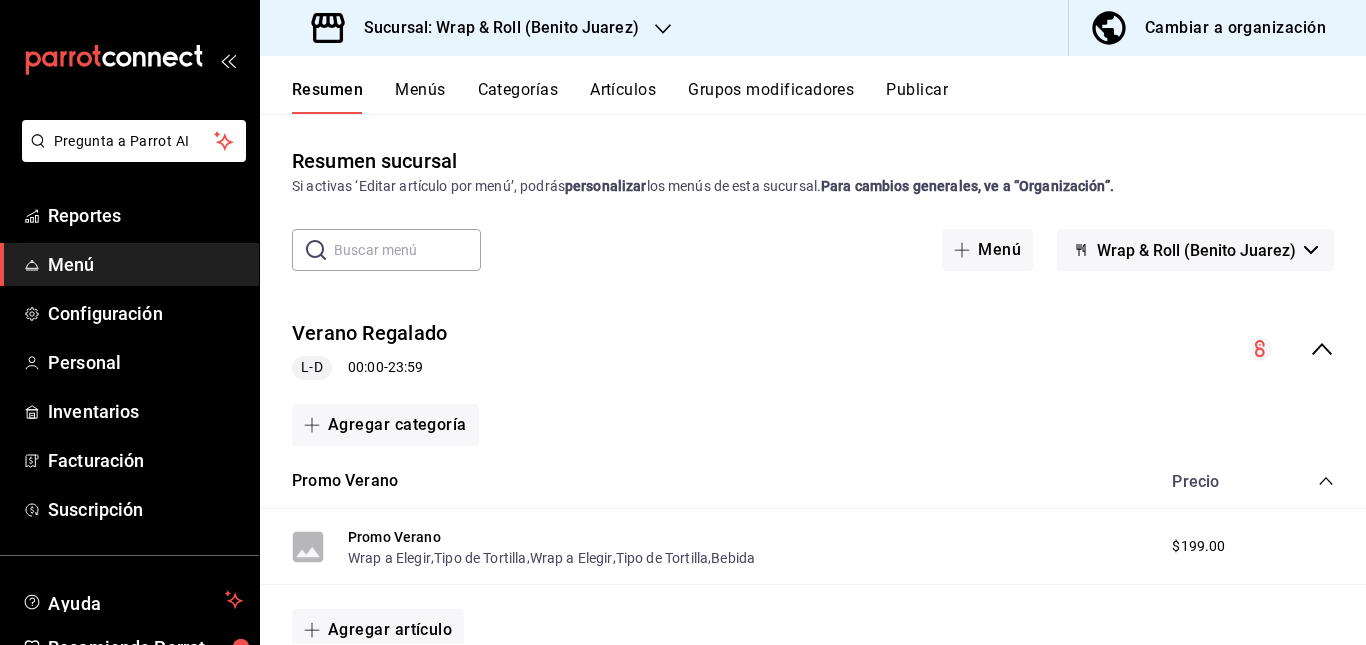 scroll, scrollTop: 69, scrollLeft: 0, axis: vertical 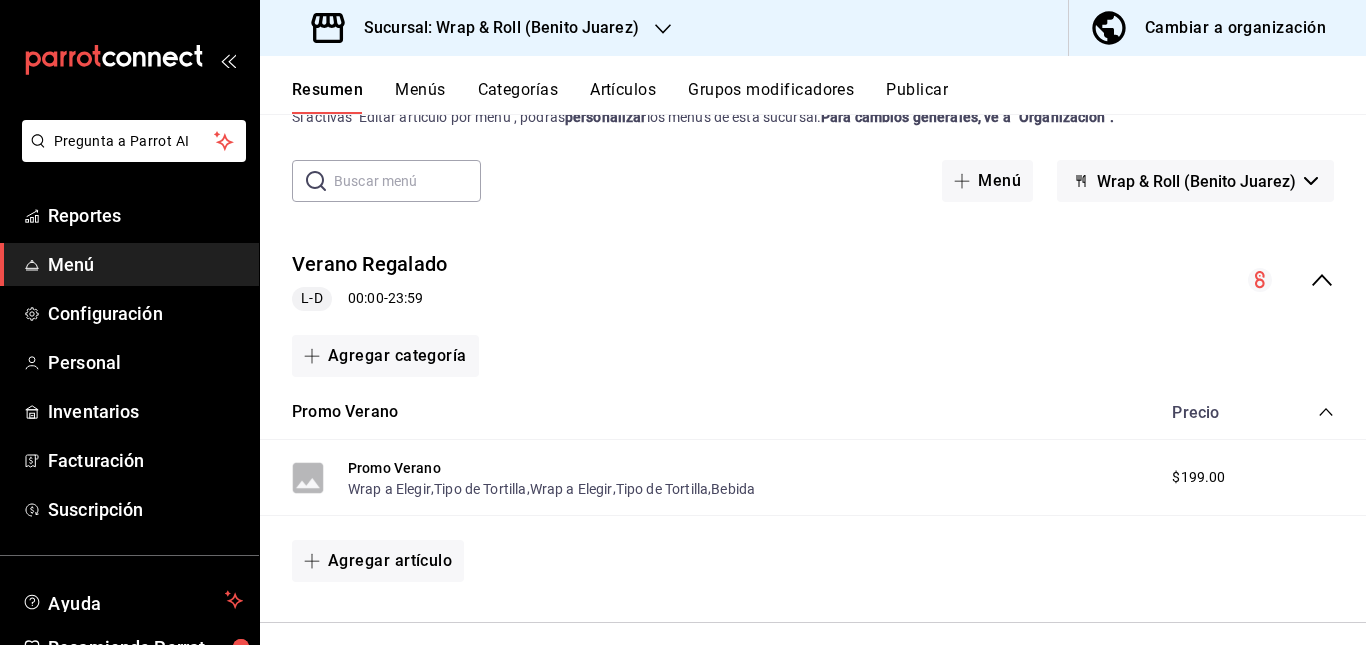 click on "Verano Regalado L-D [TIME] - [TIME]" at bounding box center (813, 280) 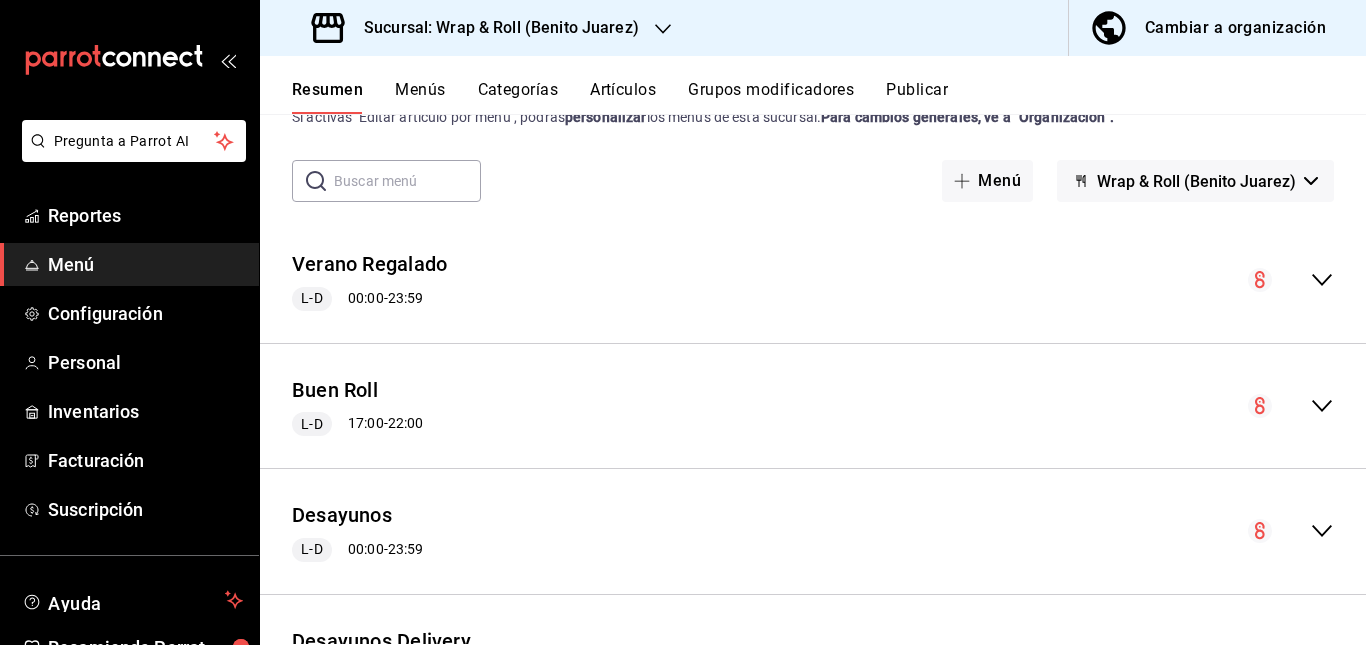 scroll, scrollTop: 0, scrollLeft: 0, axis: both 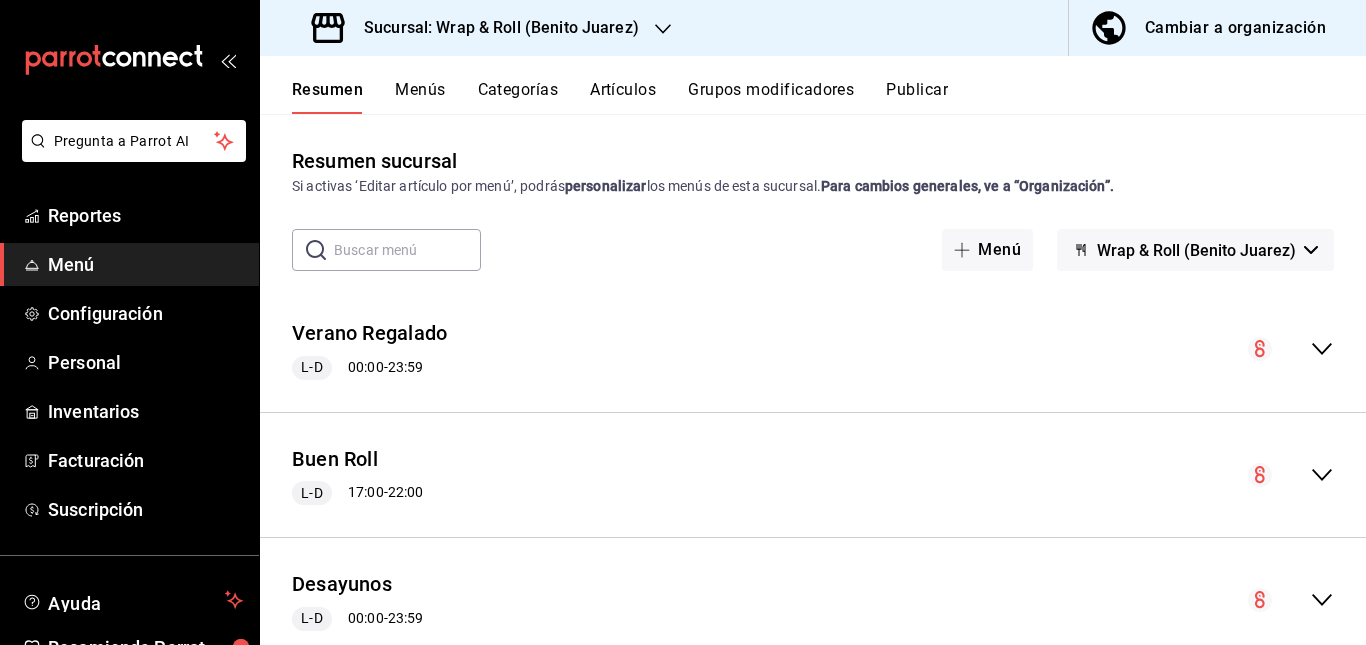 click on "Artículos" at bounding box center (623, 97) 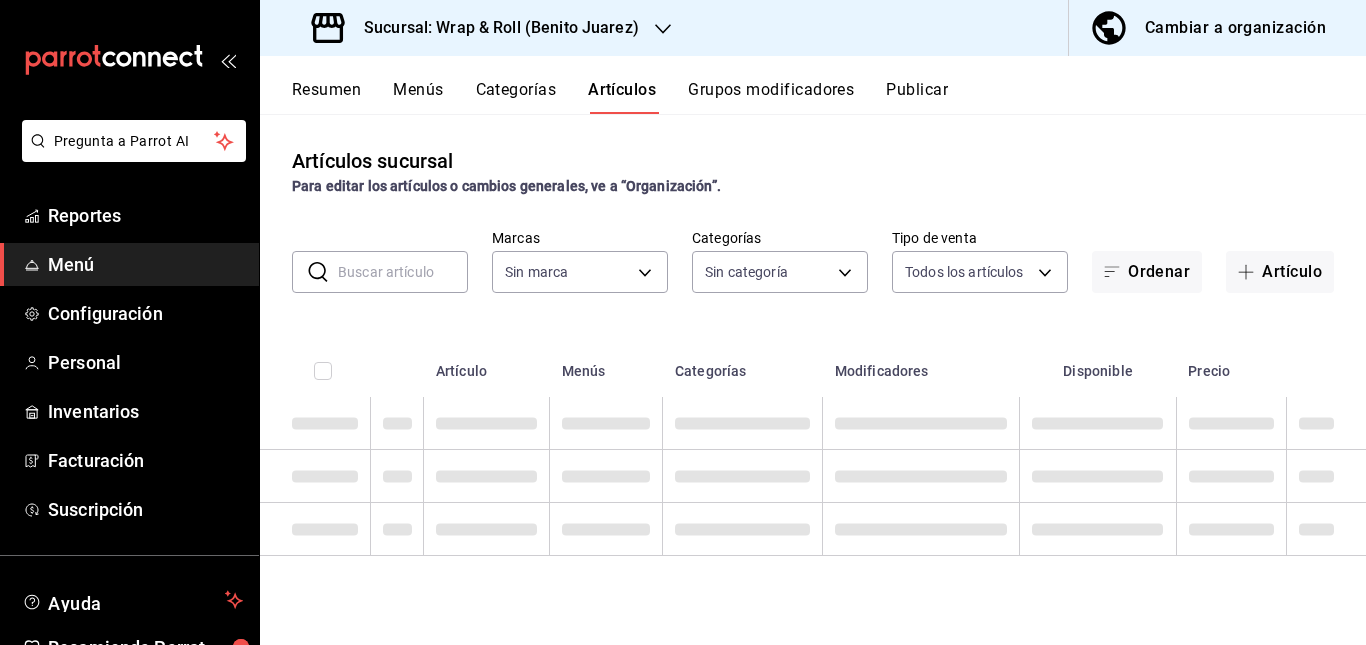 click at bounding box center (403, 272) 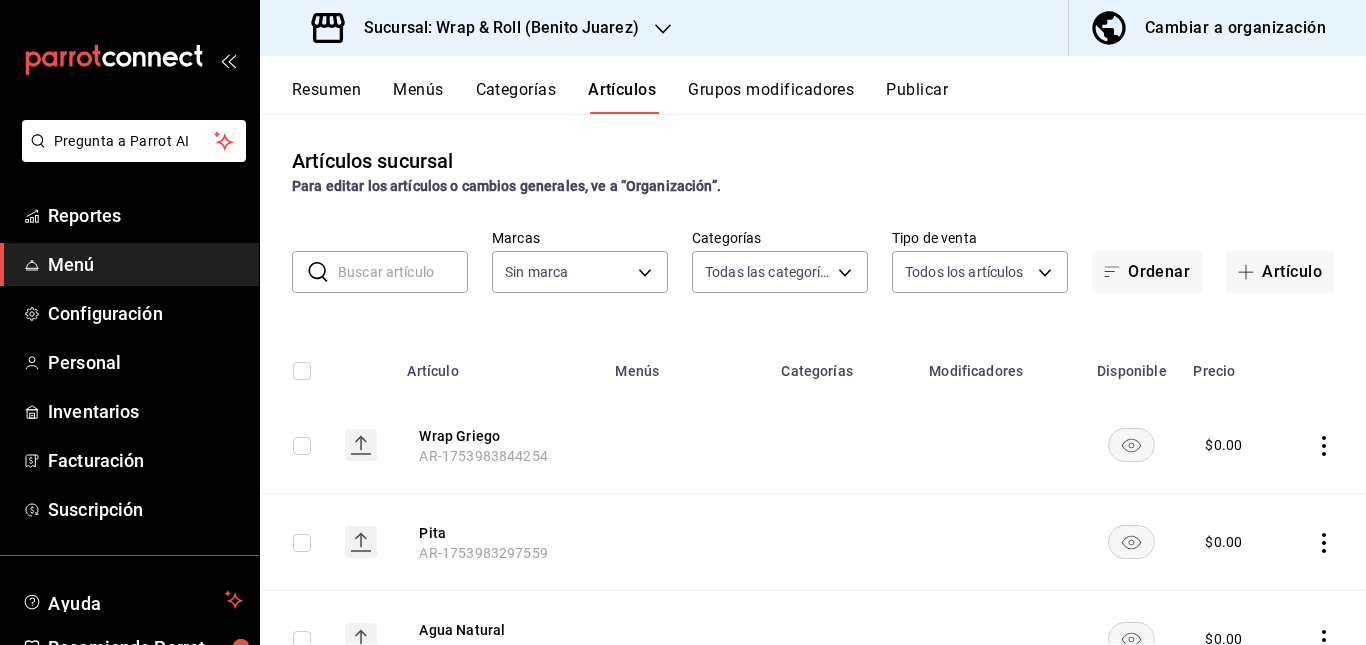 type on "[UUID],[UUID],[UUID],[UUID],[UUID],[UUID],[UUID],[UUID],[UUID],[UUID],[UUID],[UUID],[UUID],[UUID],[UUID],[UUID],[UUID],[UUID],[UUID],[UUID]" 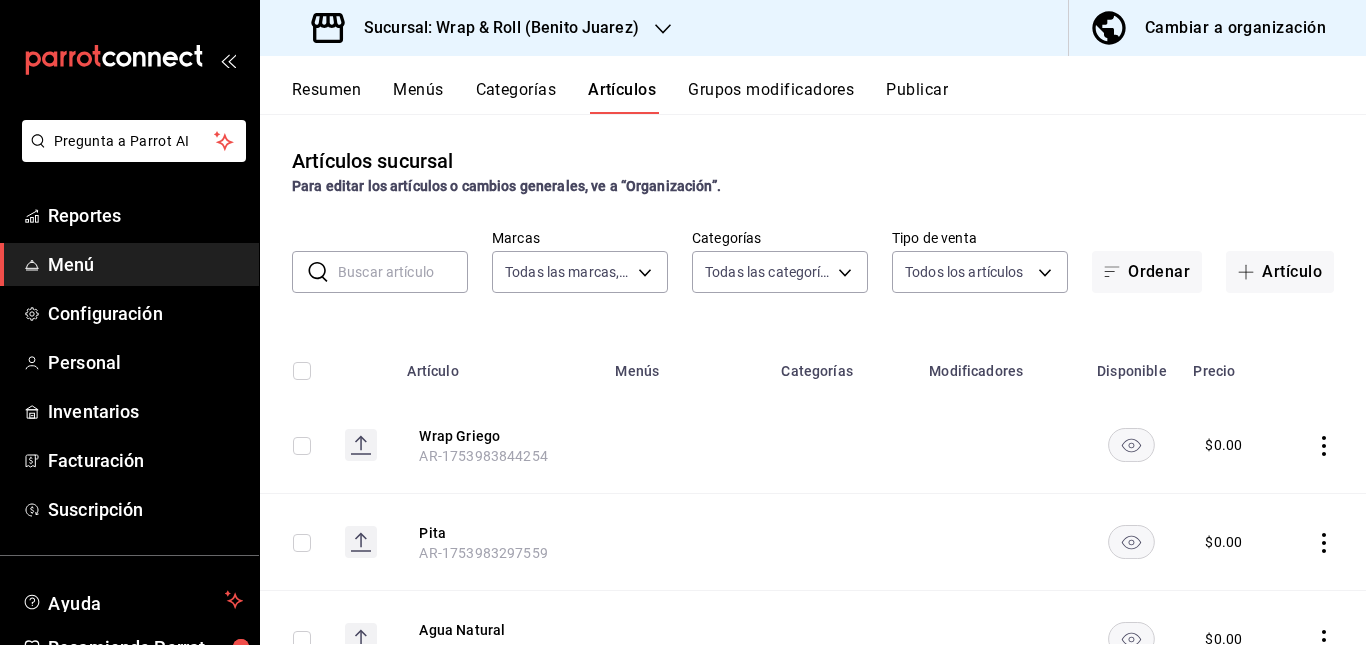 type on "[UUID]" 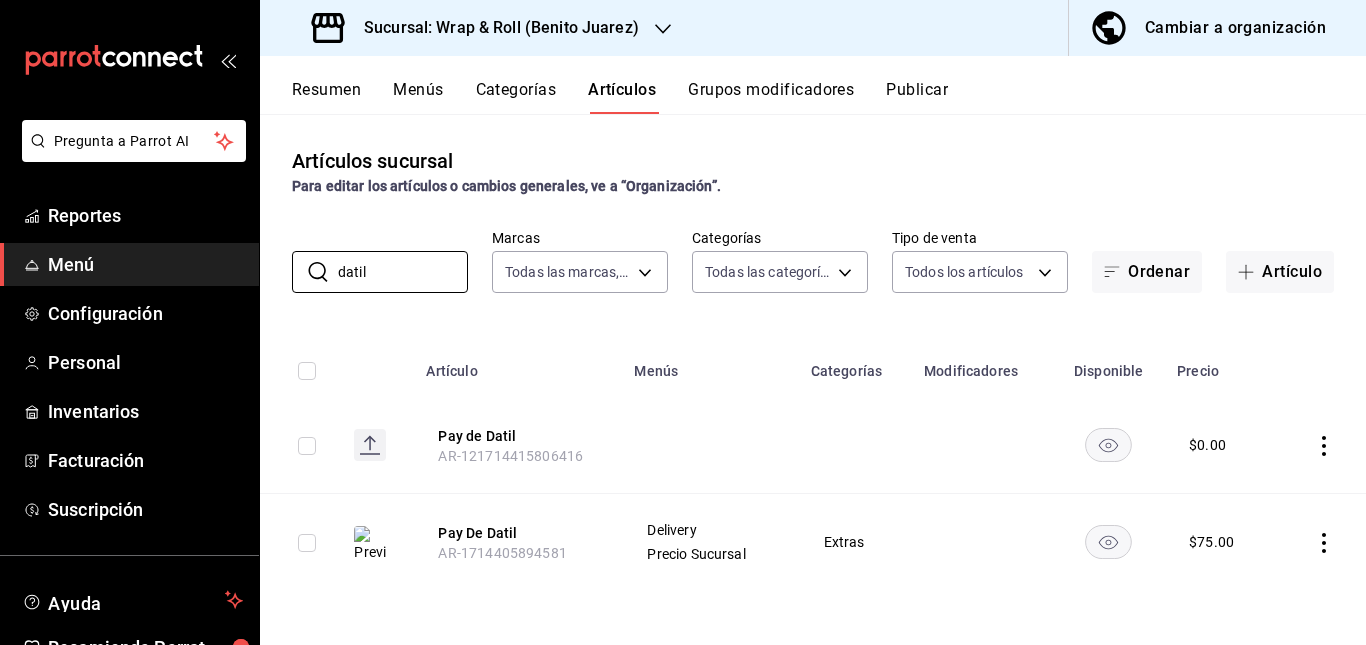 type on "datil" 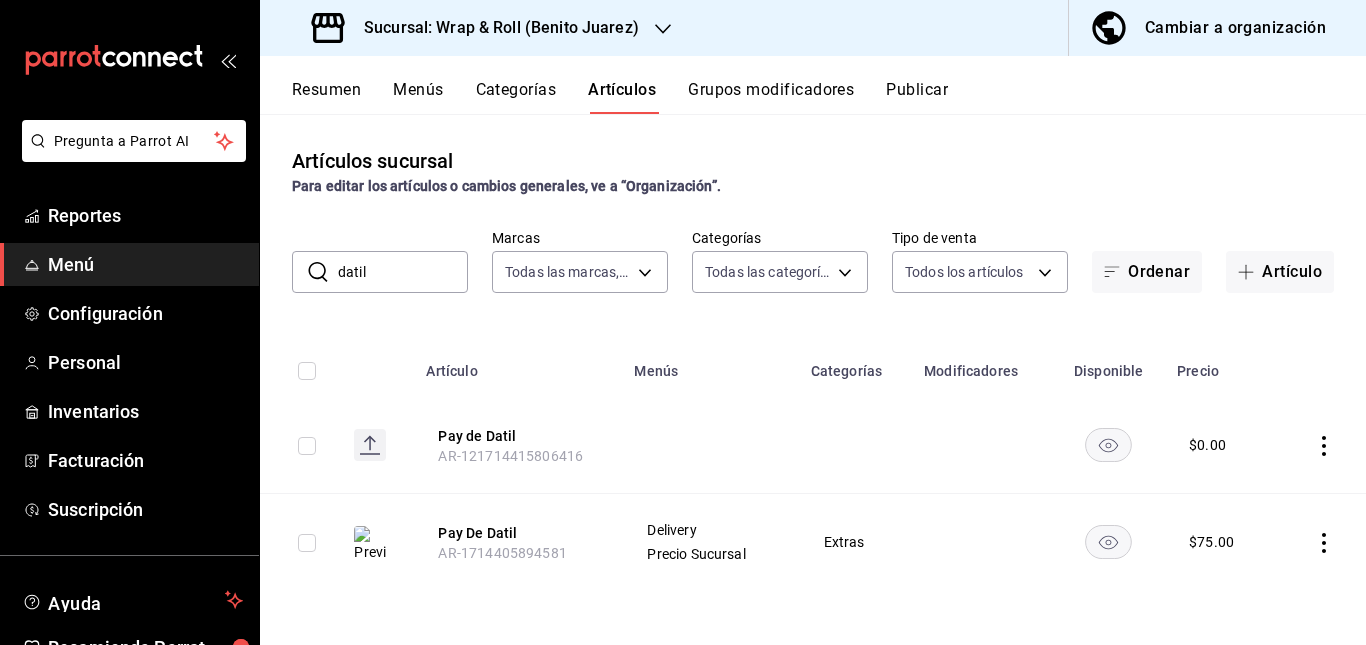 click on "Sucursal: Wrap & Roll (Benito Juarez)" at bounding box center [477, 28] 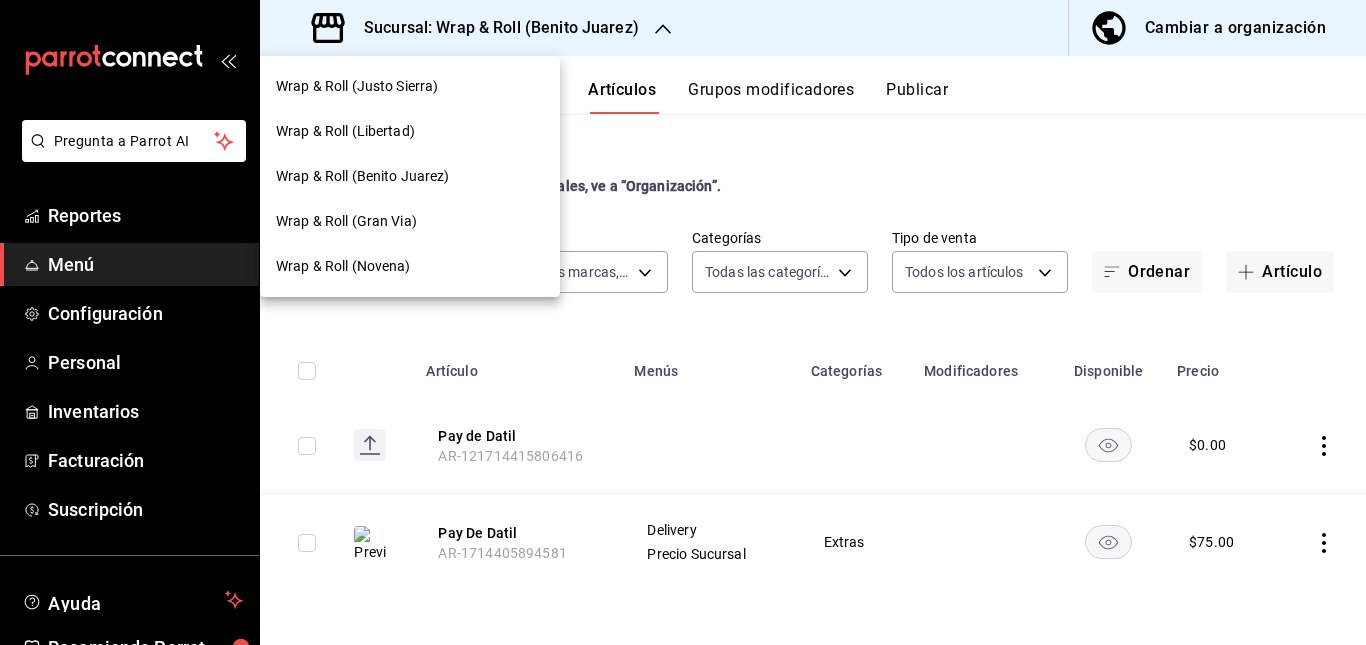 click on "Wrap & Roll (Gran Via)" at bounding box center [410, 221] 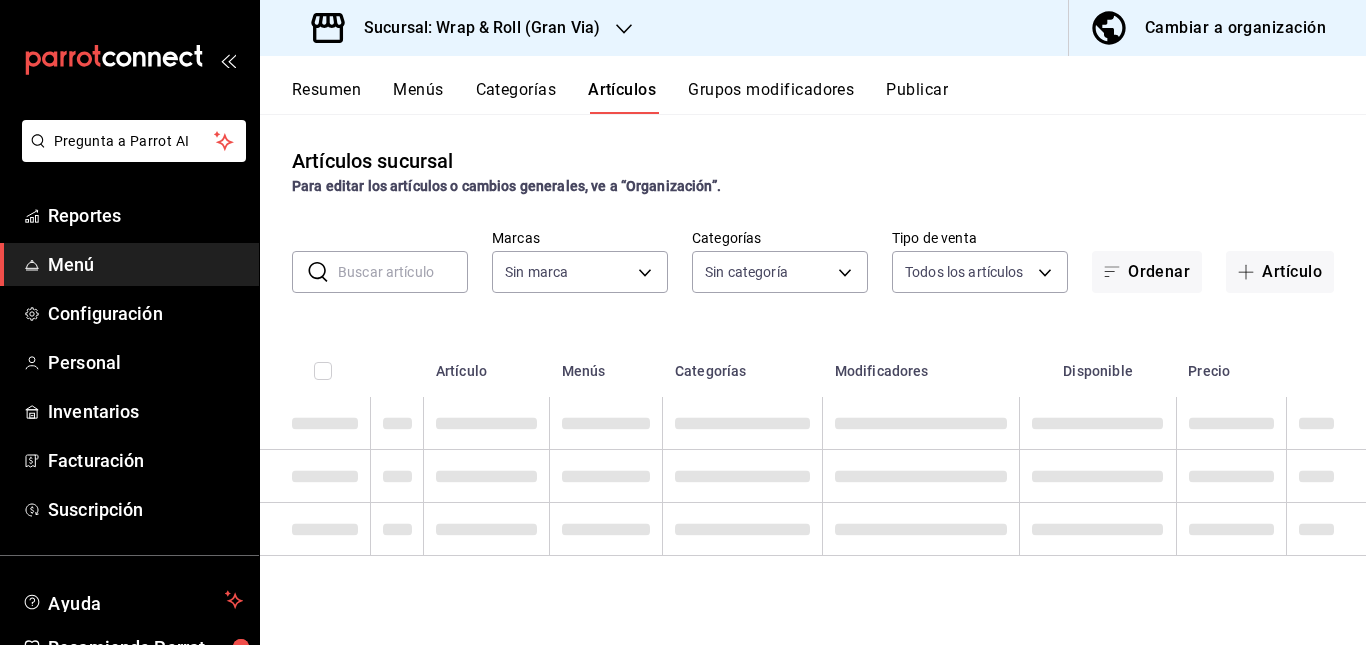 click at bounding box center [403, 272] 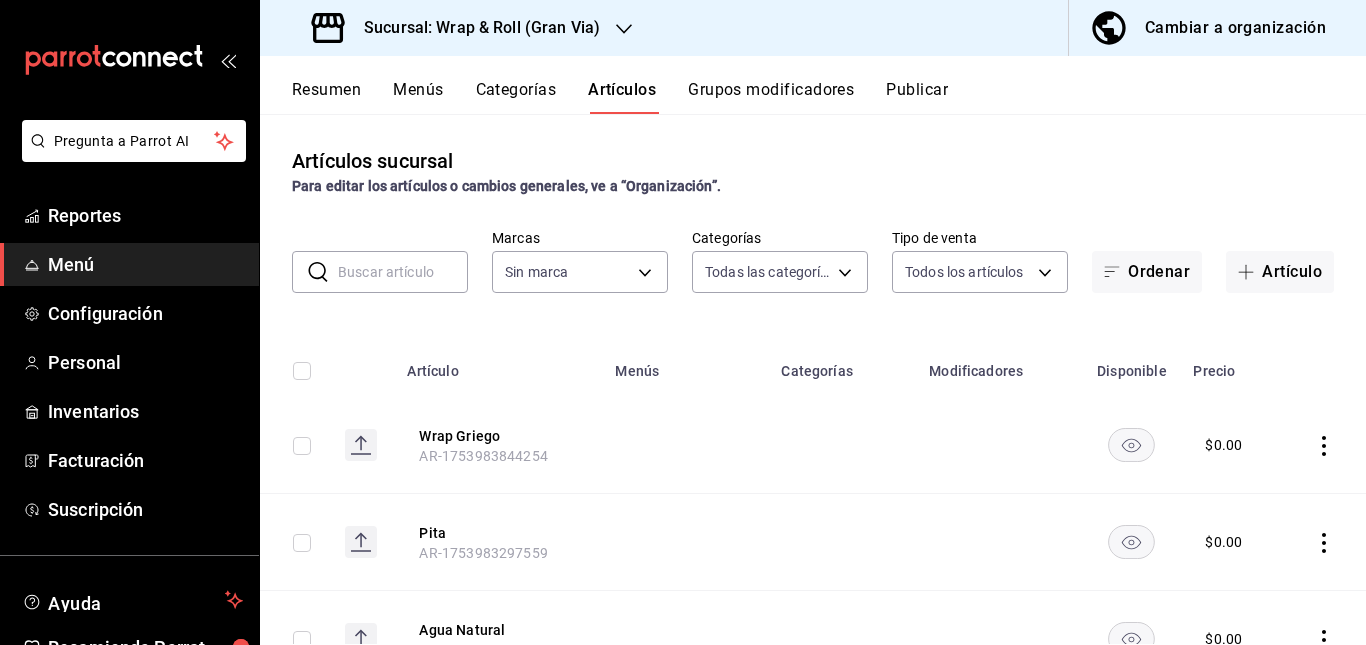 type on "[UUID],[UUID],[UUID],[UUID],[UUID],[UUID],[UUID],[UUID],[UUID],[UUID],[UUID],[UUID],[UUID],[UUID],[UUID],[UUID]" 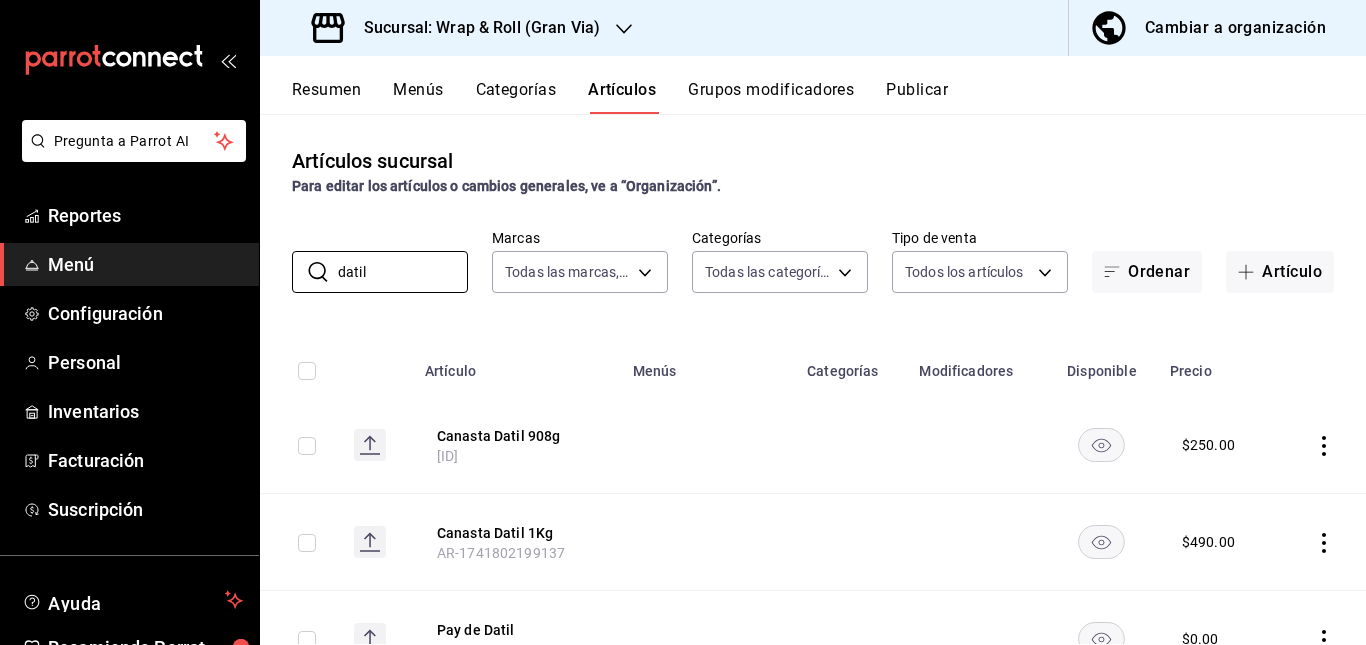 type on "datil" 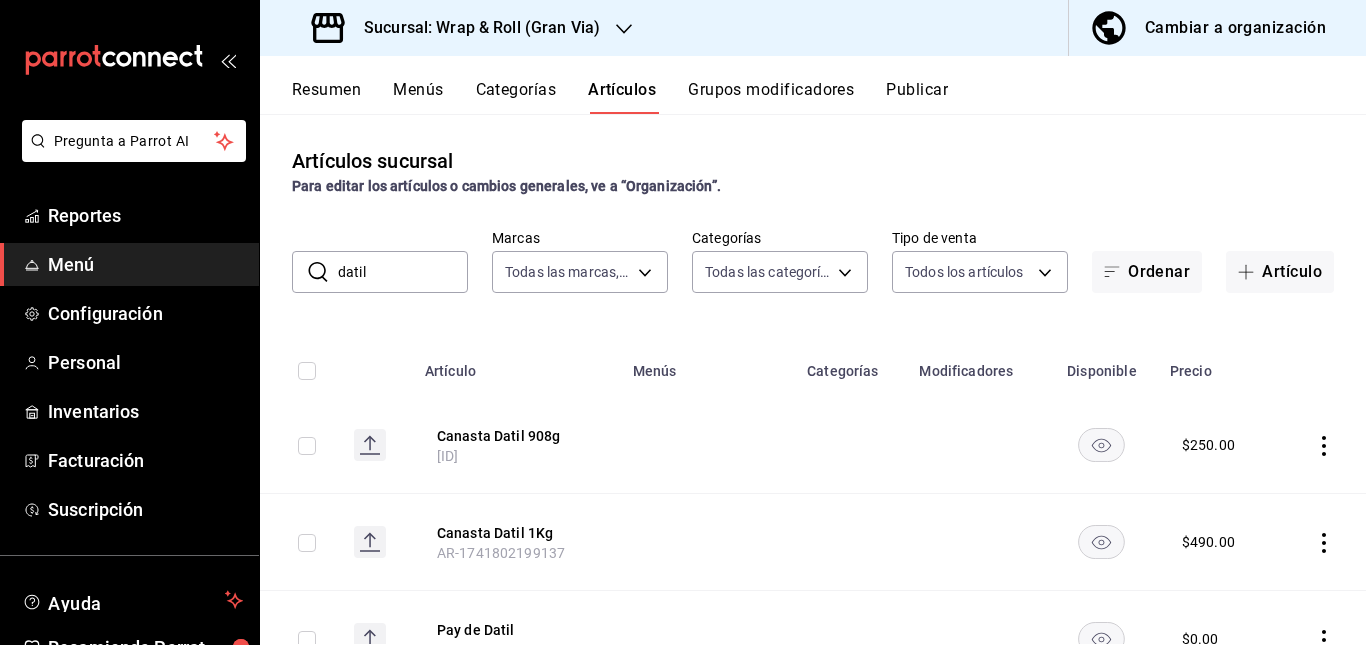 click at bounding box center [708, 445] 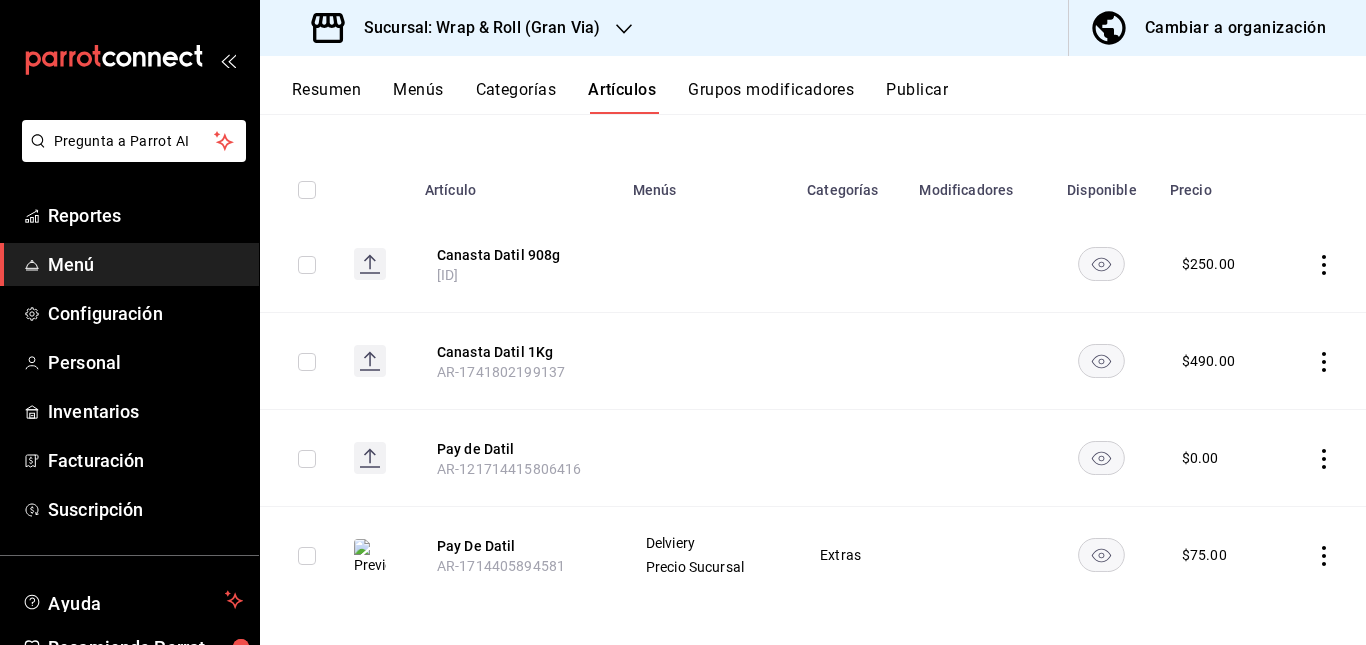 scroll, scrollTop: 188, scrollLeft: 0, axis: vertical 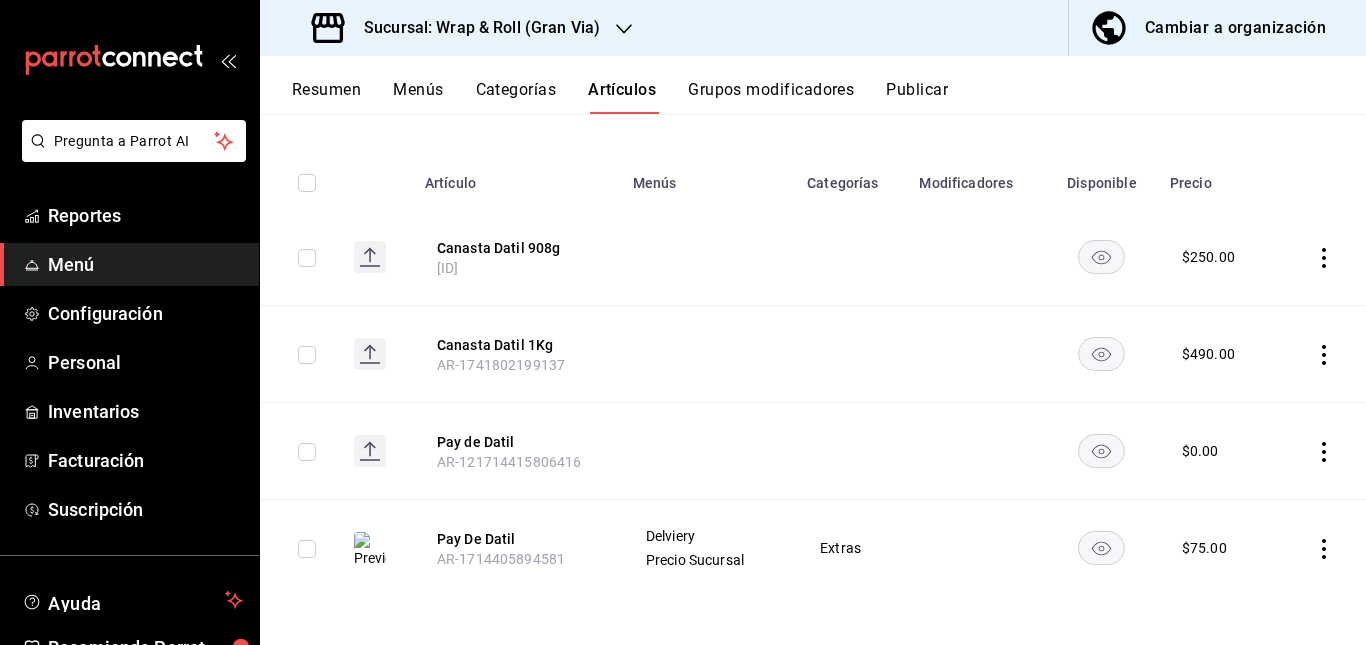 click on "Resumen" at bounding box center (326, 97) 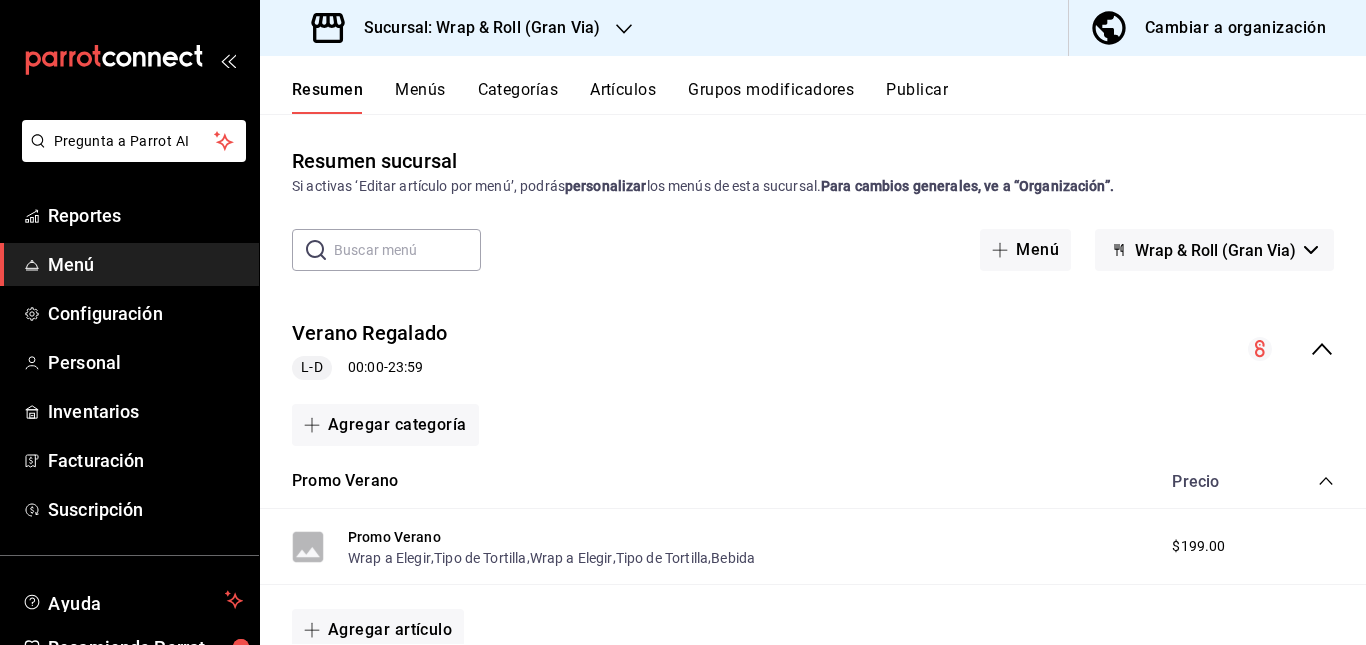 click on "Verano Regalado L-D [TIME] - [TIME]" at bounding box center (813, 349) 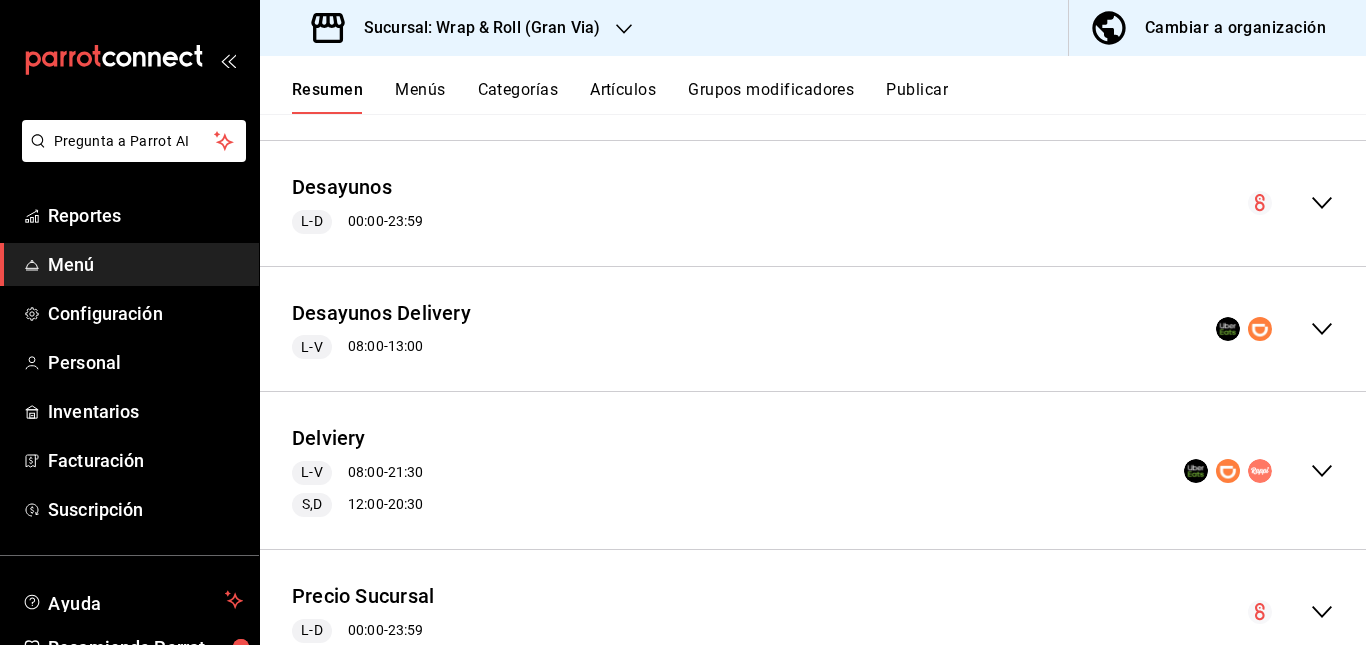 scroll, scrollTop: 469, scrollLeft: 0, axis: vertical 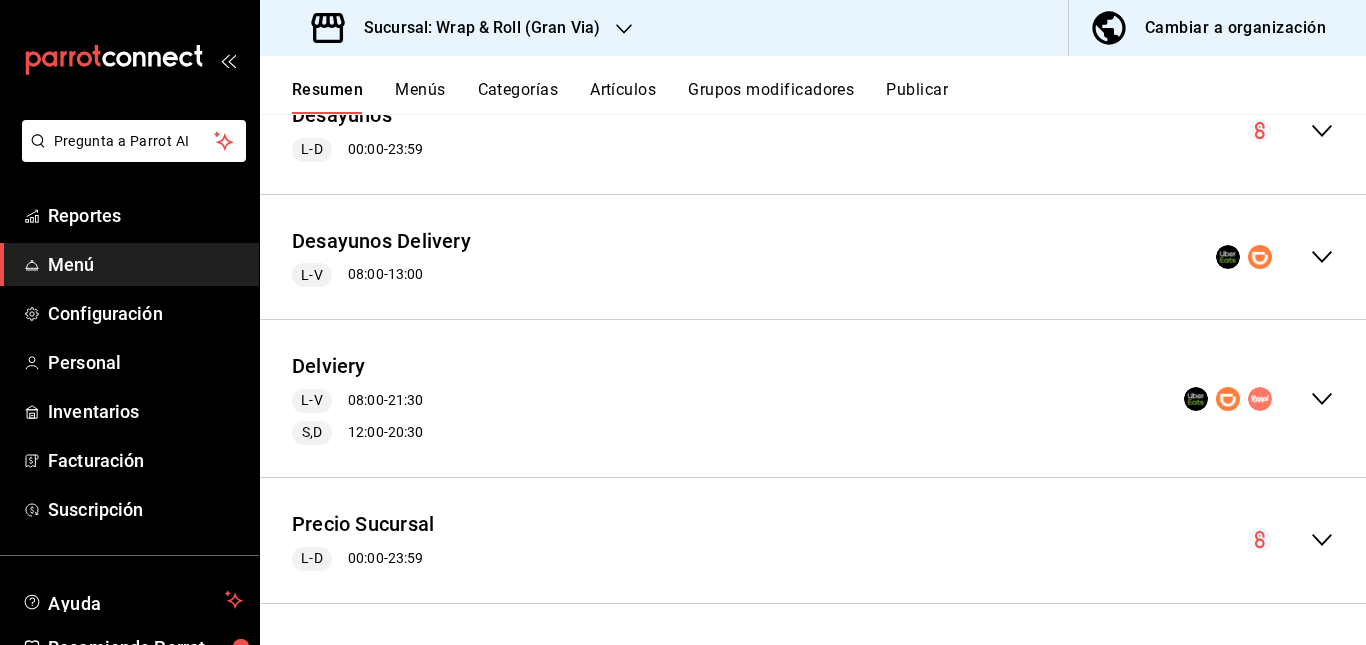click on "Precio Sucursal L-D 00:00  -  23:59" at bounding box center [813, 540] 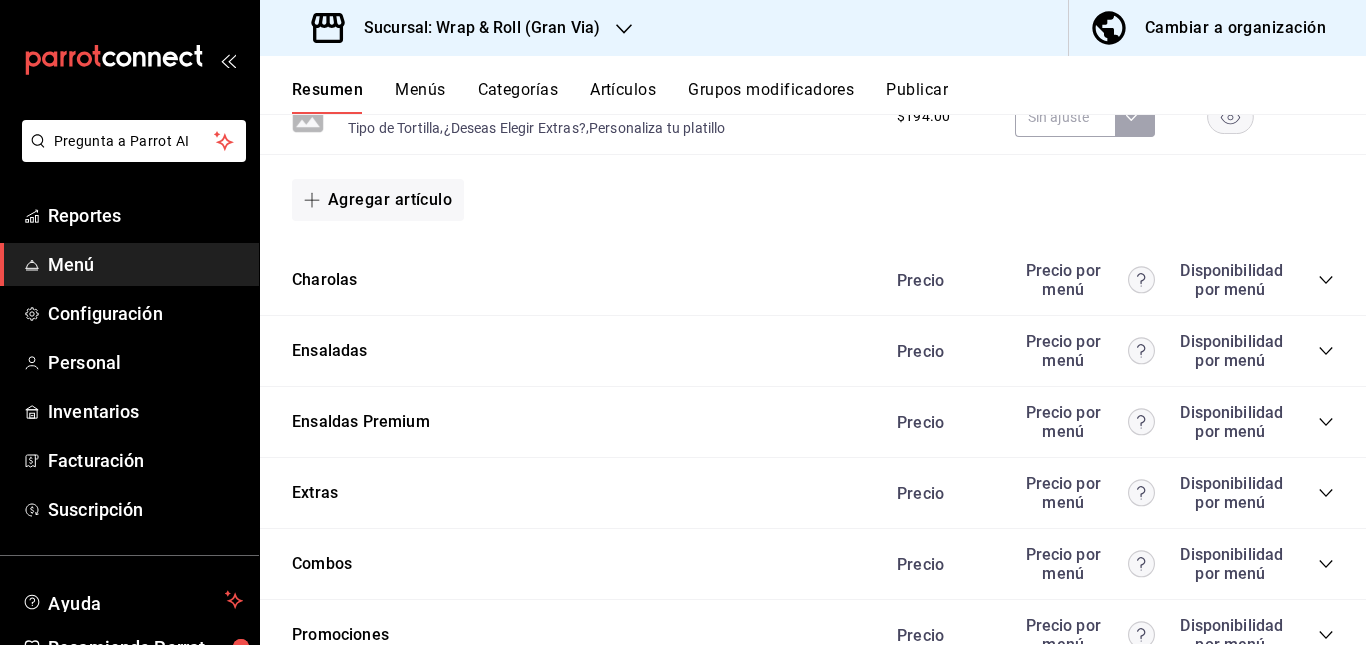 scroll, scrollTop: 2101, scrollLeft: 0, axis: vertical 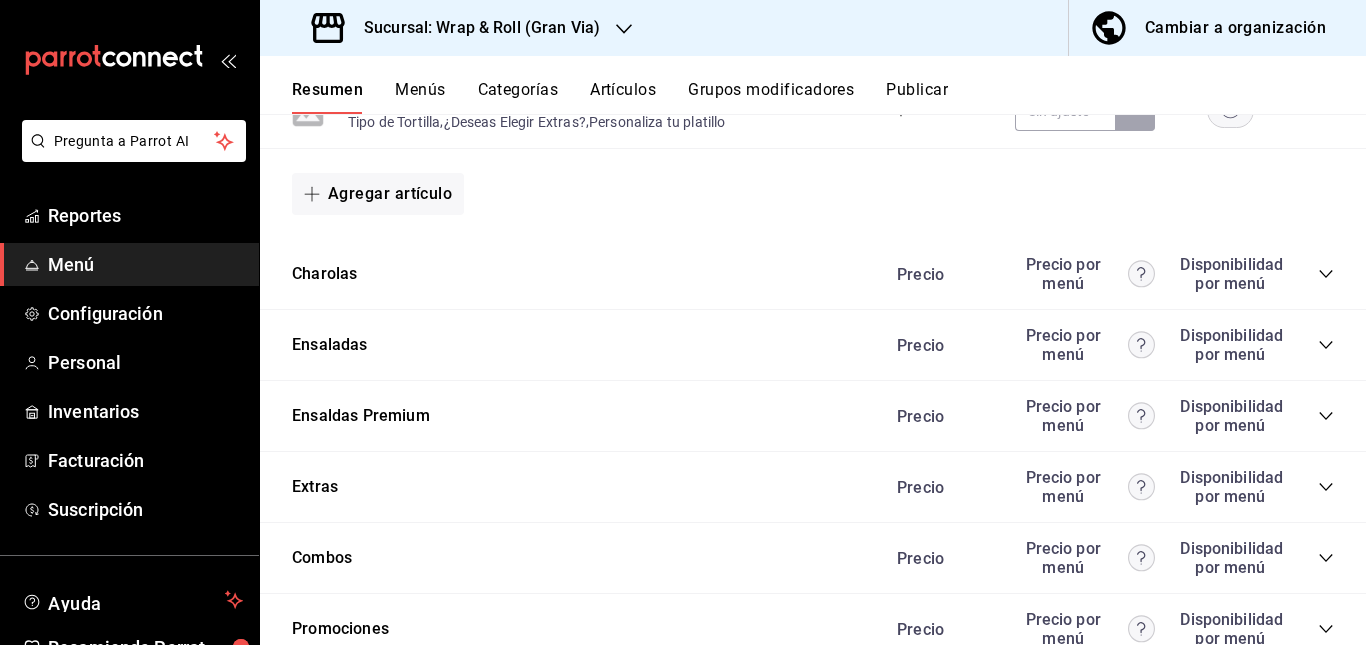 click 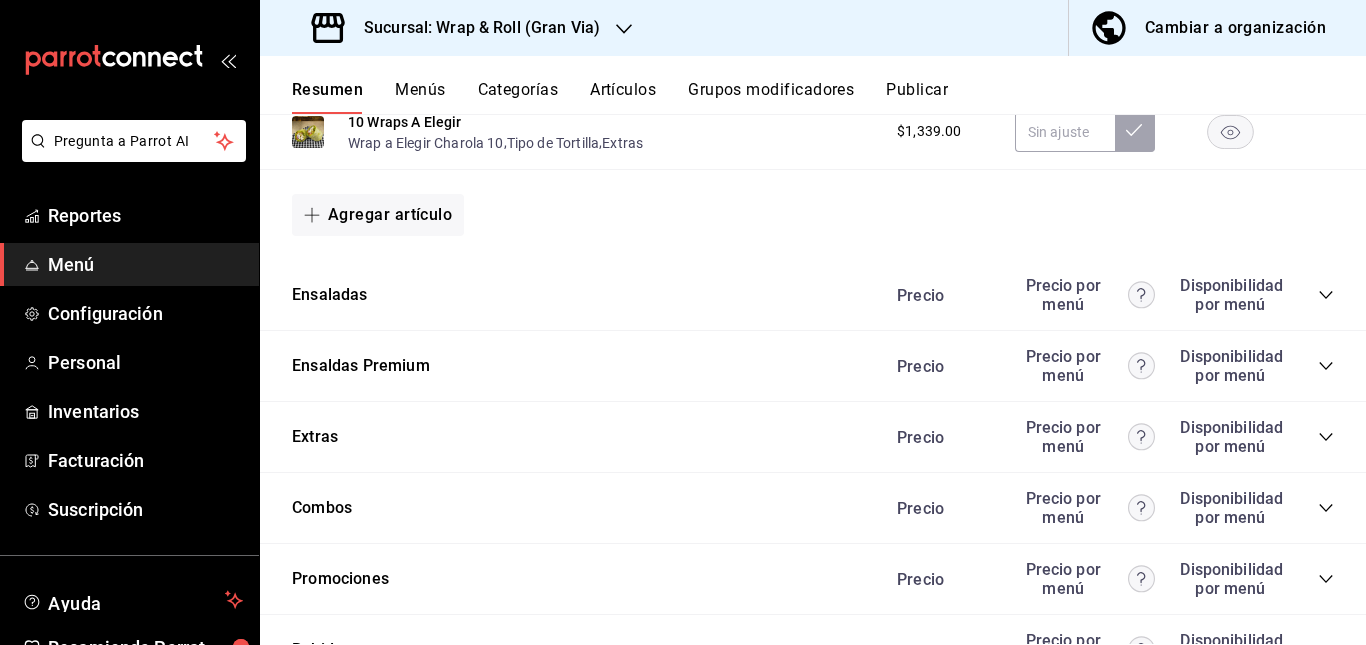 scroll, scrollTop: 2395, scrollLeft: 0, axis: vertical 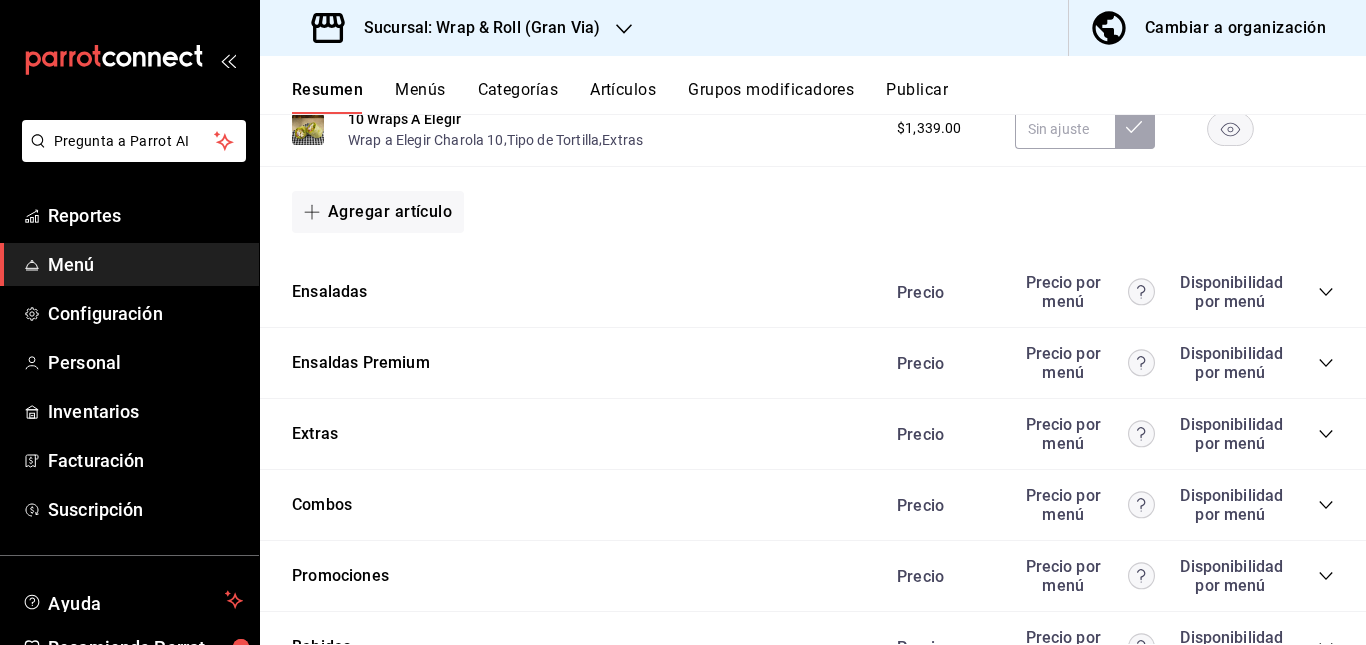 click 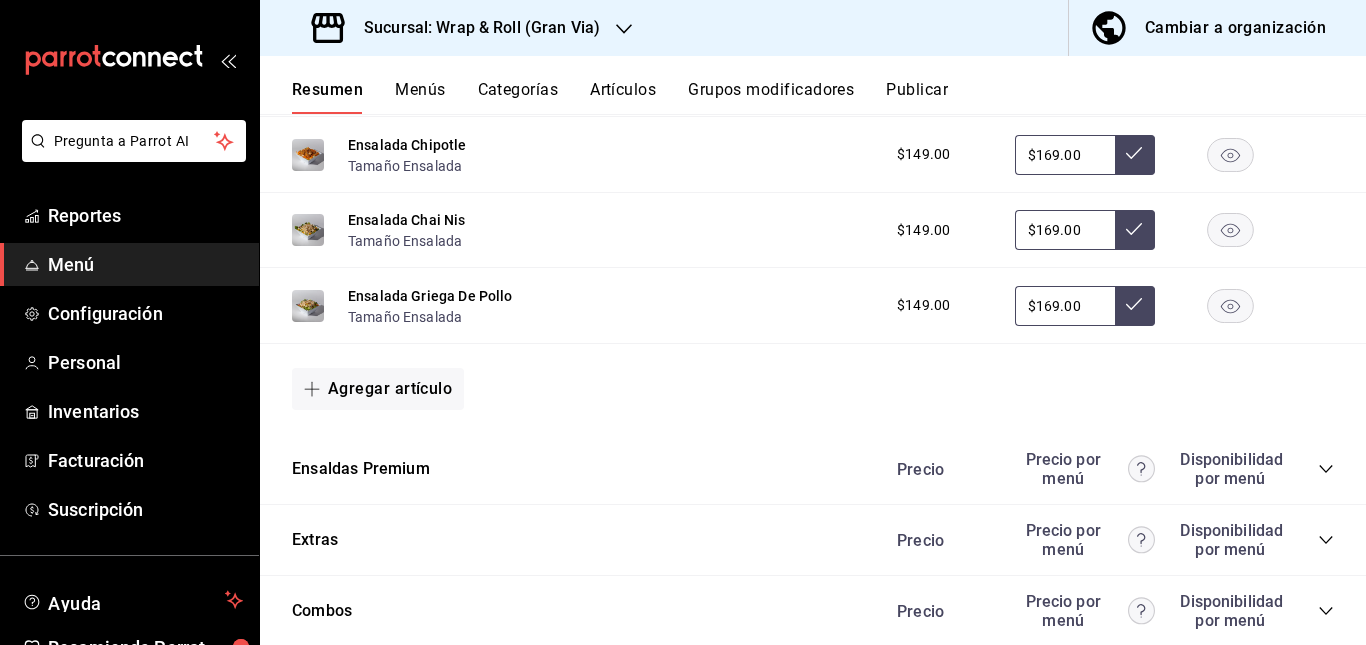 scroll, scrollTop: 3186, scrollLeft: 0, axis: vertical 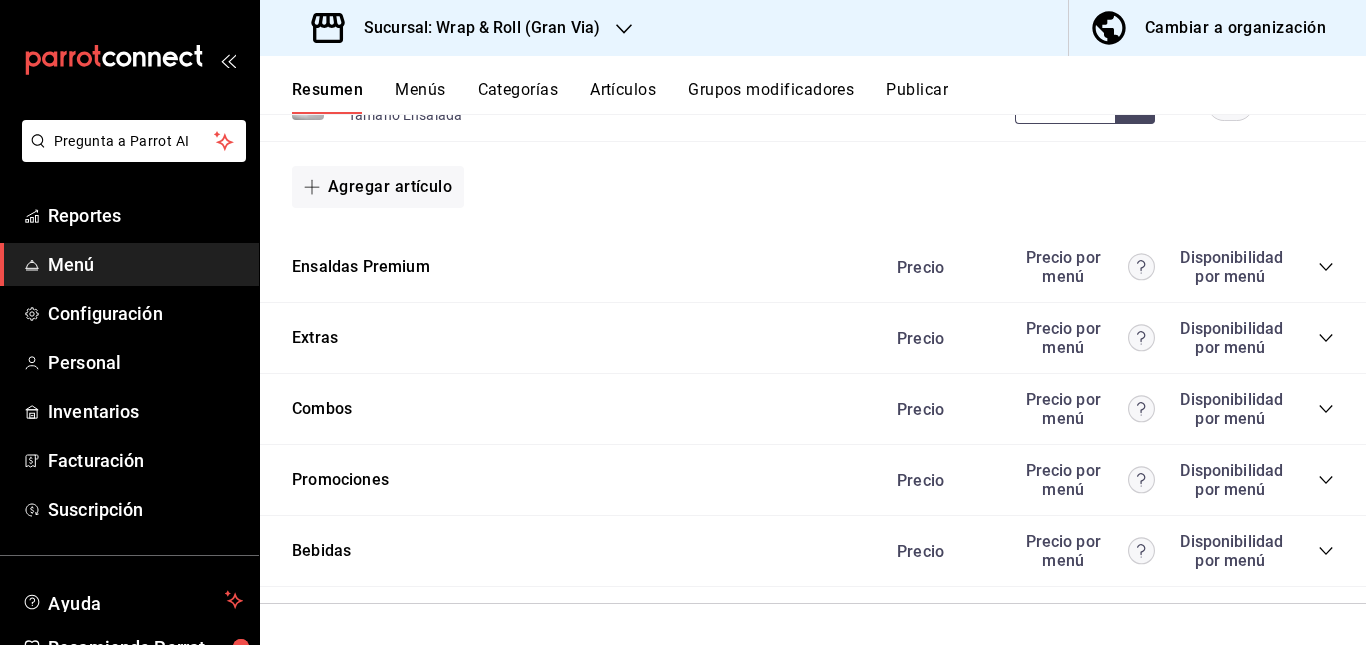 click 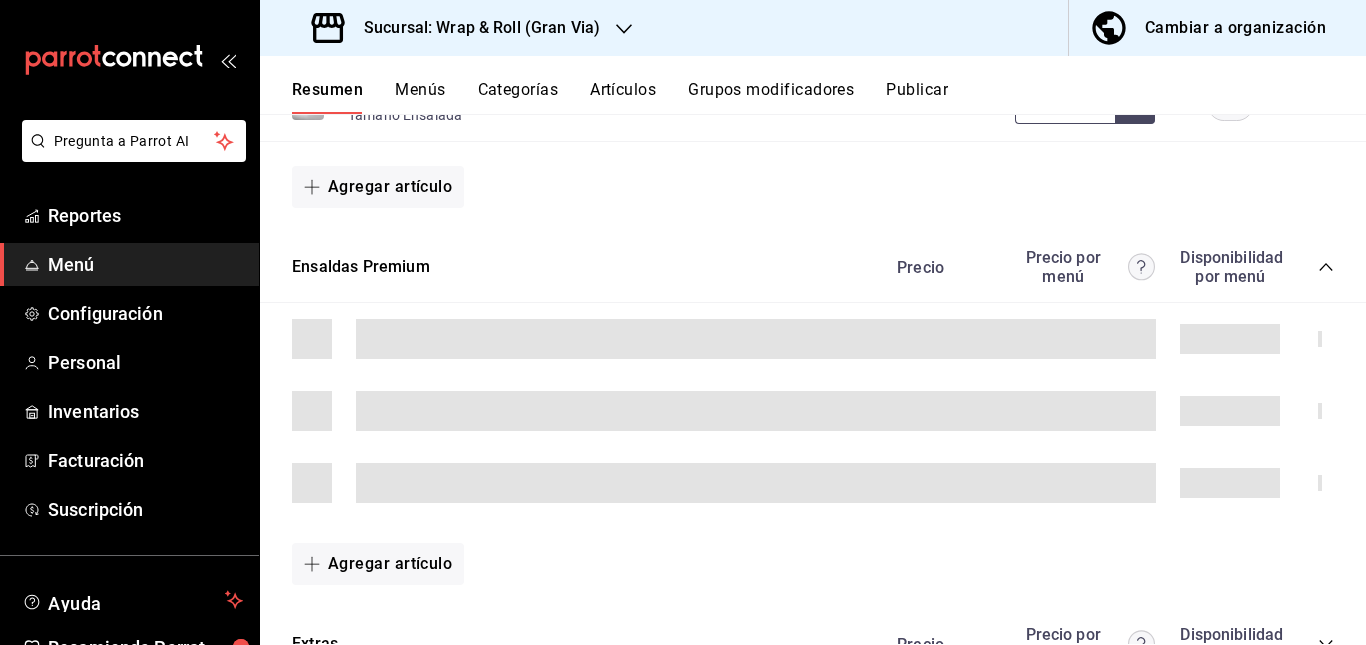 click 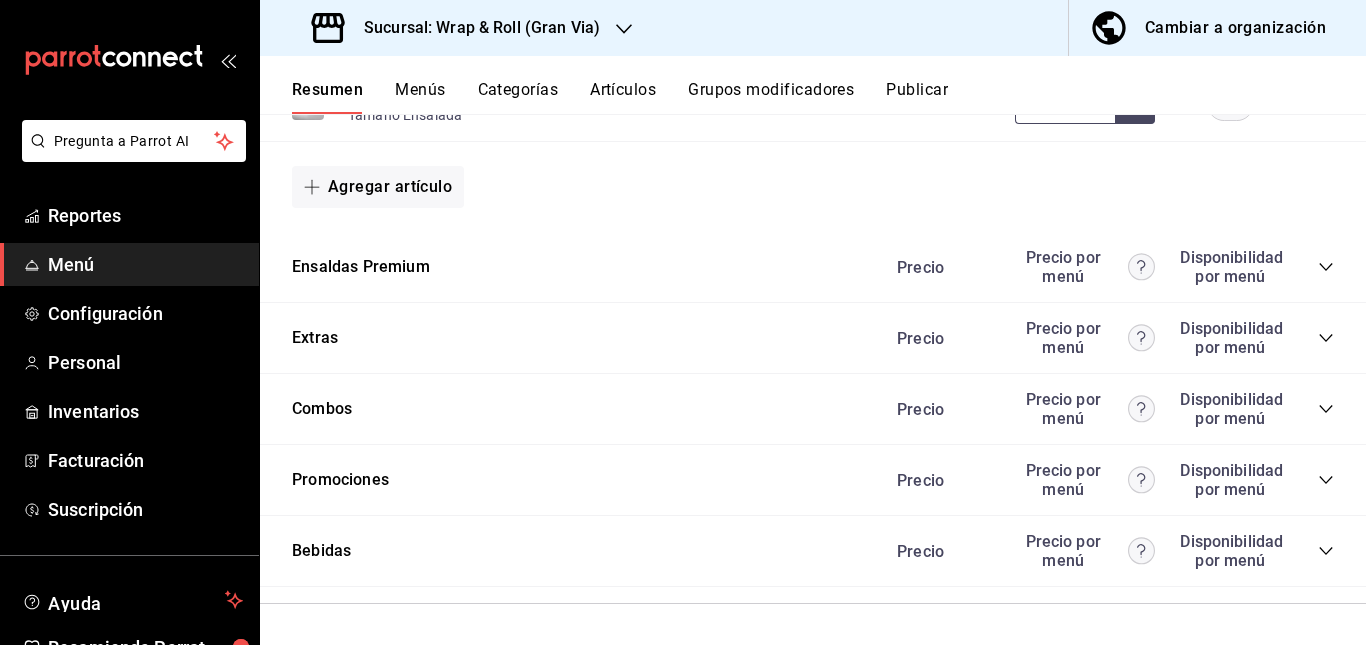 click 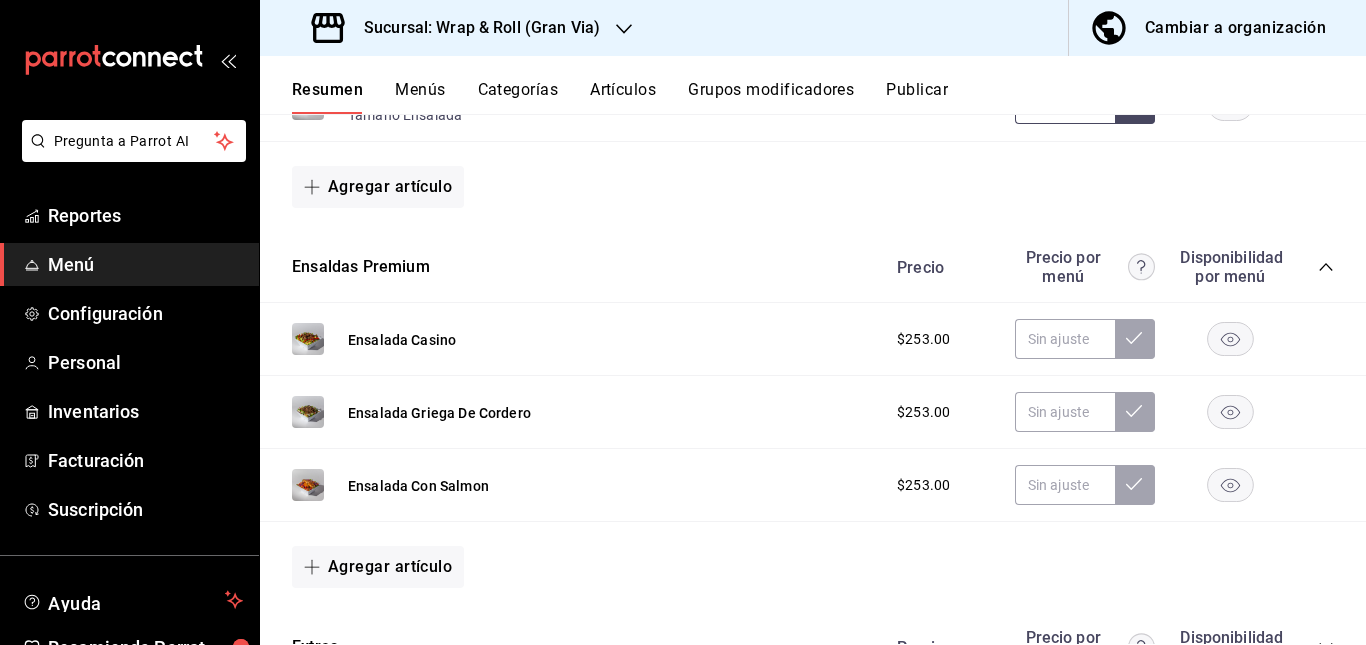 click 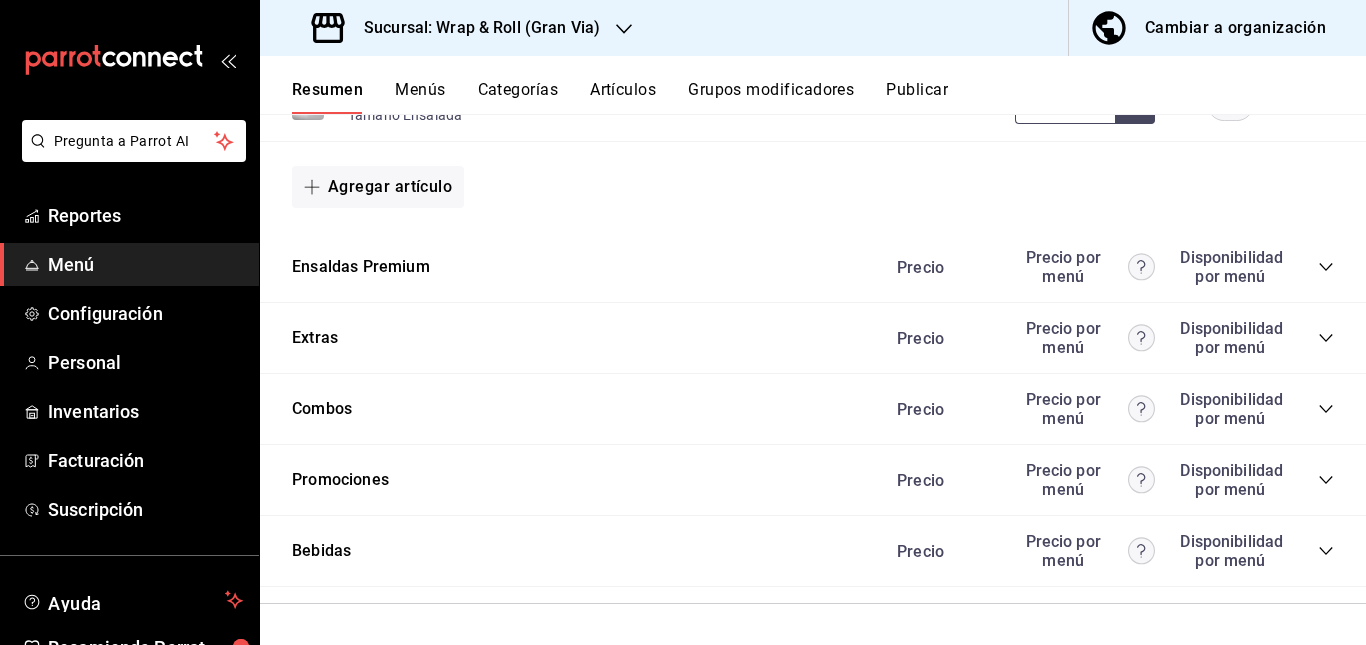 click 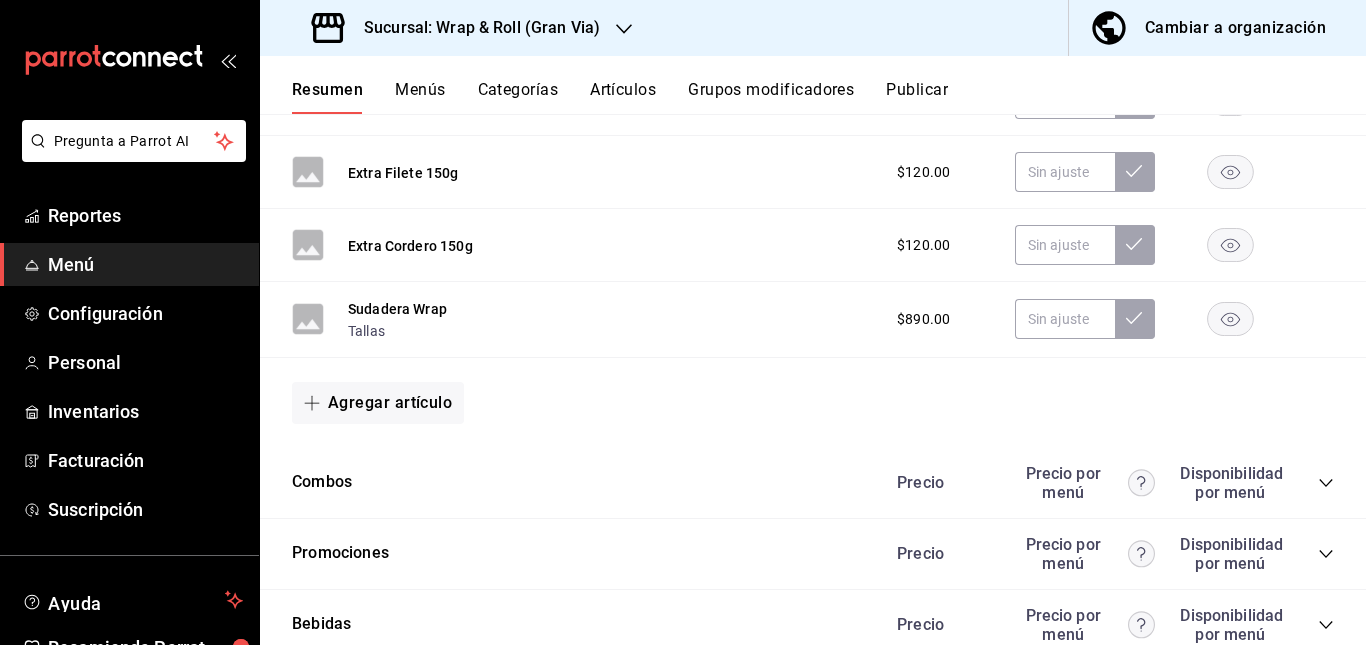 scroll, scrollTop: 4593, scrollLeft: 0, axis: vertical 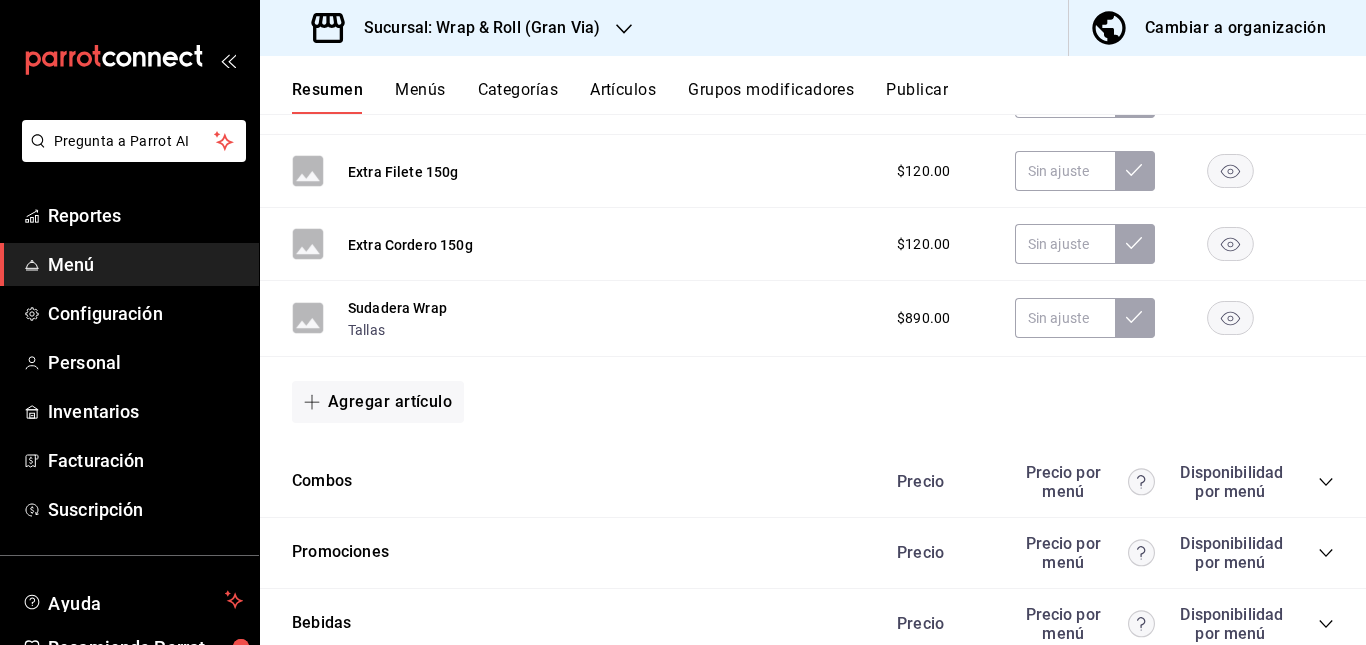 type 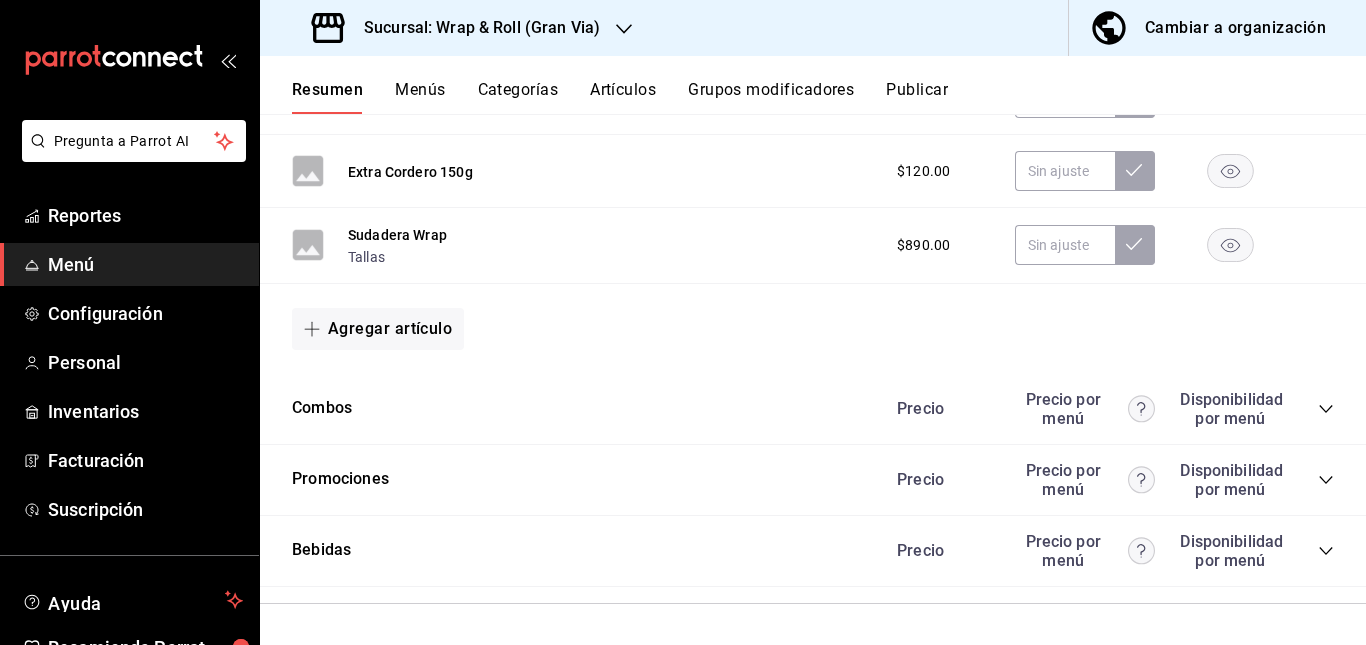 click 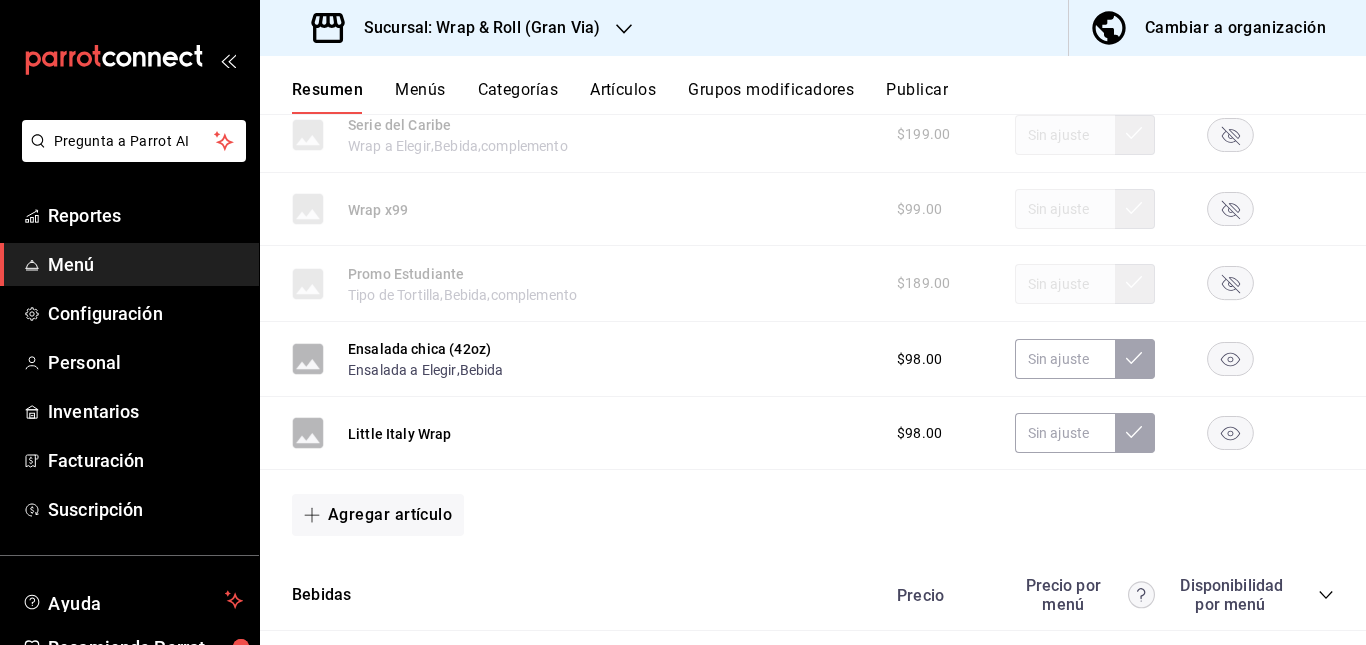 scroll, scrollTop: 5201, scrollLeft: 0, axis: vertical 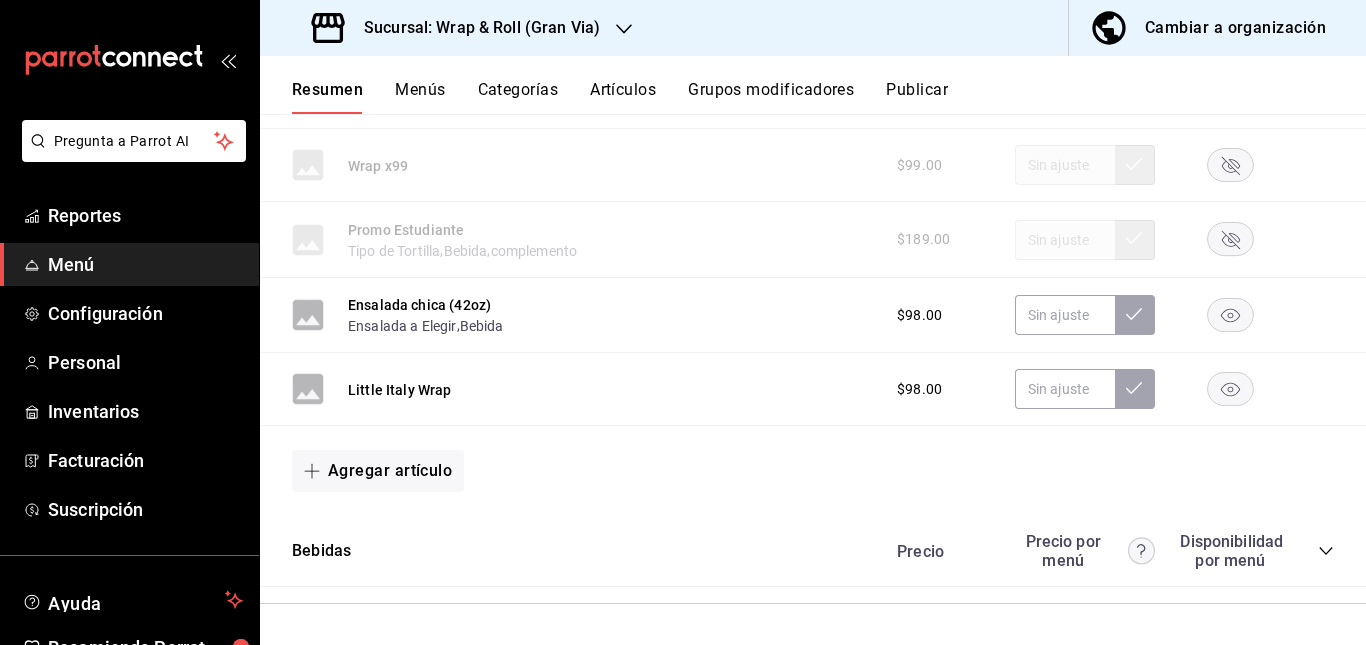 click 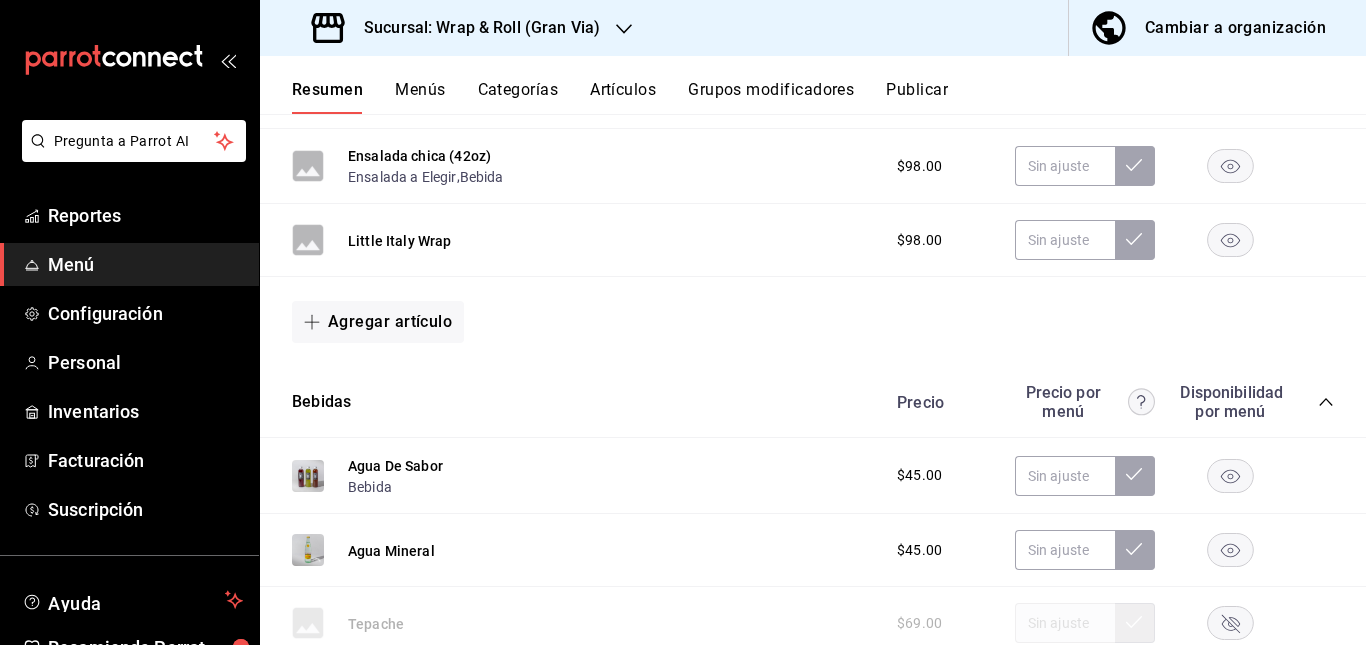 scroll, scrollTop: 5307, scrollLeft: 0, axis: vertical 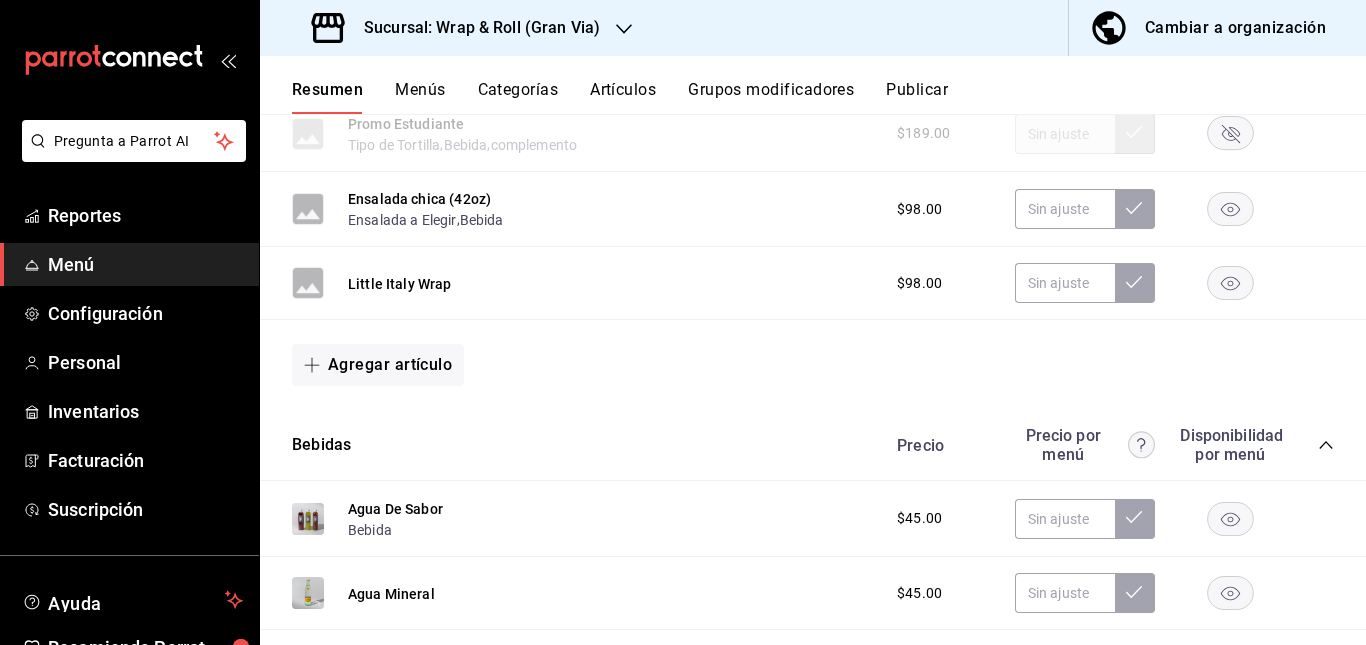 type 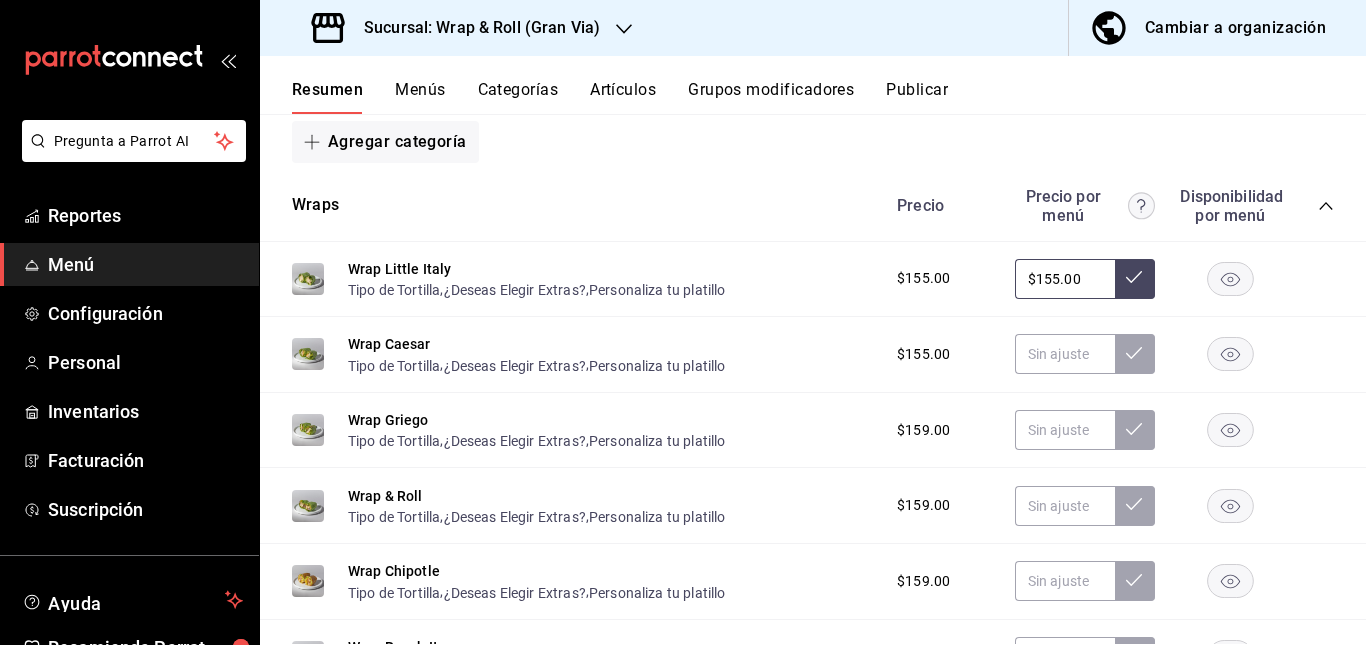 scroll, scrollTop: 942, scrollLeft: 0, axis: vertical 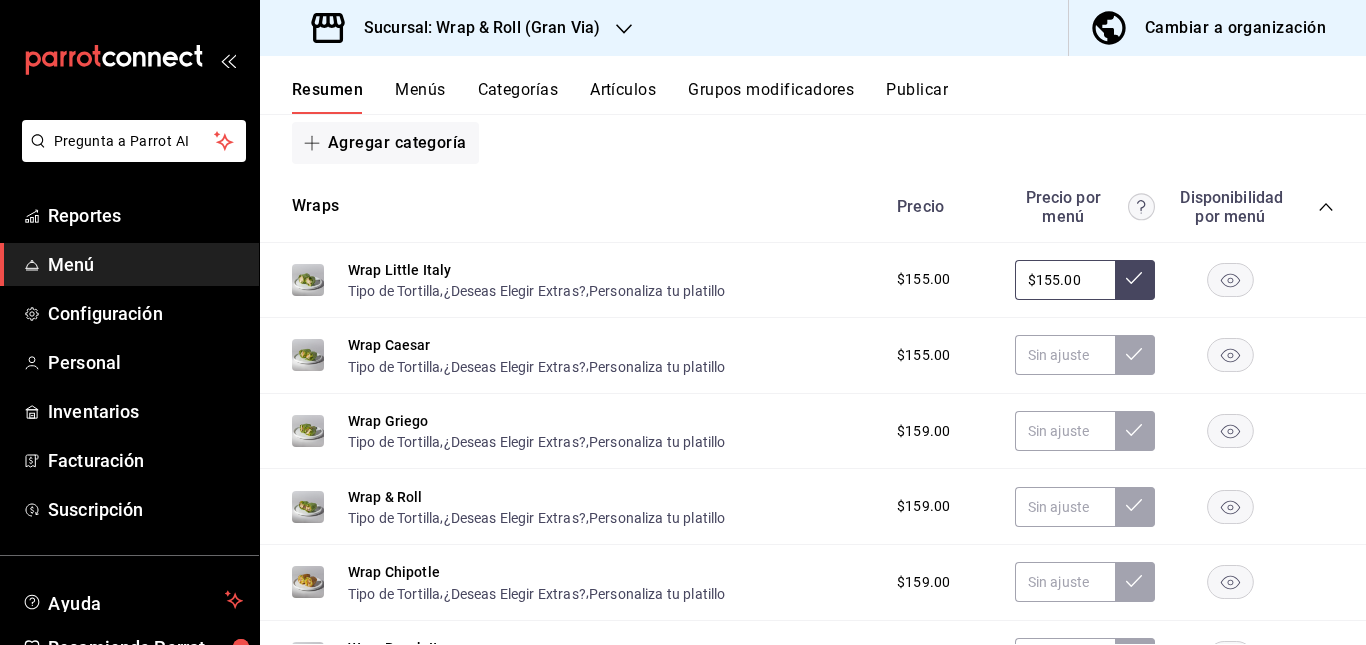 click 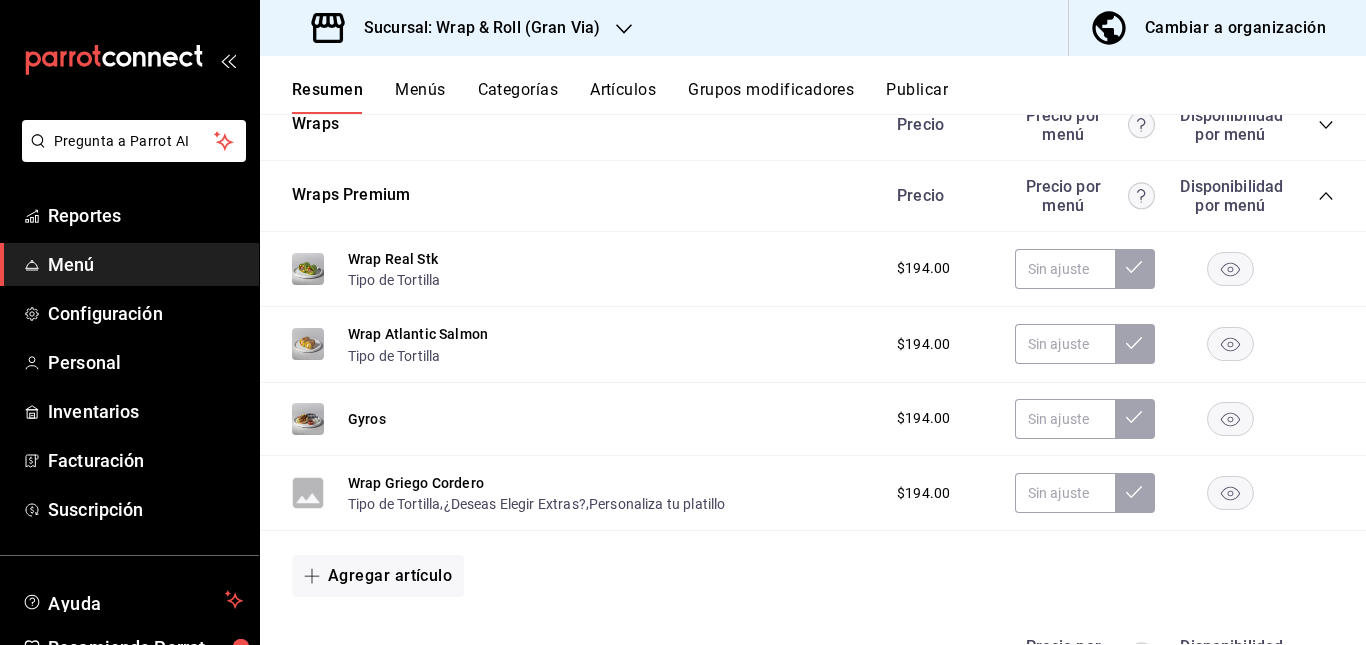 scroll, scrollTop: 1021, scrollLeft: 0, axis: vertical 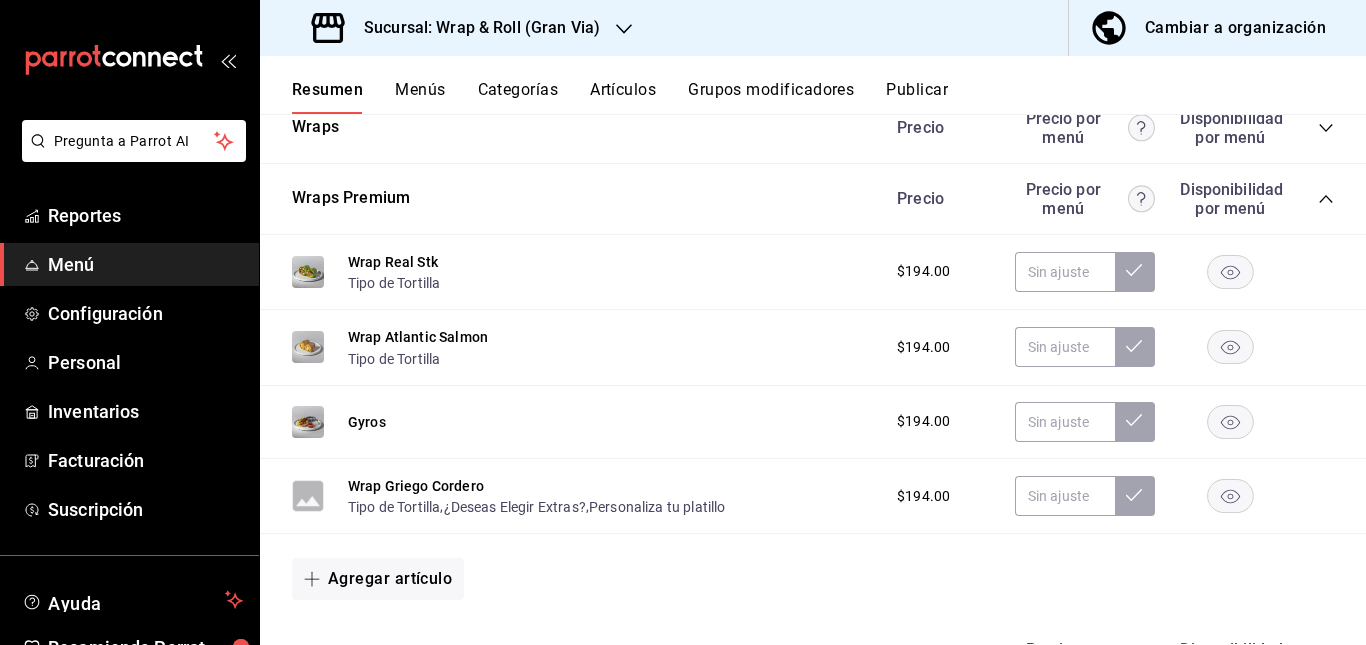 click 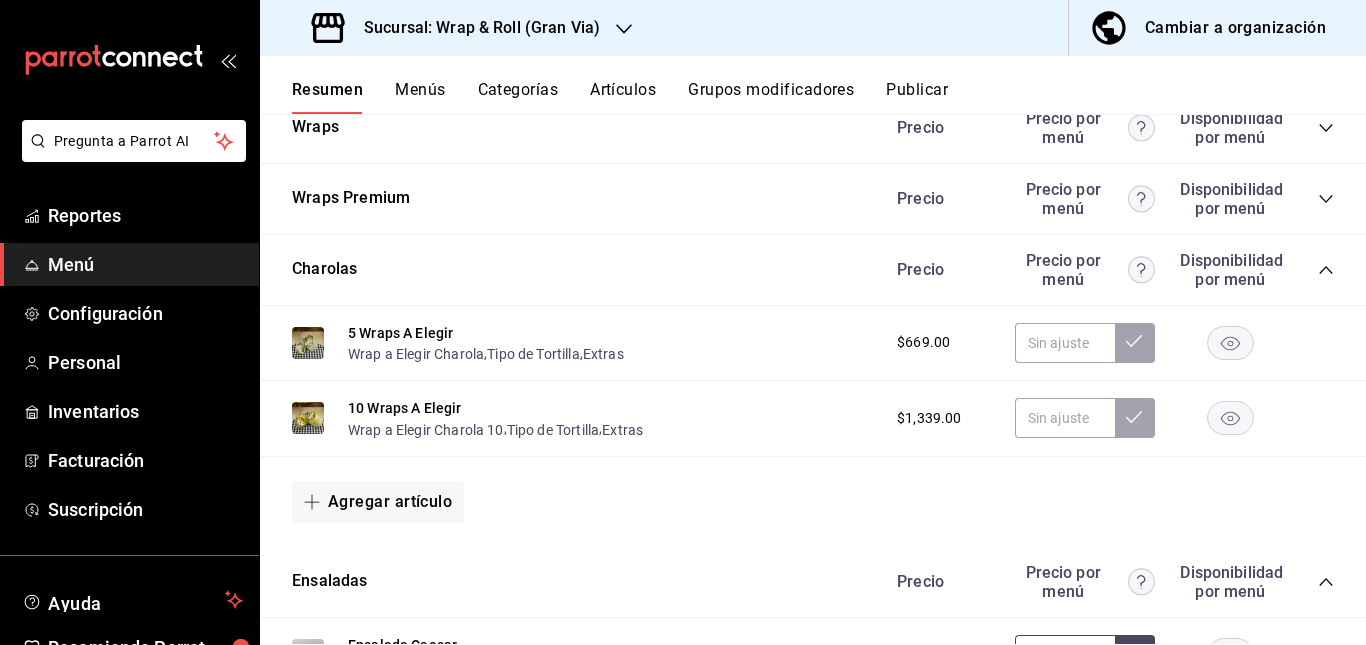 scroll, scrollTop: 1041, scrollLeft: 0, axis: vertical 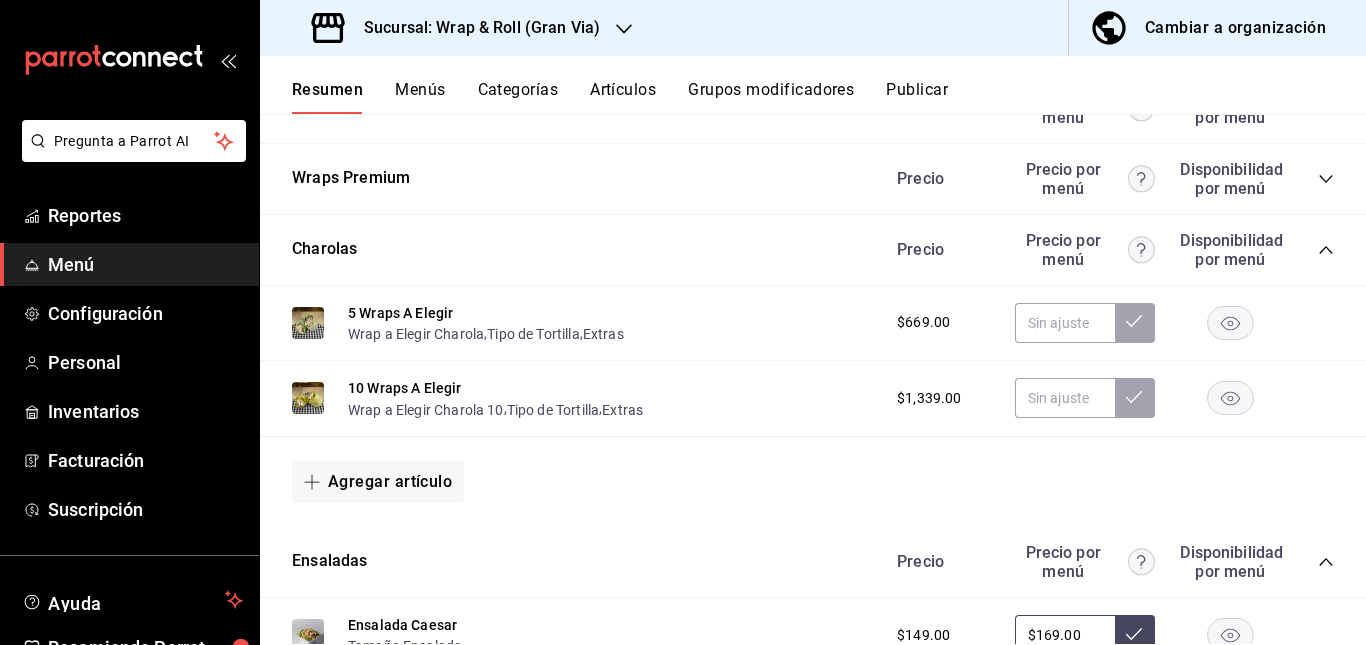 click 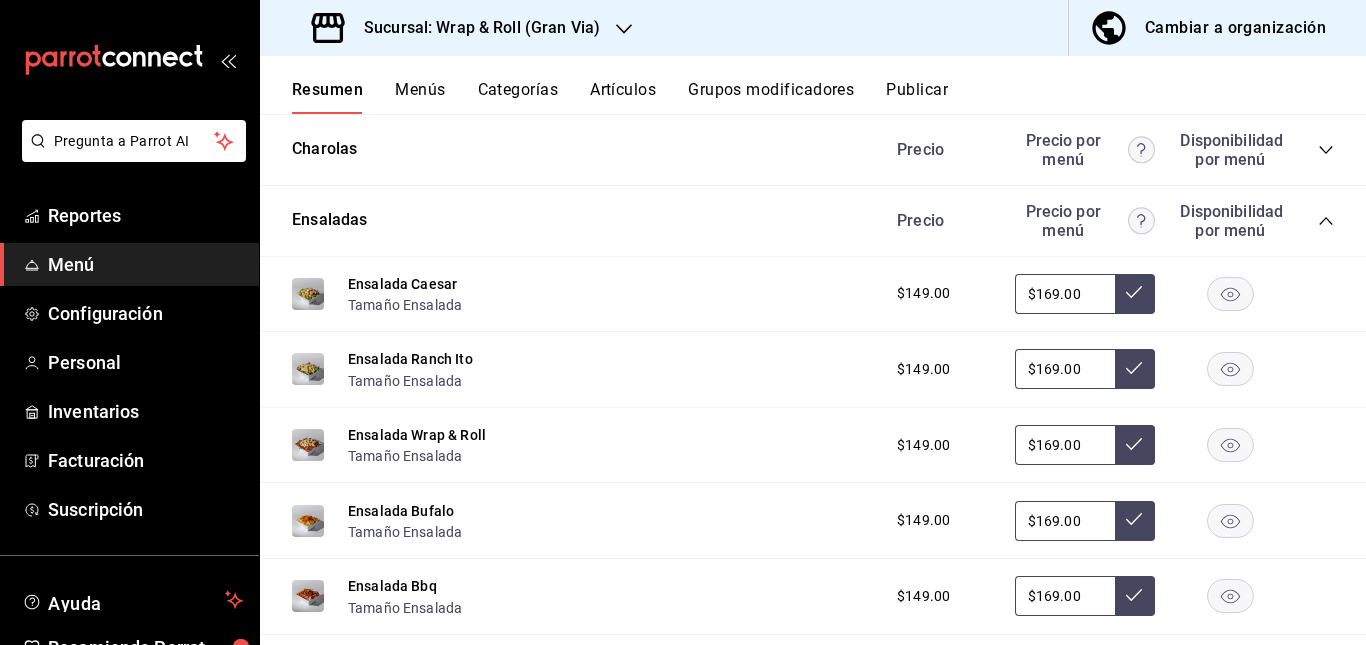 scroll, scrollTop: 1106, scrollLeft: 0, axis: vertical 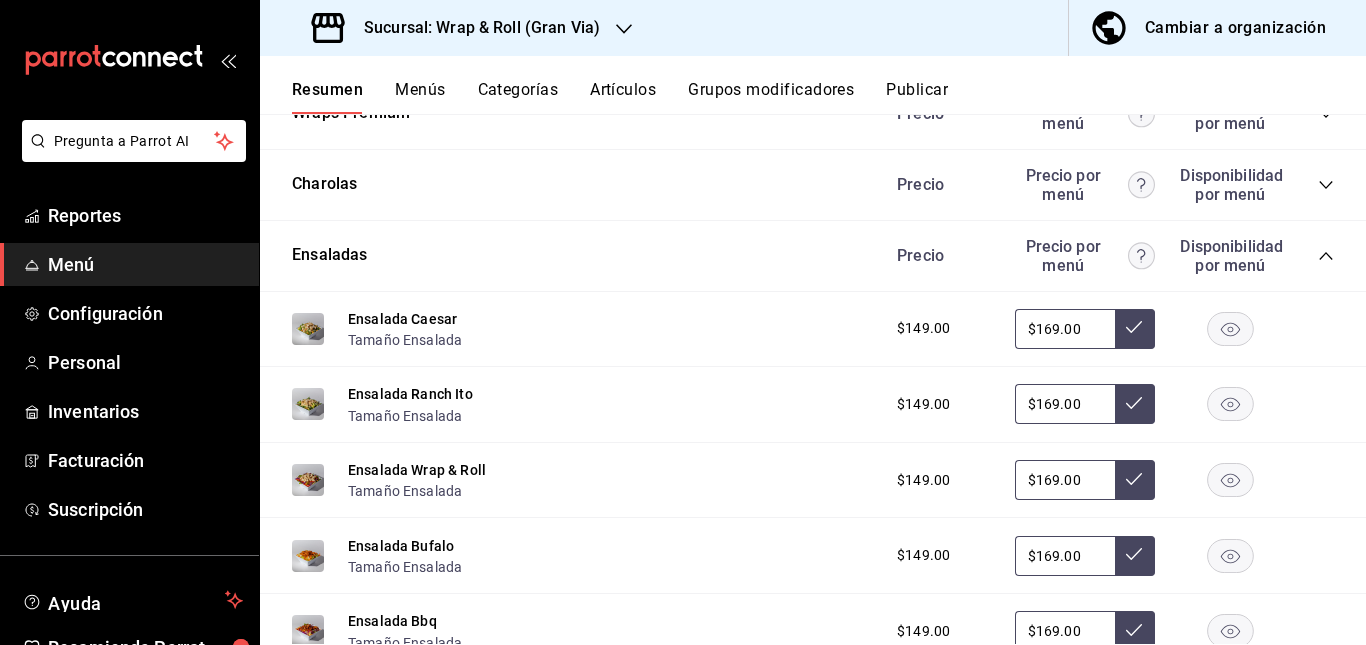 click 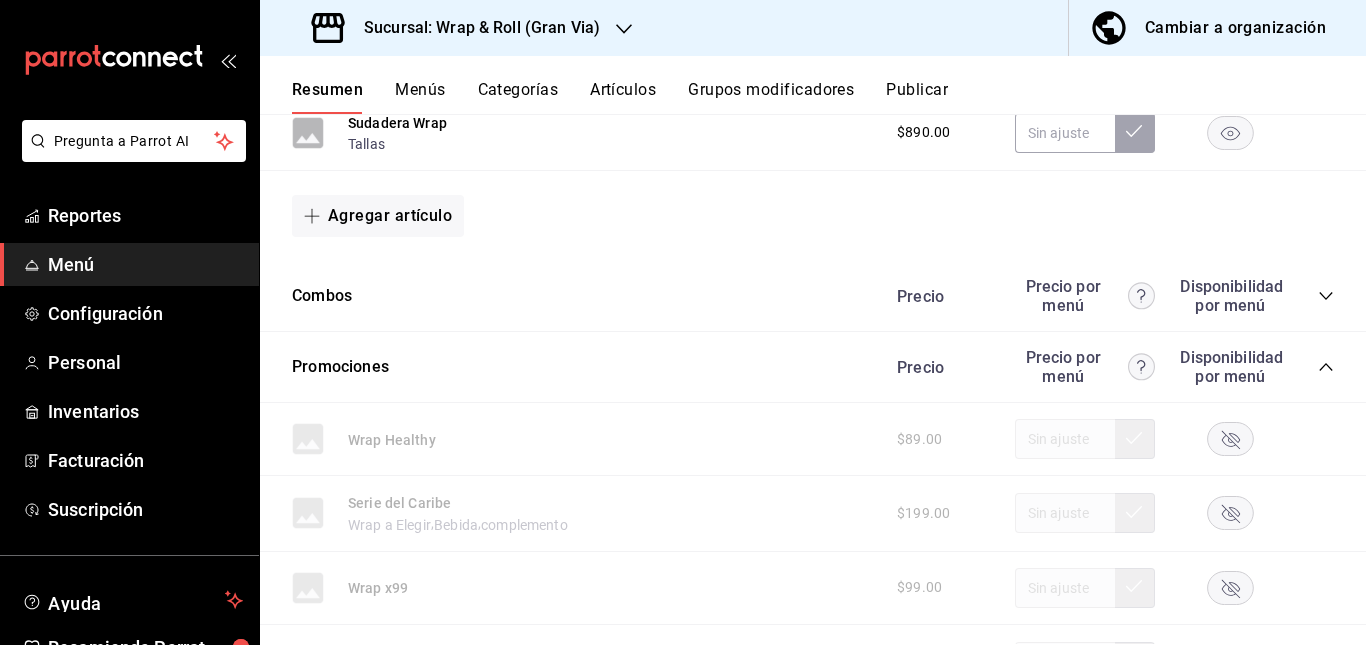 scroll, scrollTop: 2760, scrollLeft: 0, axis: vertical 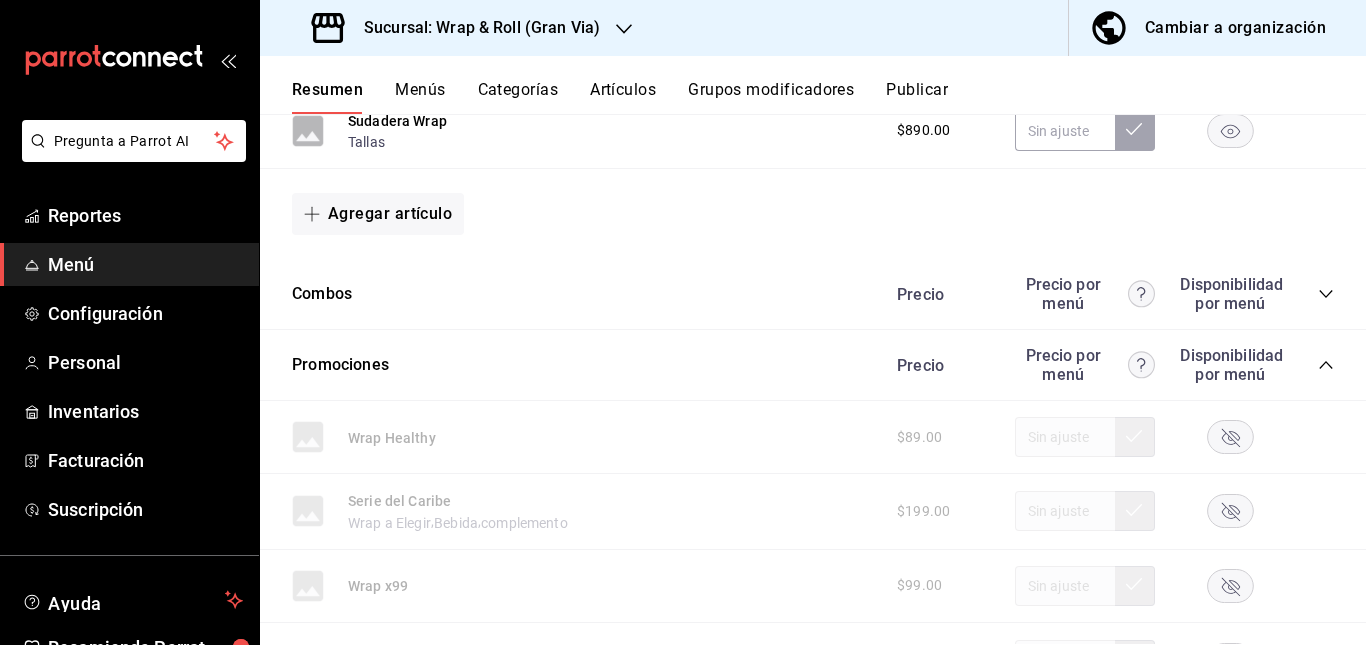 click 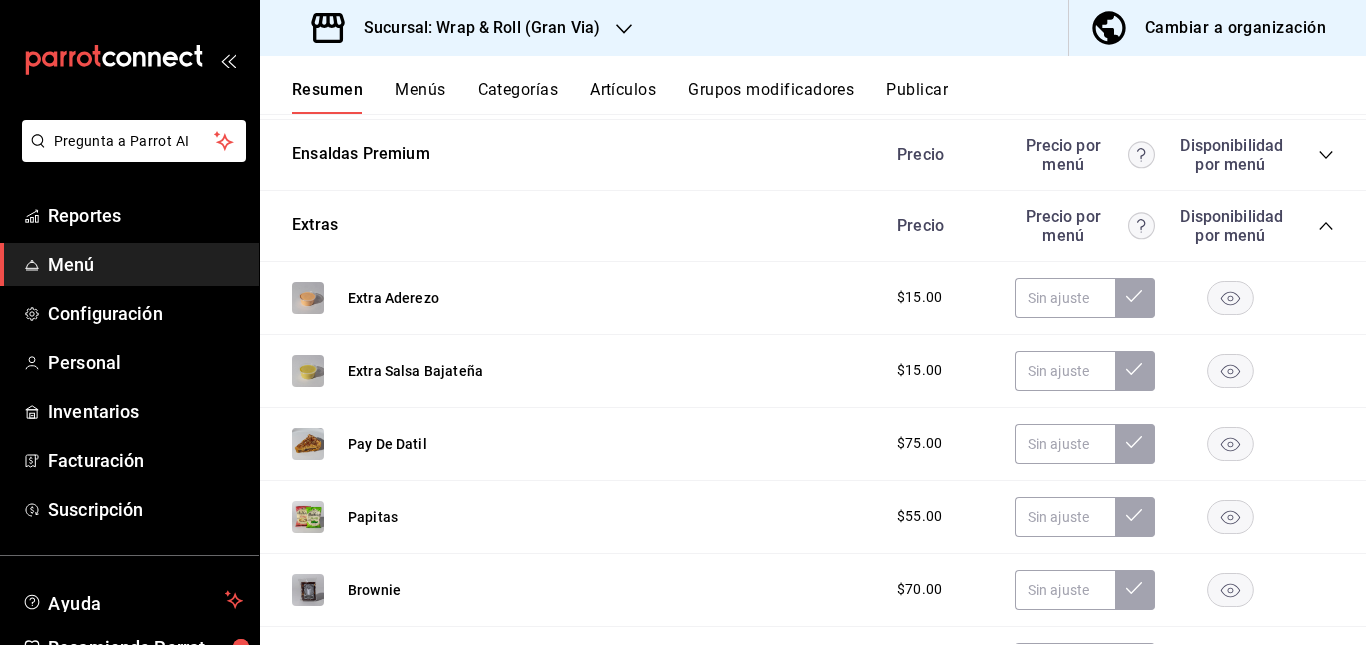 scroll, scrollTop: 1240, scrollLeft: 0, axis: vertical 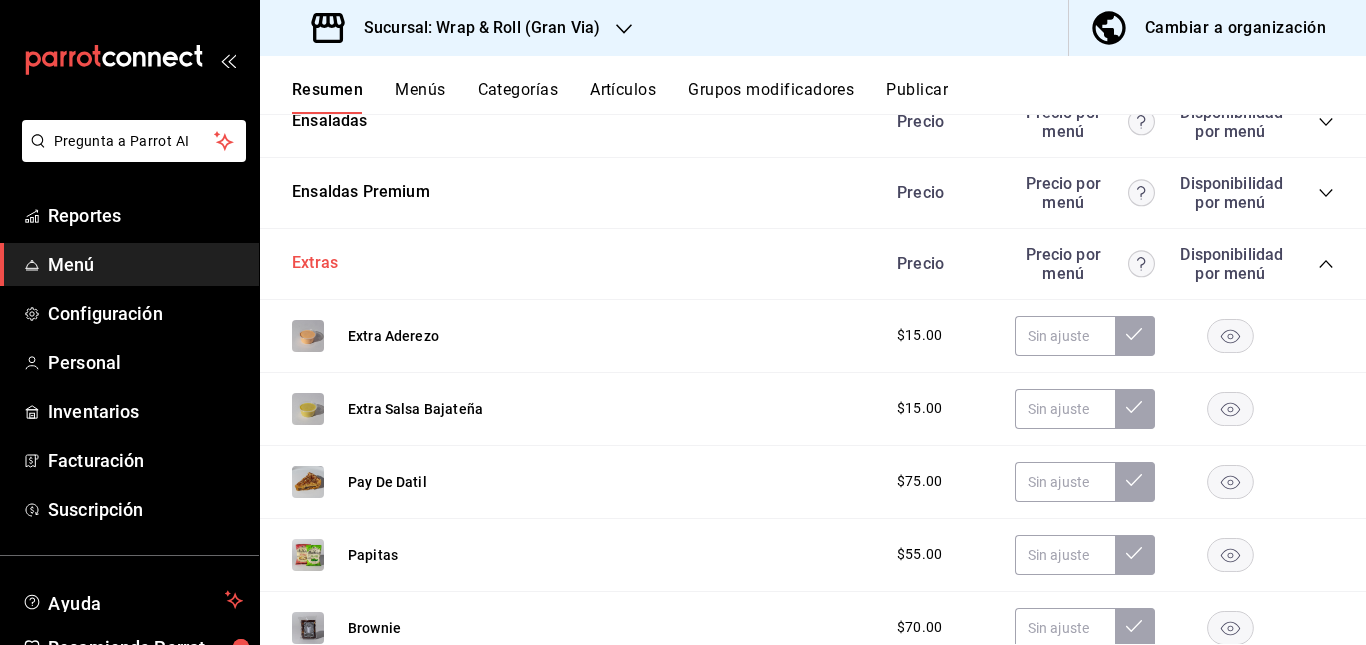 click on "Extras" at bounding box center (315, 263) 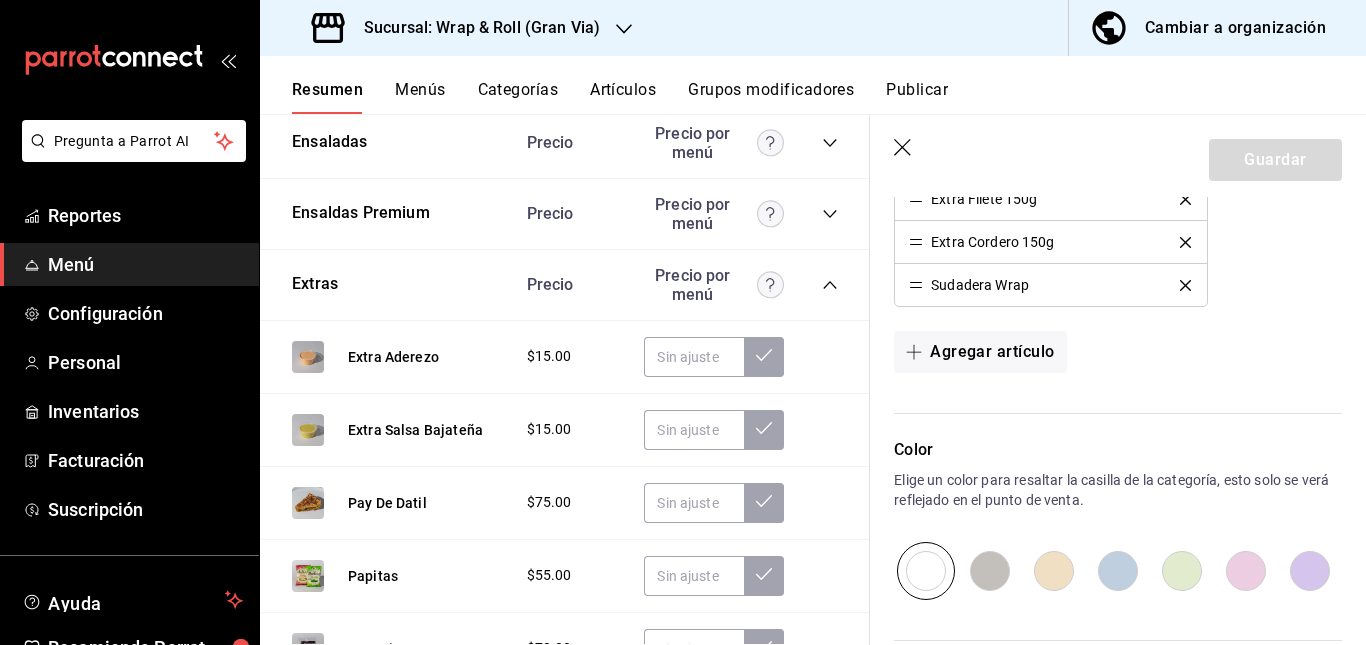 scroll, scrollTop: 1378, scrollLeft: 0, axis: vertical 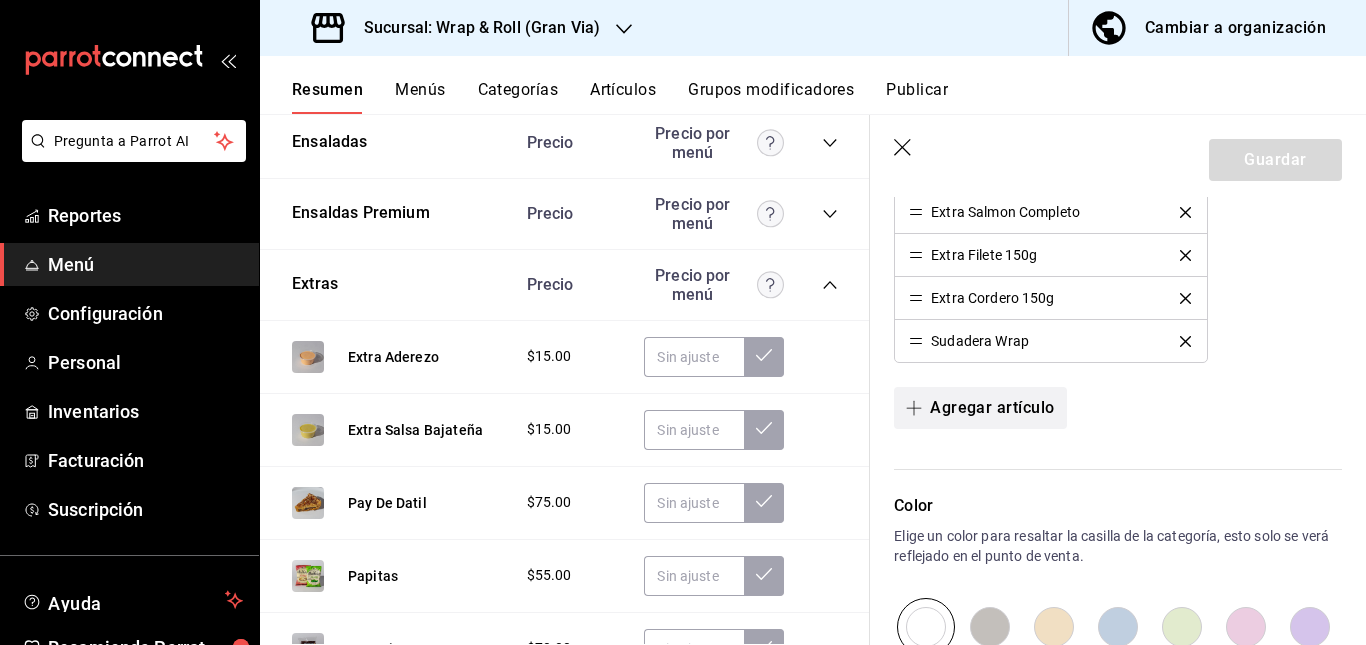 click on "Agregar artículo" at bounding box center (980, 408) 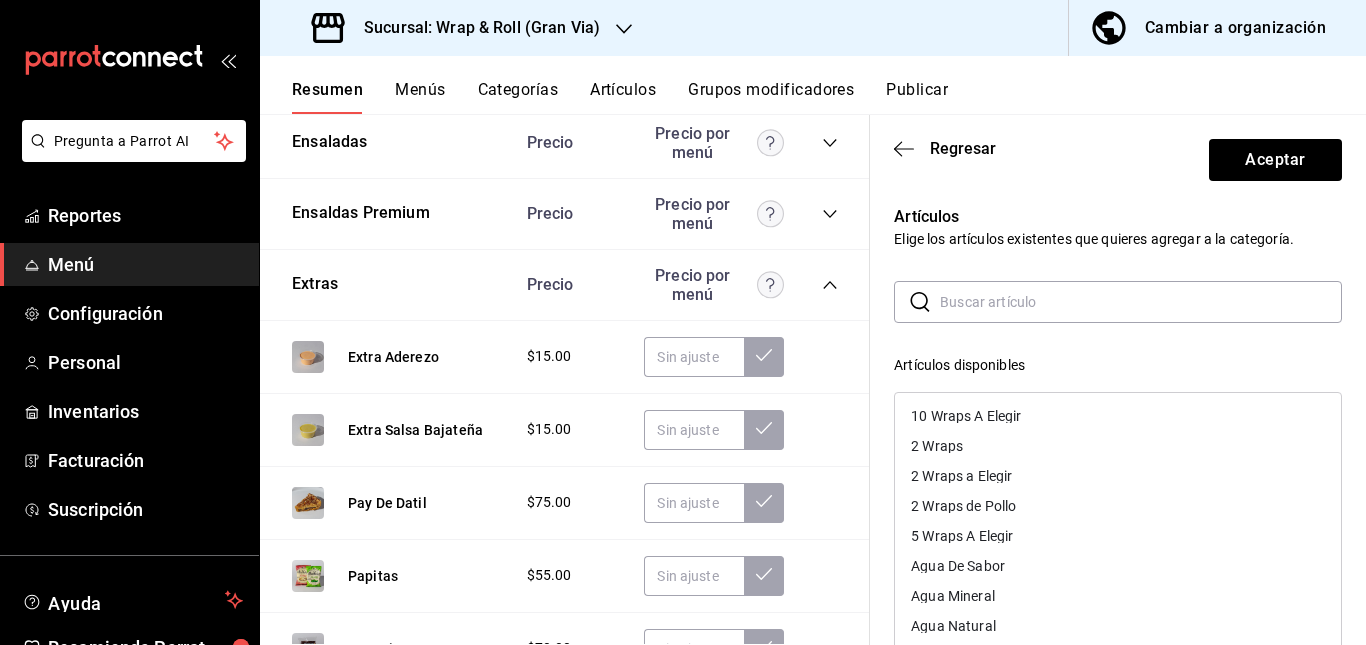 click at bounding box center [1141, 302] 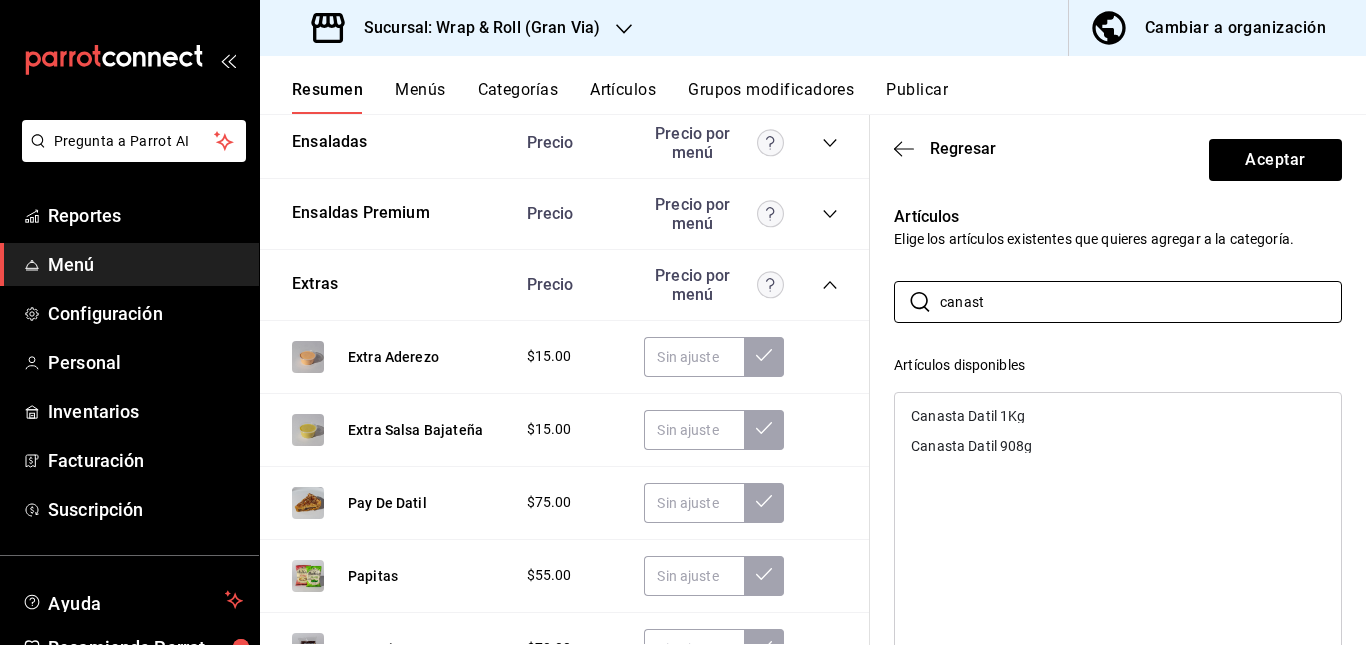 type on "canast" 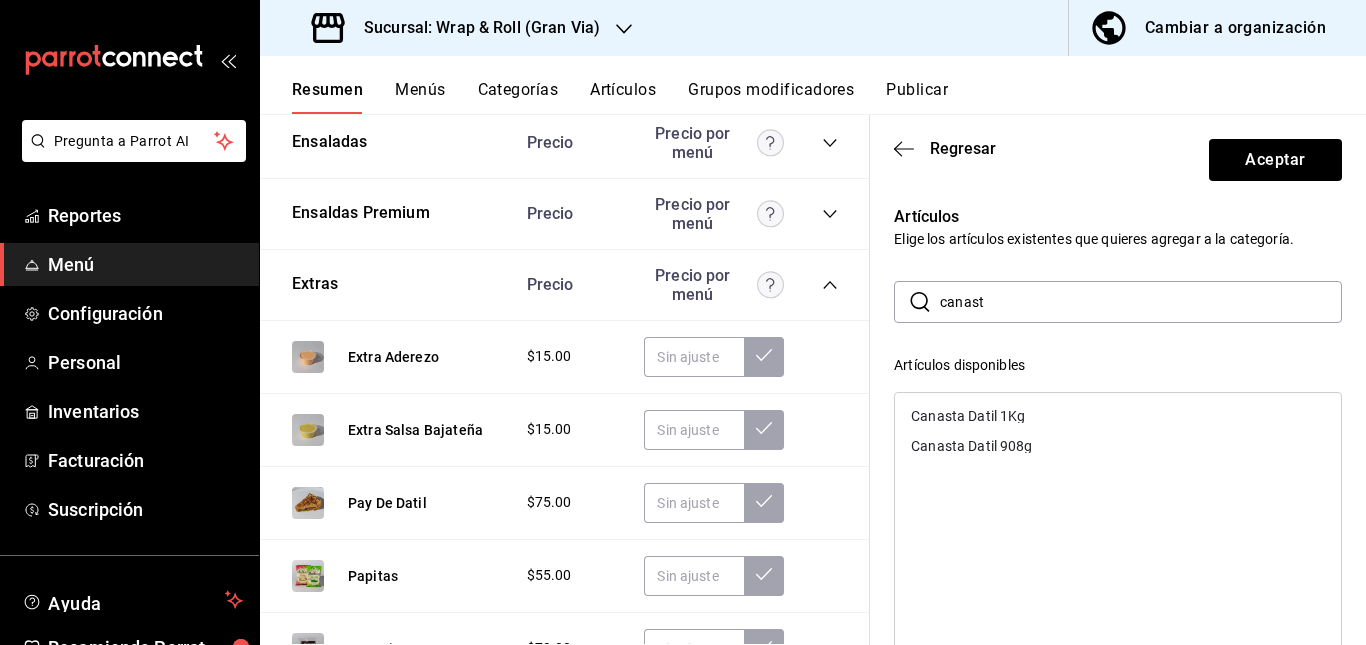 click on "Canasta Datil 908g" at bounding box center [971, 446] 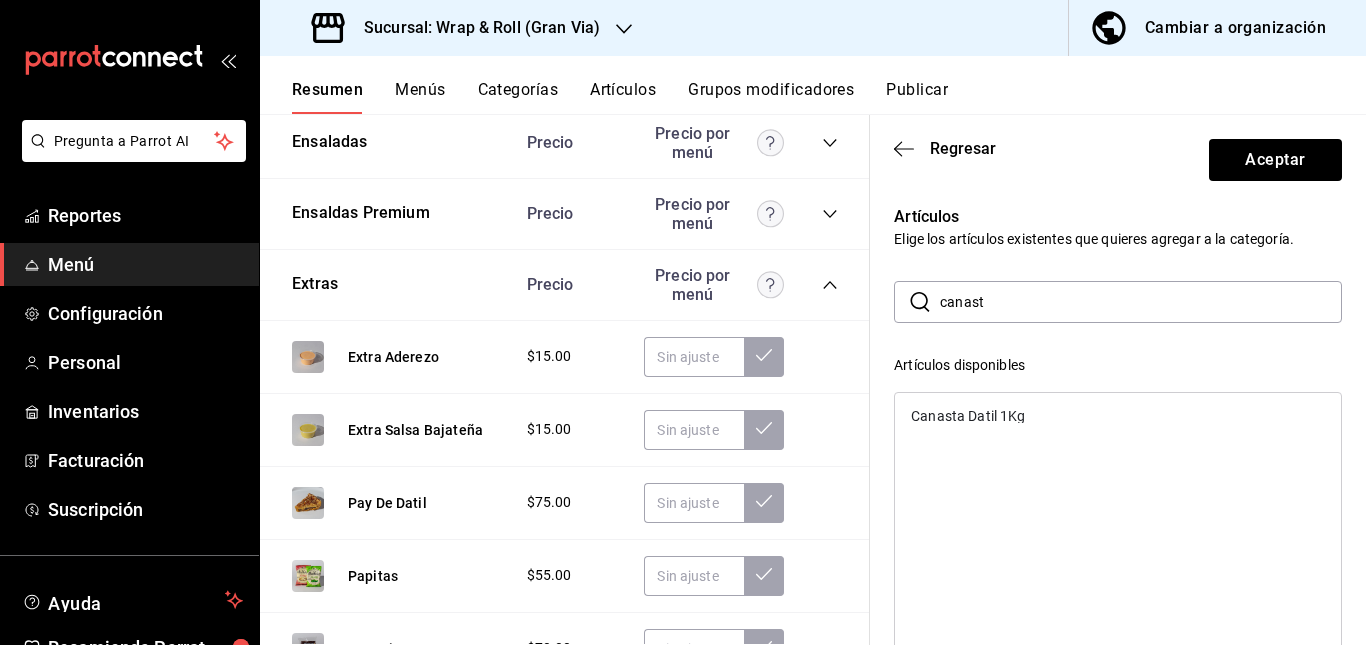 click on "Canasta Datil 1Kg" at bounding box center [968, 416] 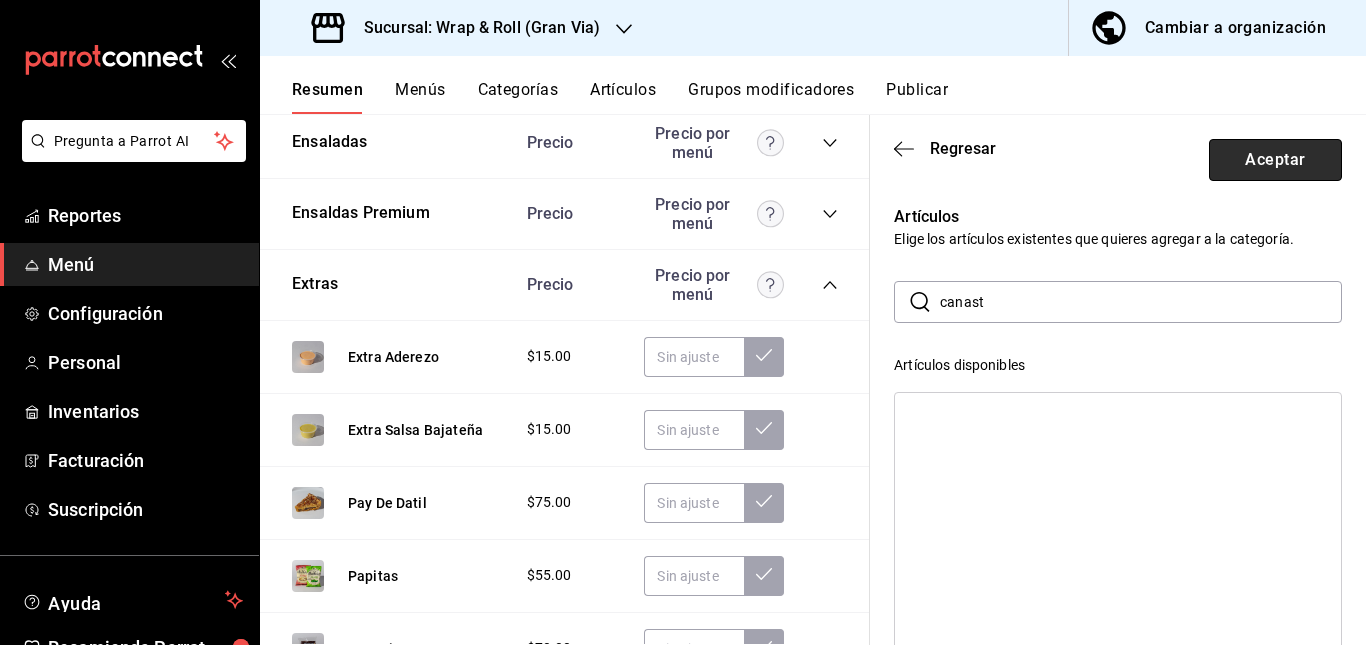 click on "Aceptar" at bounding box center [1275, 160] 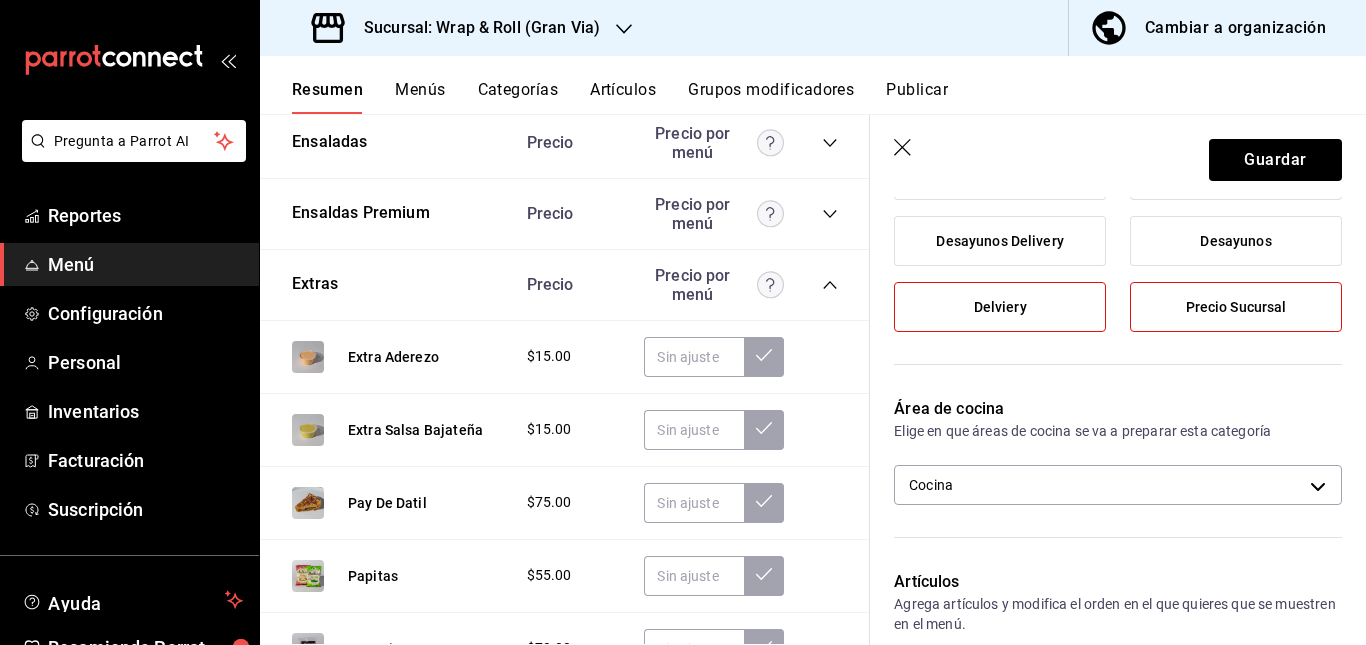 scroll, scrollTop: 228, scrollLeft: 0, axis: vertical 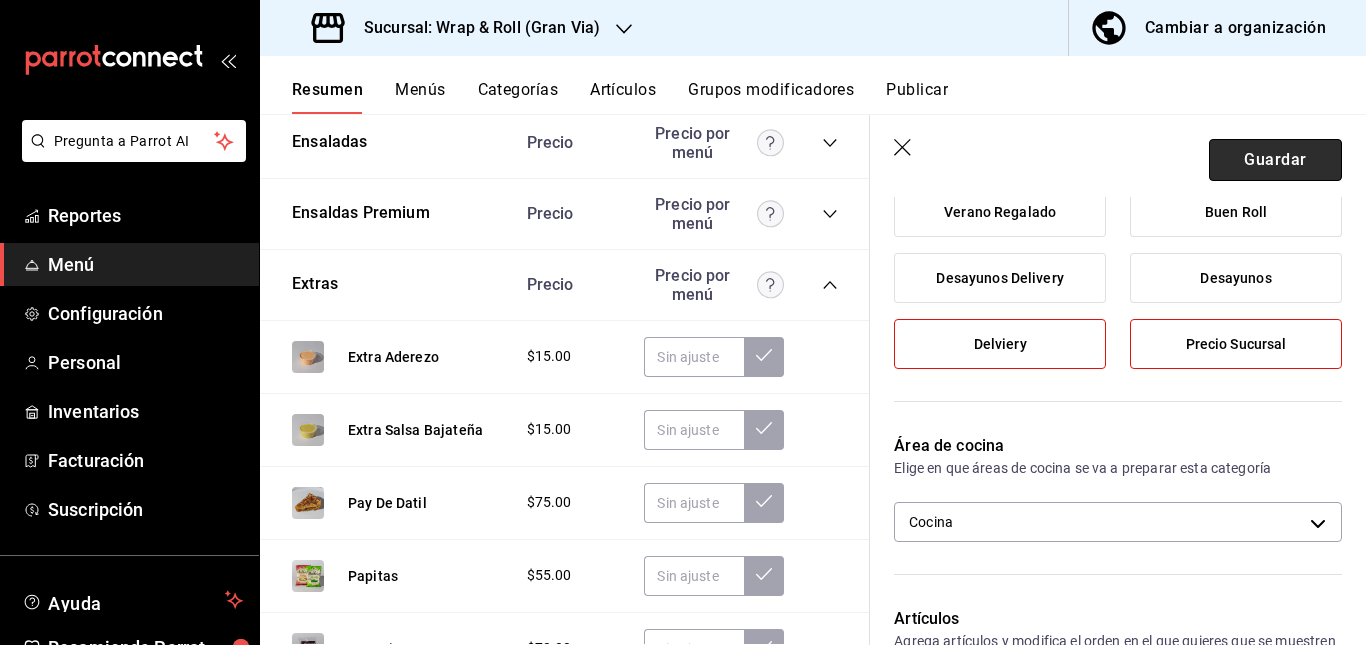 click on "Guardar" at bounding box center [1275, 160] 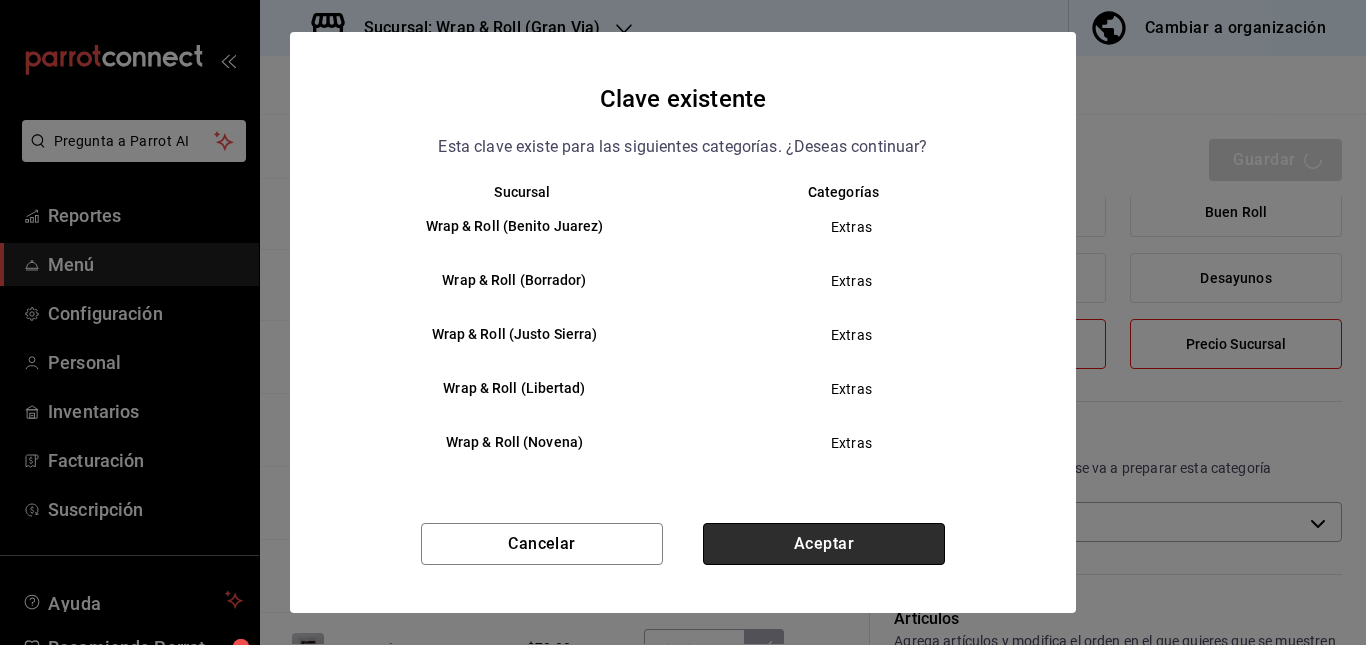 click on "Aceptar" at bounding box center [824, 544] 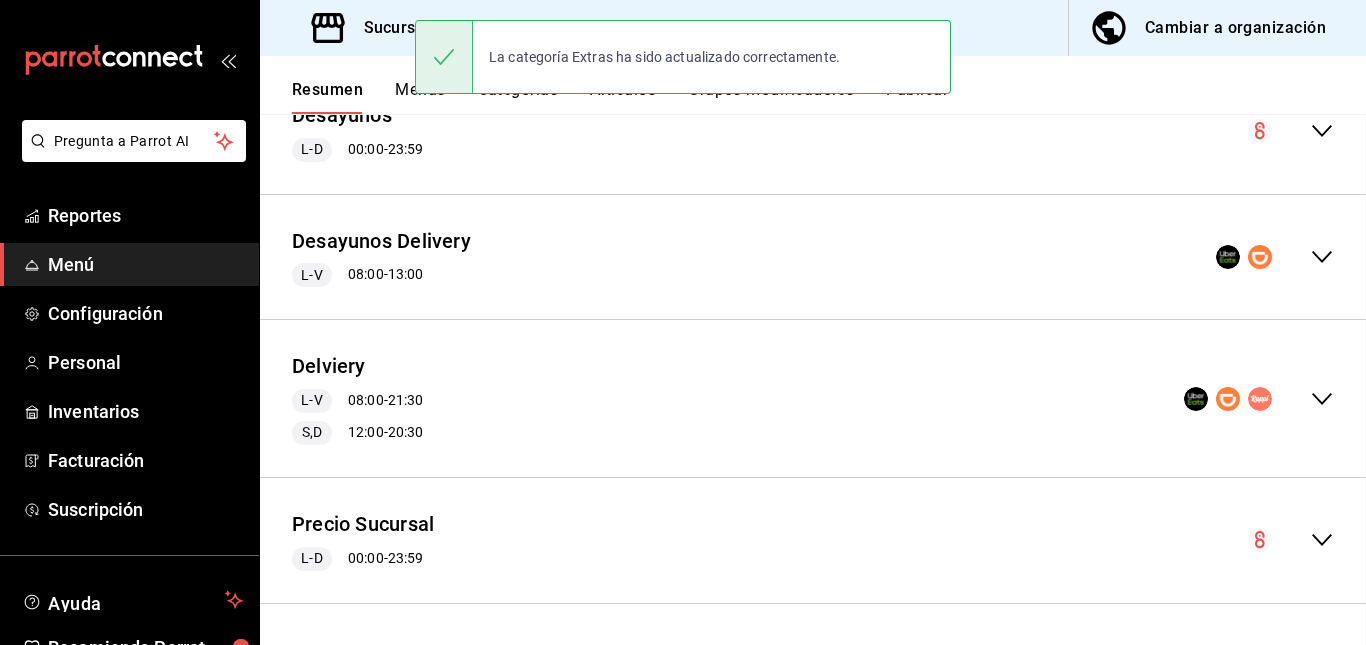 scroll, scrollTop: 1248, scrollLeft: 0, axis: vertical 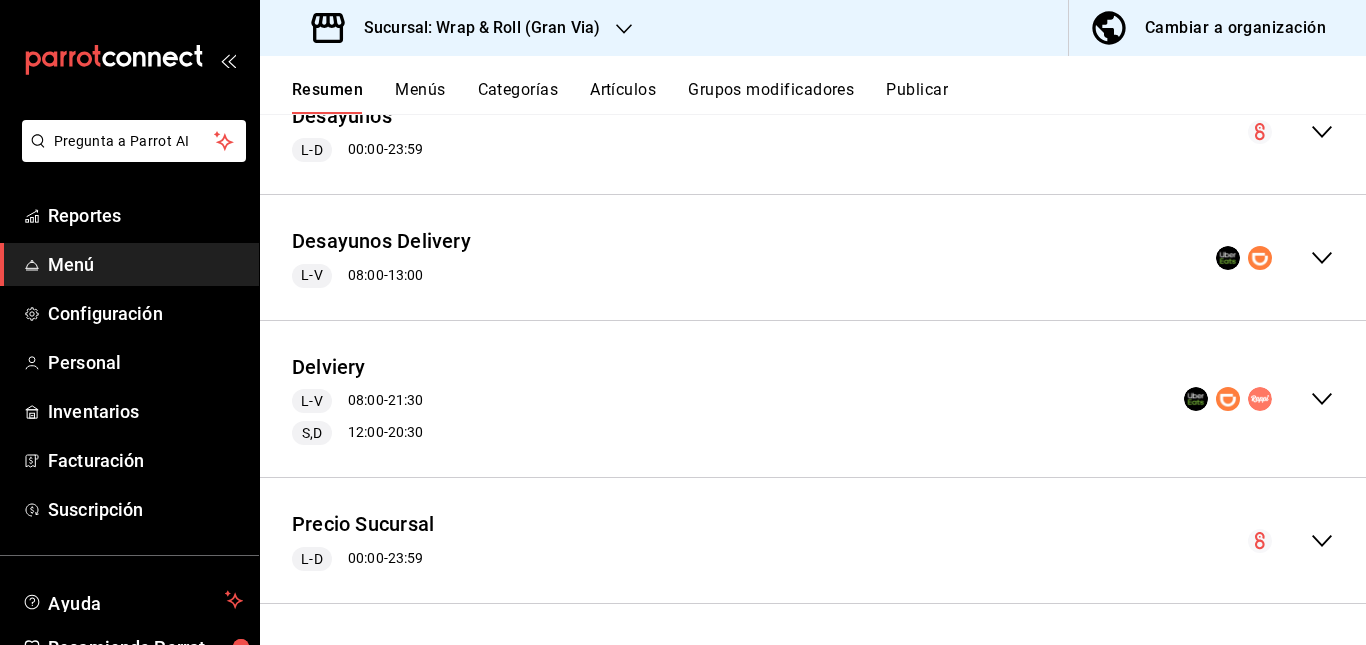 click on "Publicar" at bounding box center (917, 97) 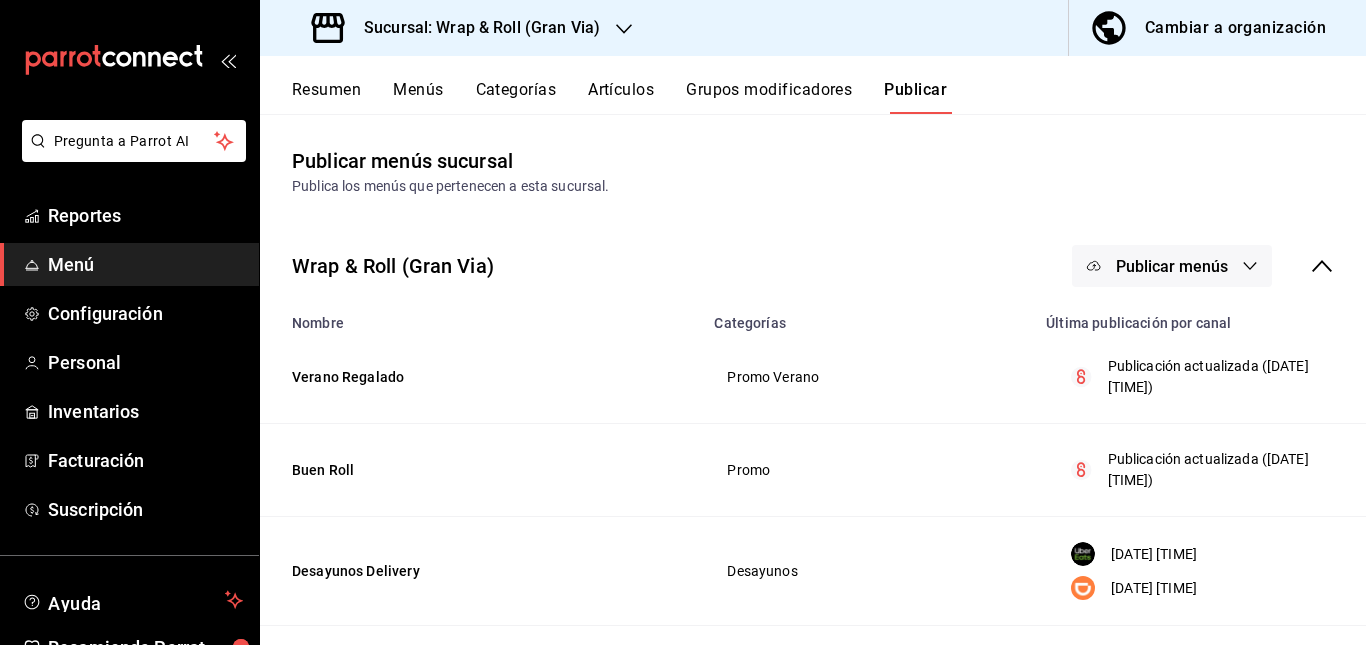 click on "Publicar menús" at bounding box center [1172, 266] 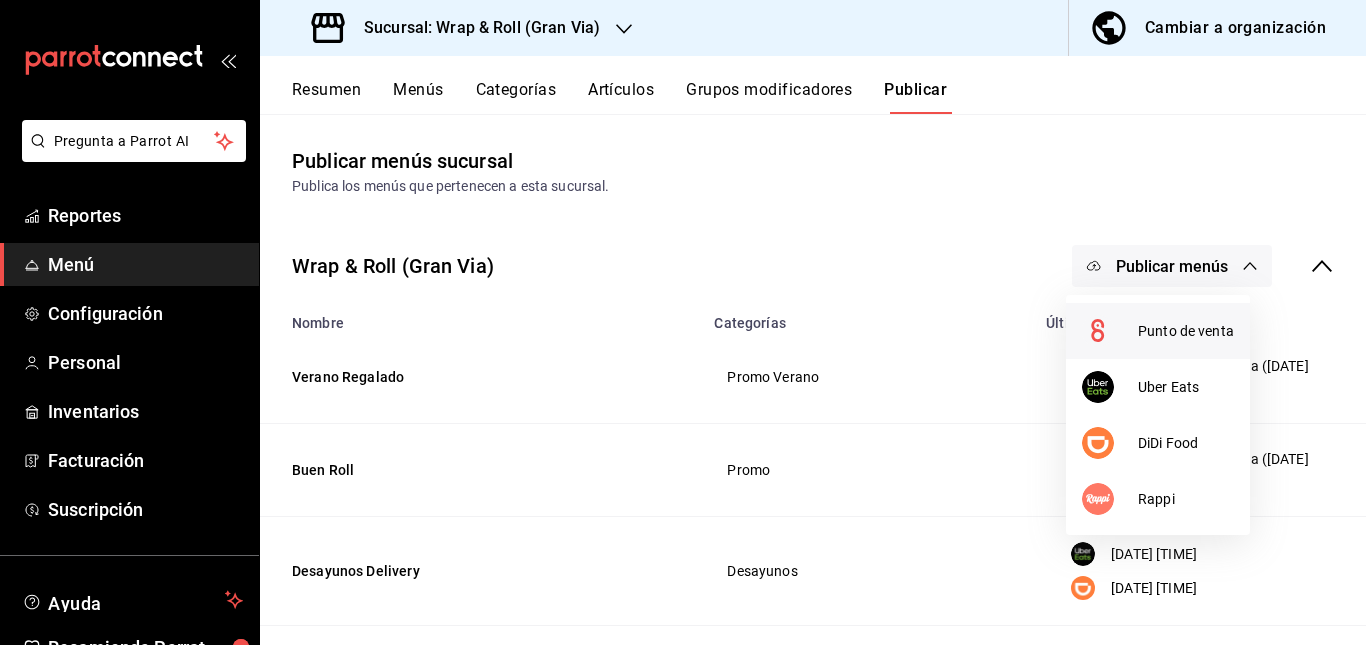 click on "Punto de venta" at bounding box center [1186, 331] 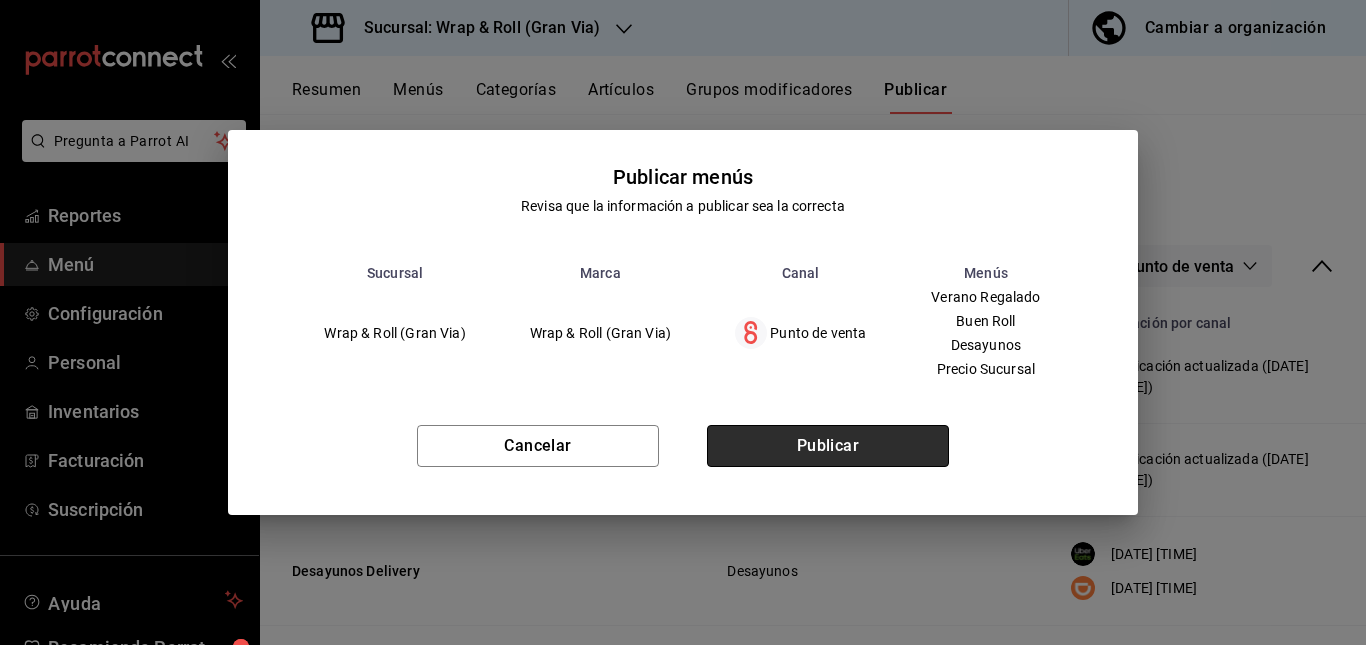 click on "Publicar" at bounding box center (828, 446) 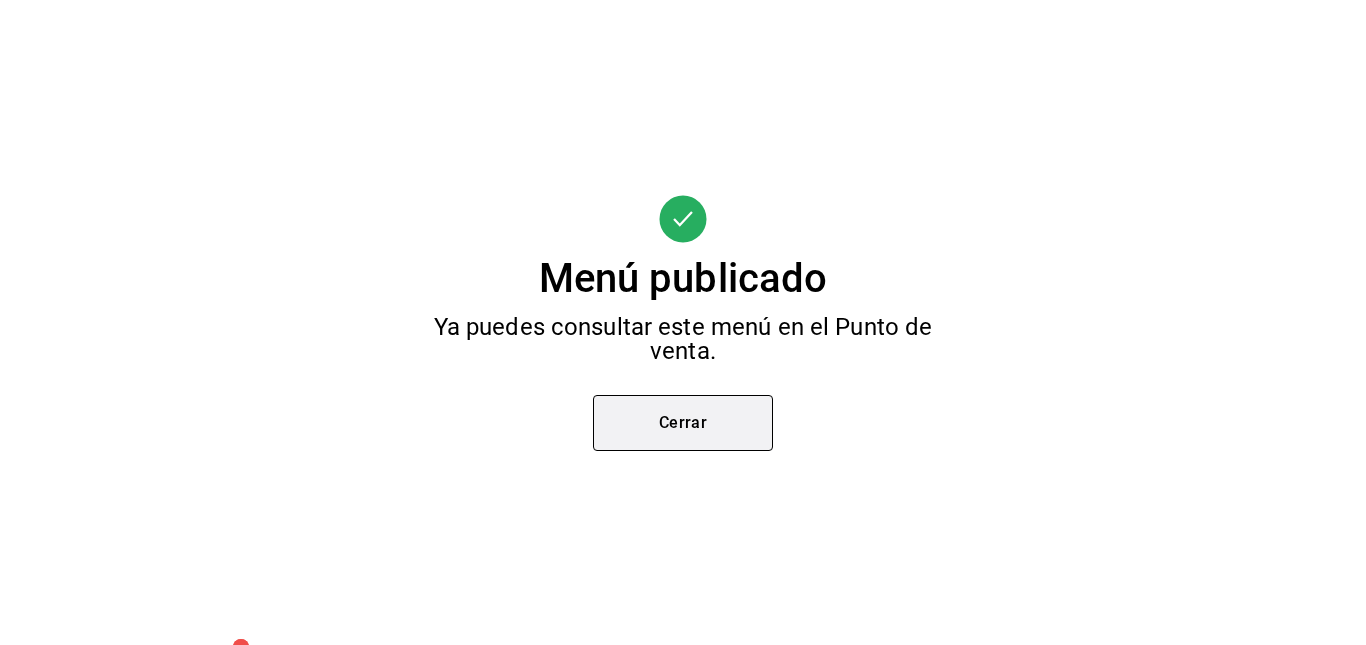 click on "Cerrar" at bounding box center (683, 423) 